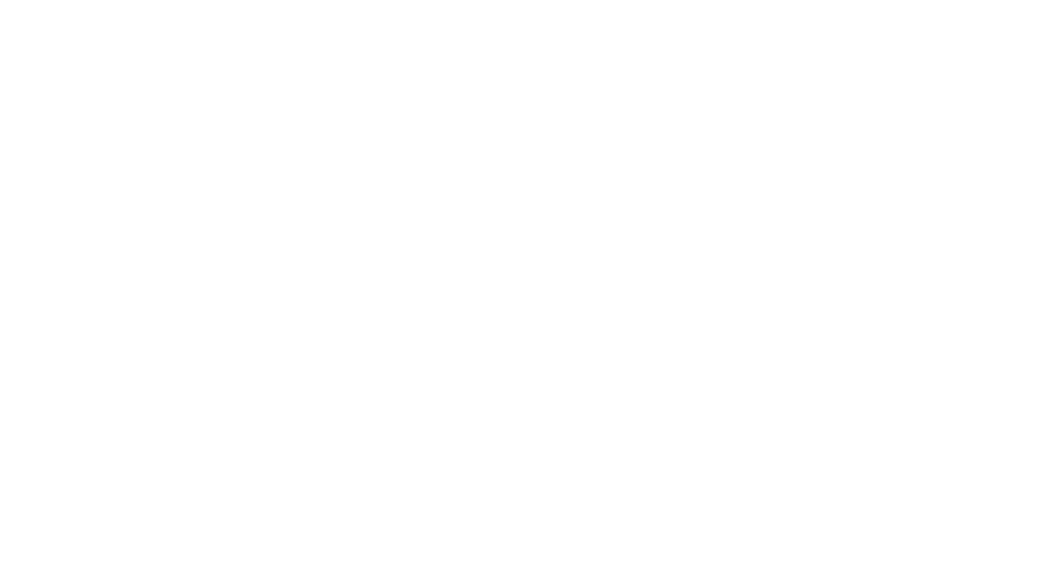 scroll, scrollTop: 0, scrollLeft: 0, axis: both 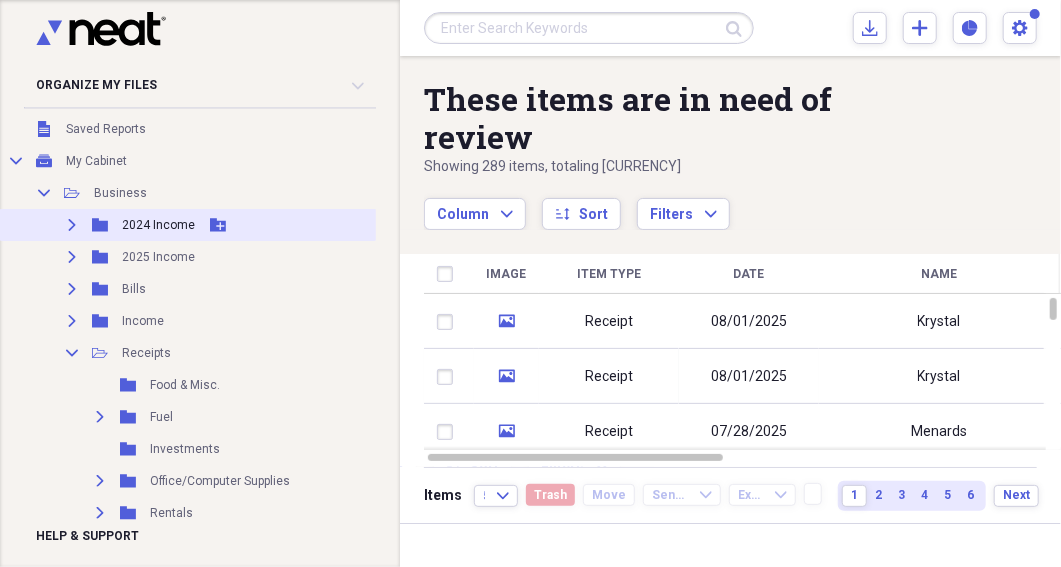 click on "Expand" 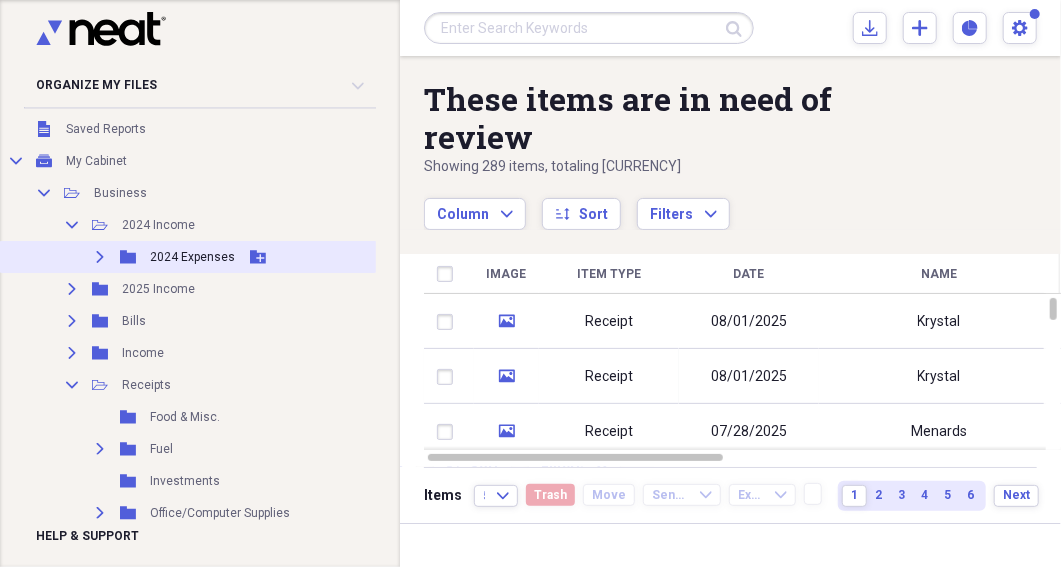 click on "2024 Expenses" at bounding box center [192, 257] 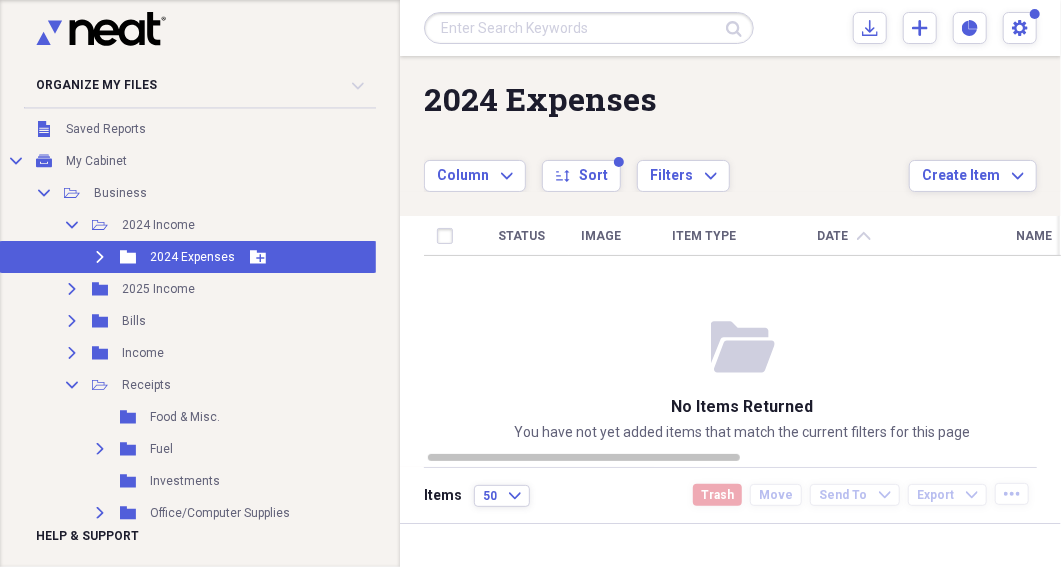 click on "2024 Expenses" at bounding box center [192, 257] 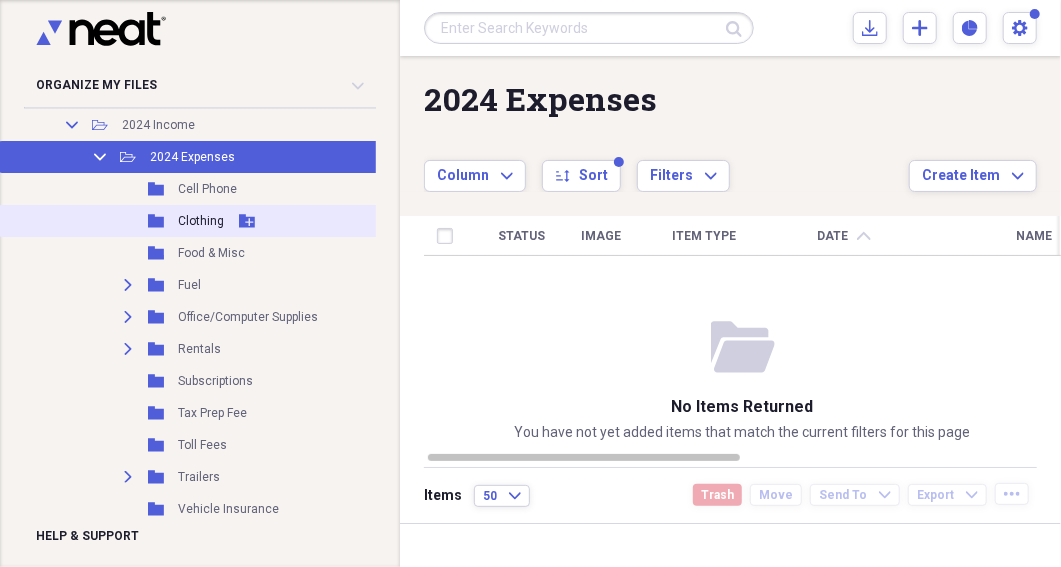 scroll, scrollTop: 400, scrollLeft: 0, axis: vertical 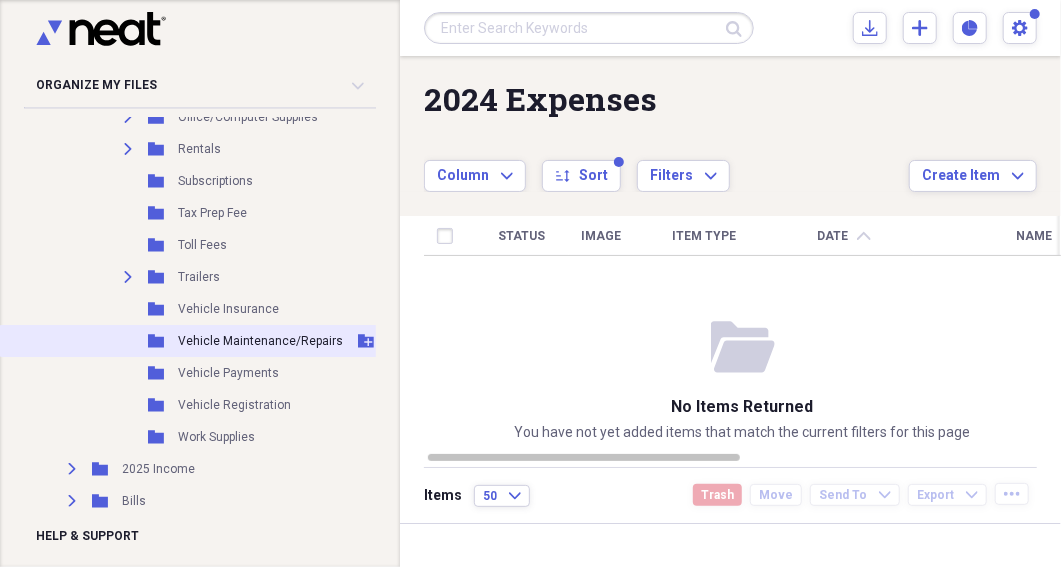click on "Vehicle Maintenance/Repairs" at bounding box center (260, 341) 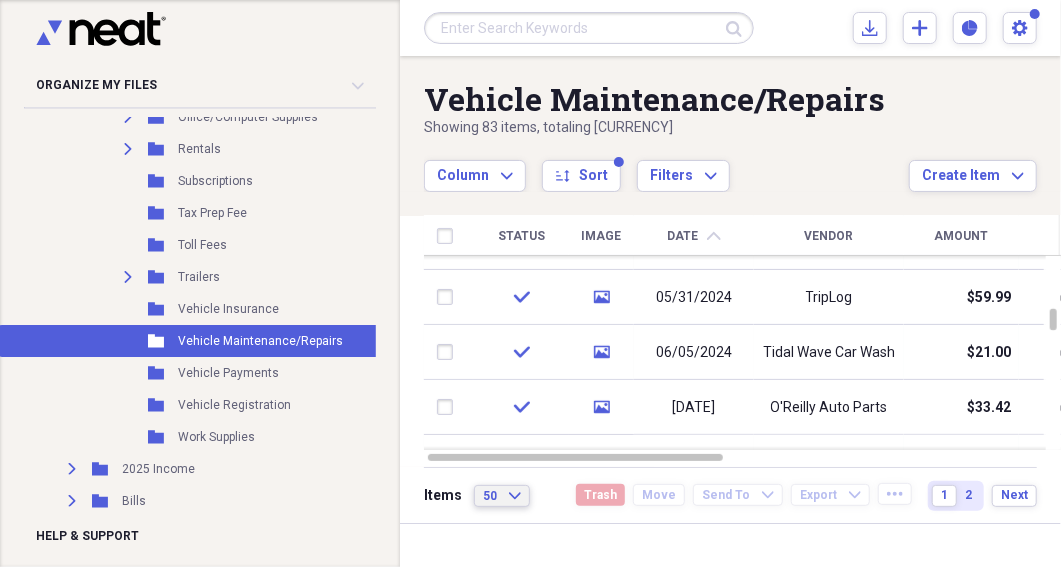 click on "Expand" 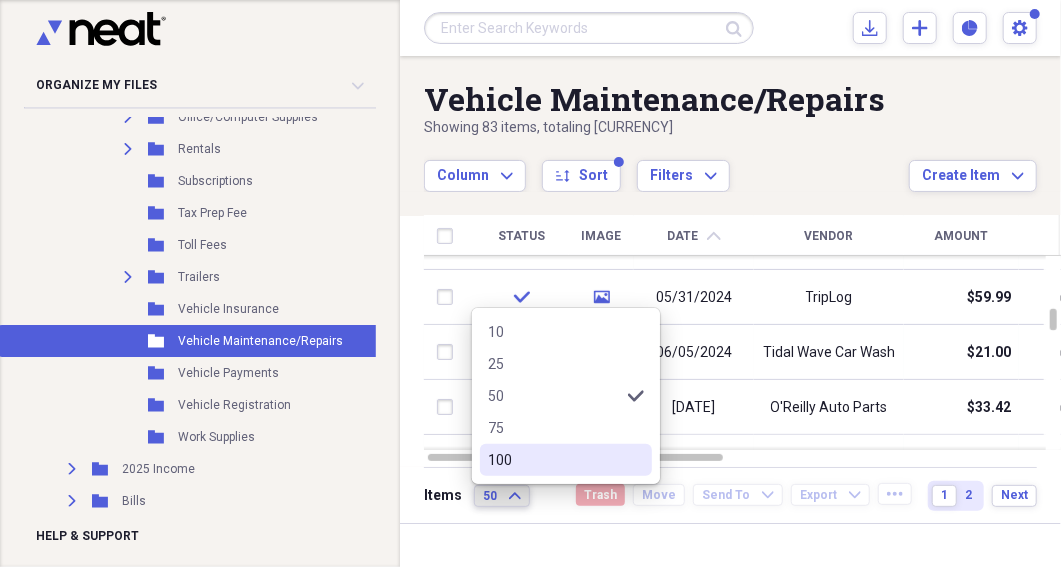 click on "100" at bounding box center (554, 460) 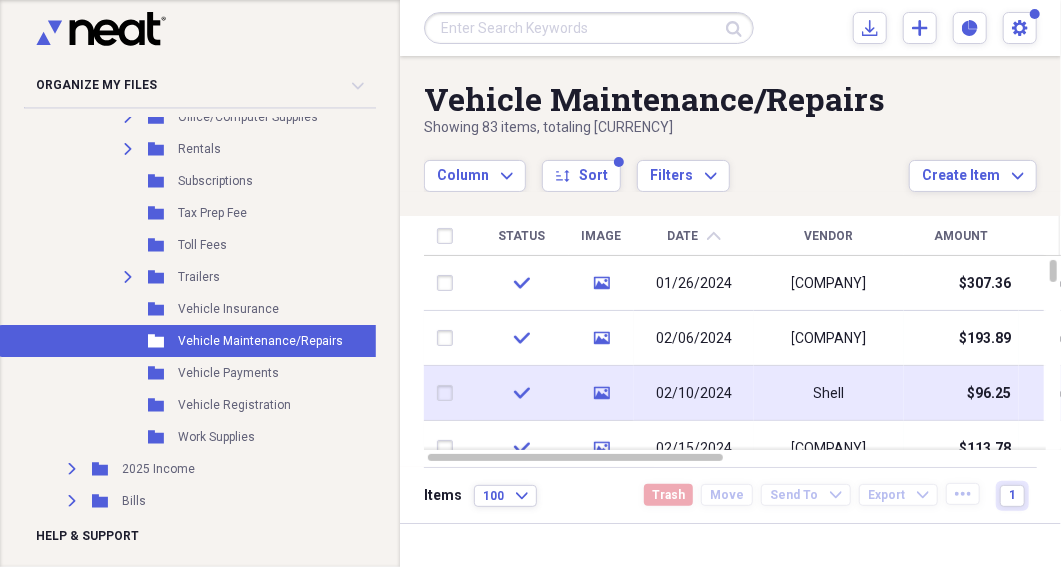 click on "Shell" at bounding box center [829, 394] 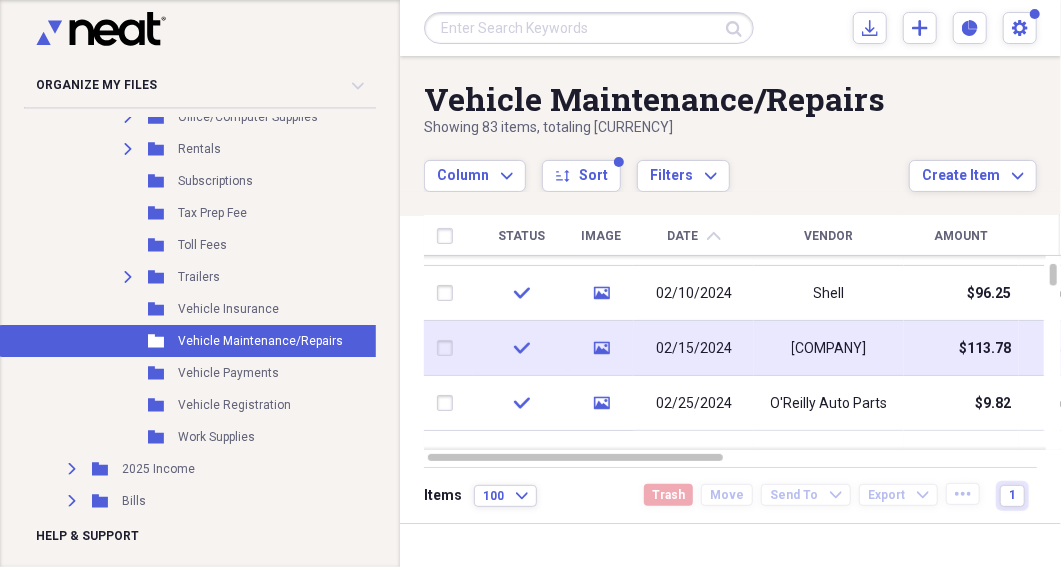 click on "[COMPANY]" at bounding box center [829, 349] 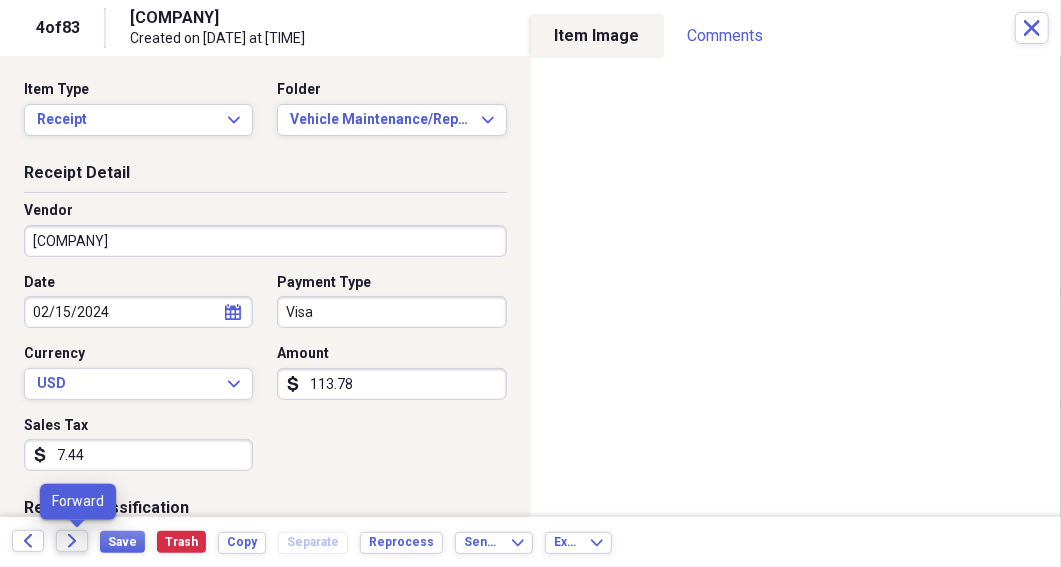 click 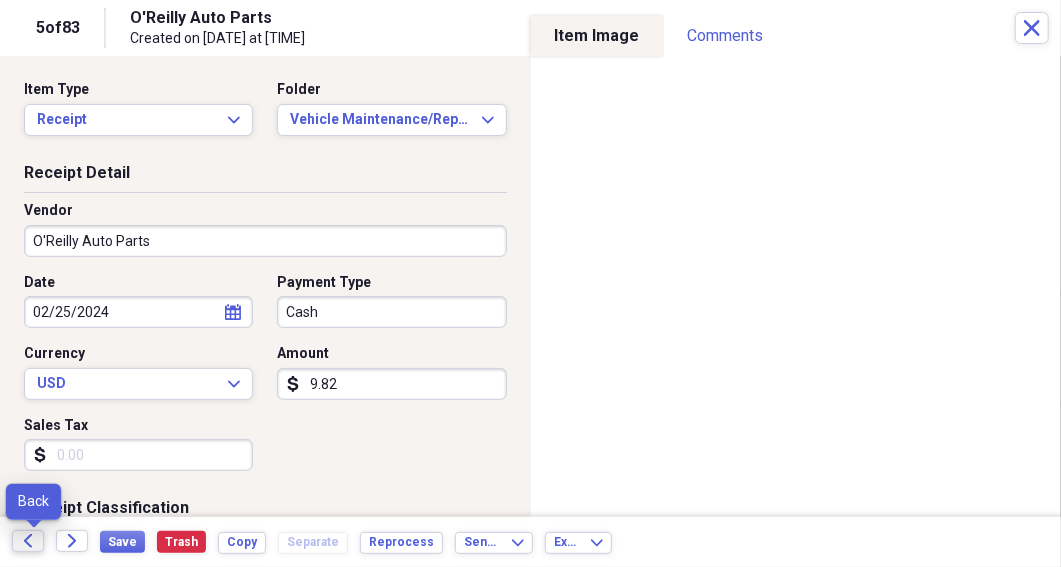 click on "Back" 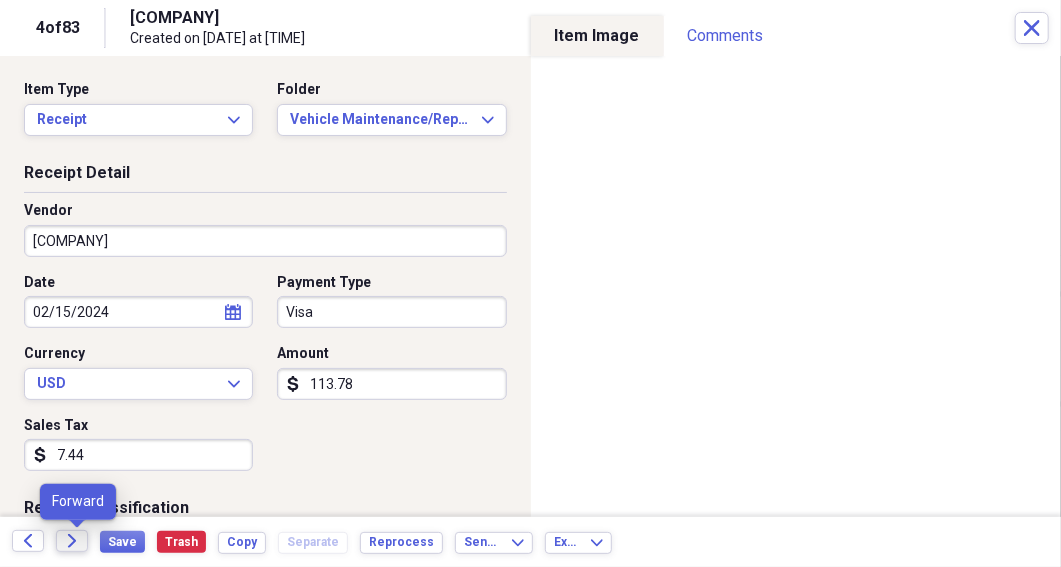 click on "Forward" at bounding box center (72, 541) 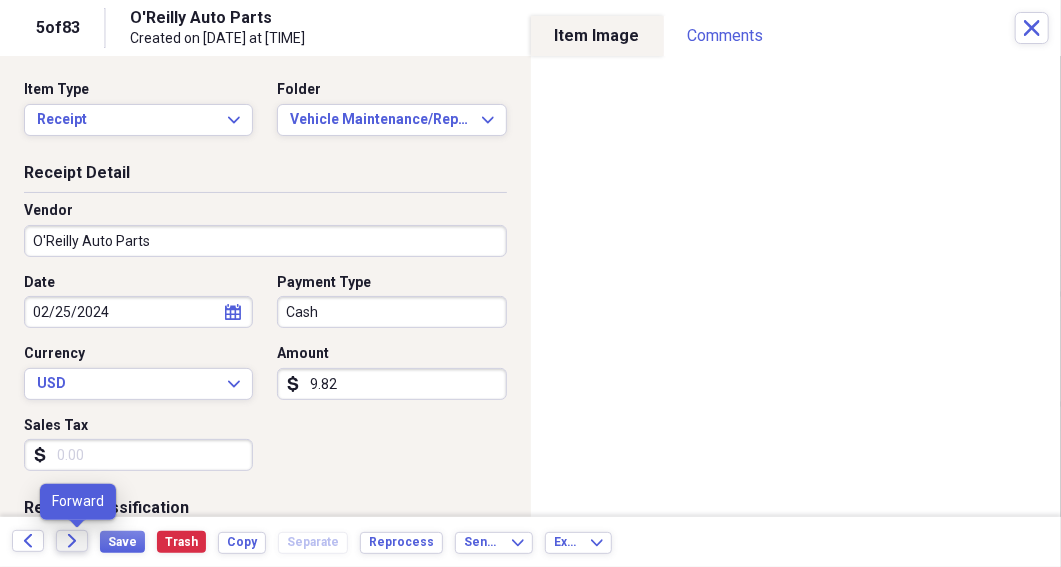 click 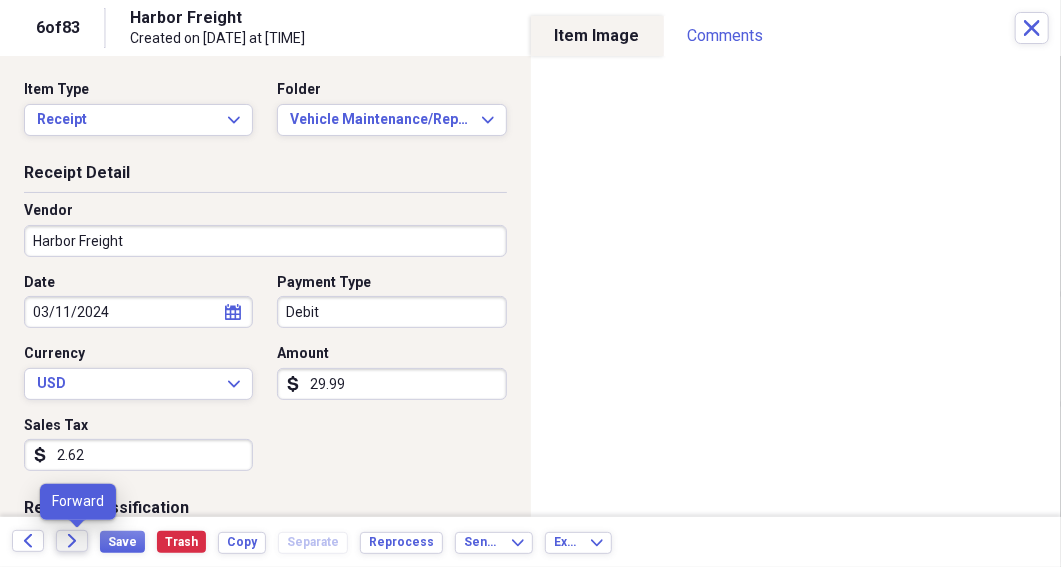 click on "Forward" at bounding box center (72, 541) 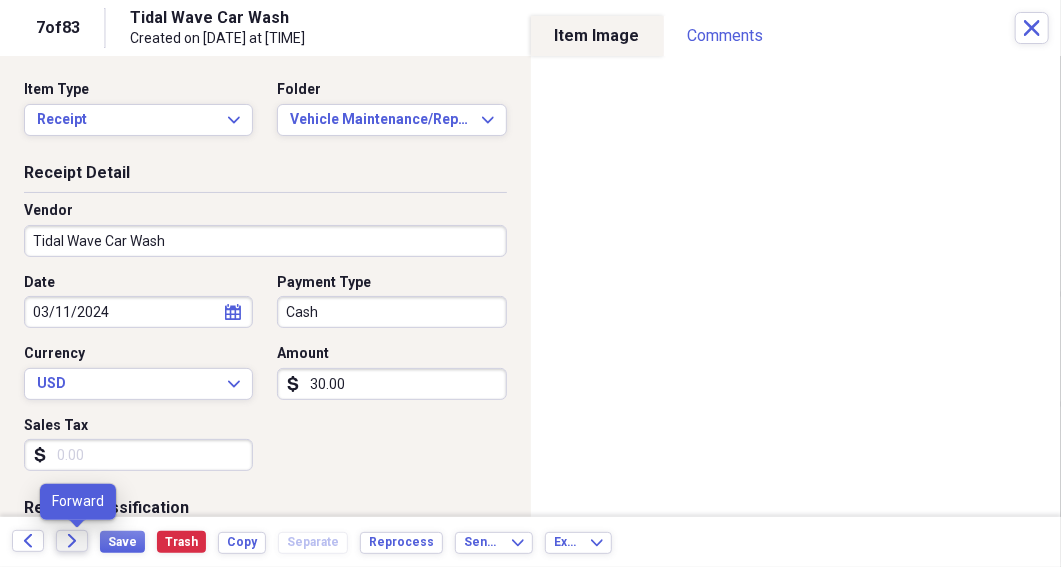 click on "Forward" 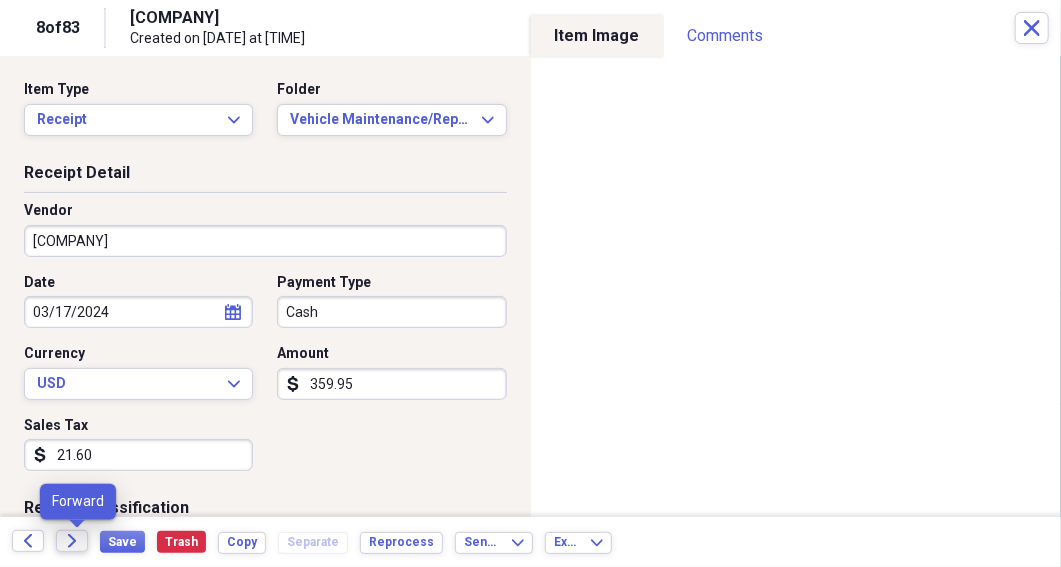 click on "Forward" 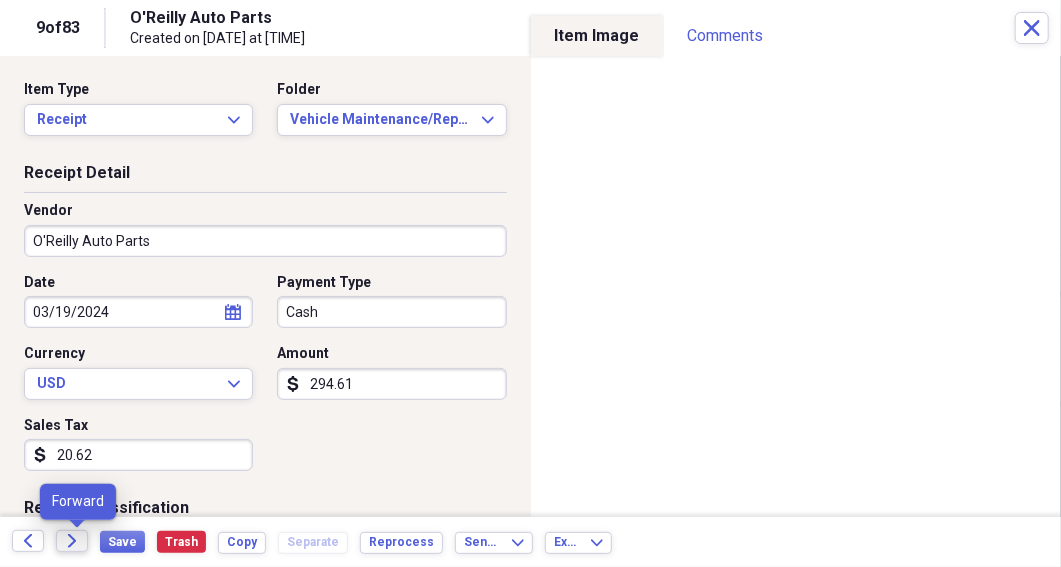 click on "Forward" 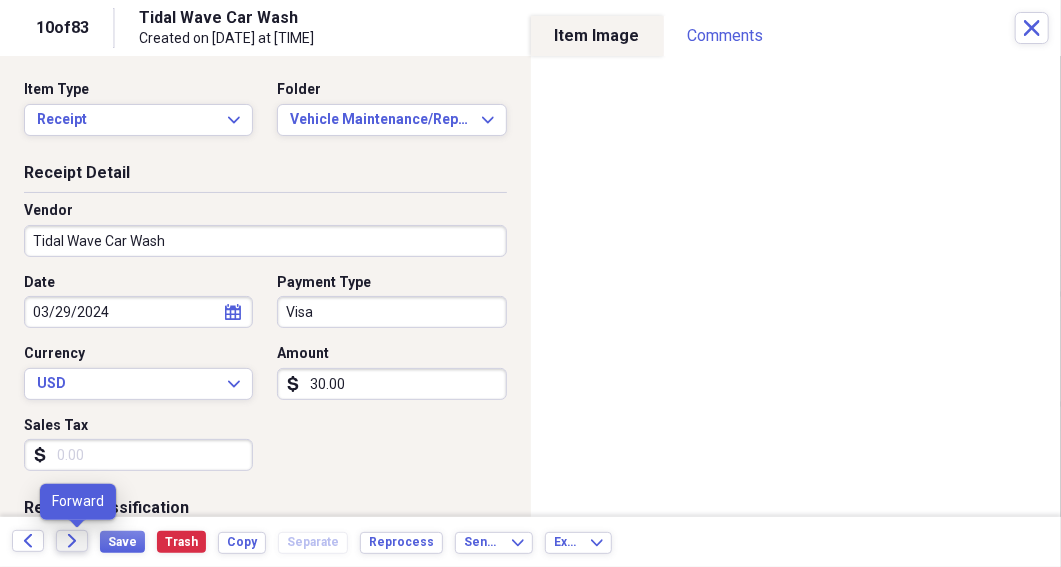 click on "Forward" 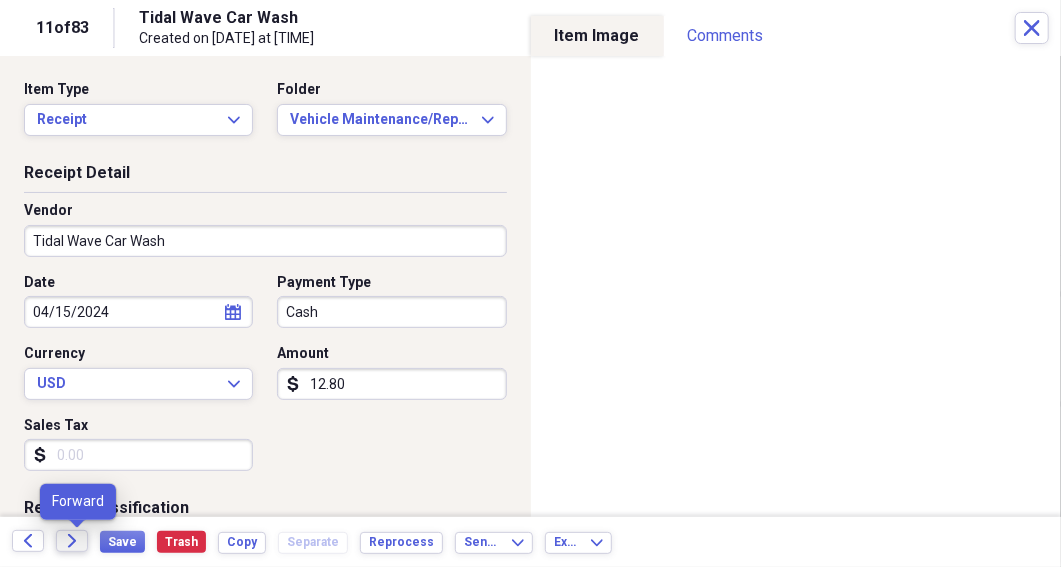 click on "Forward" 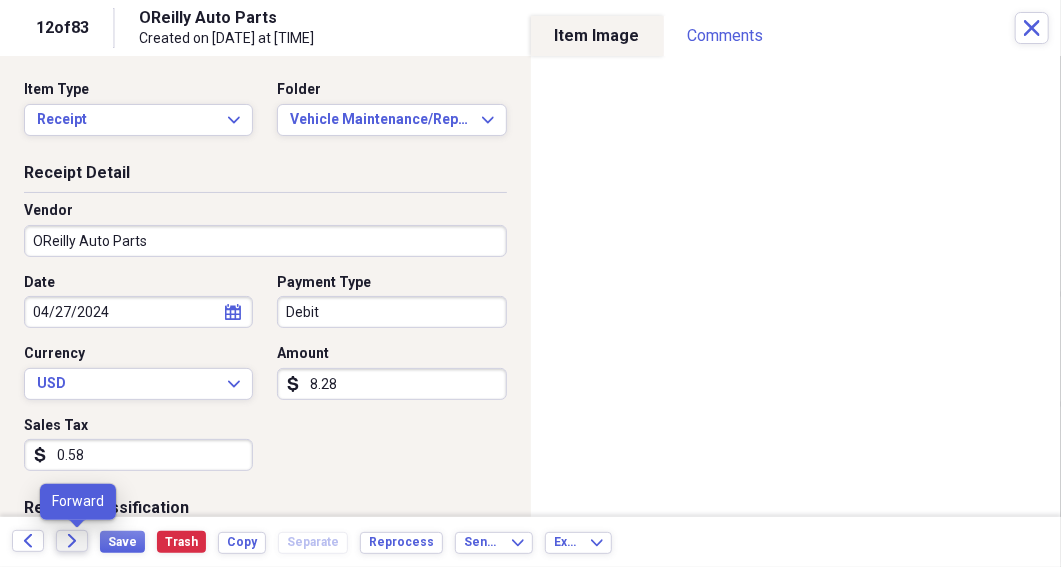 click on "Forward" 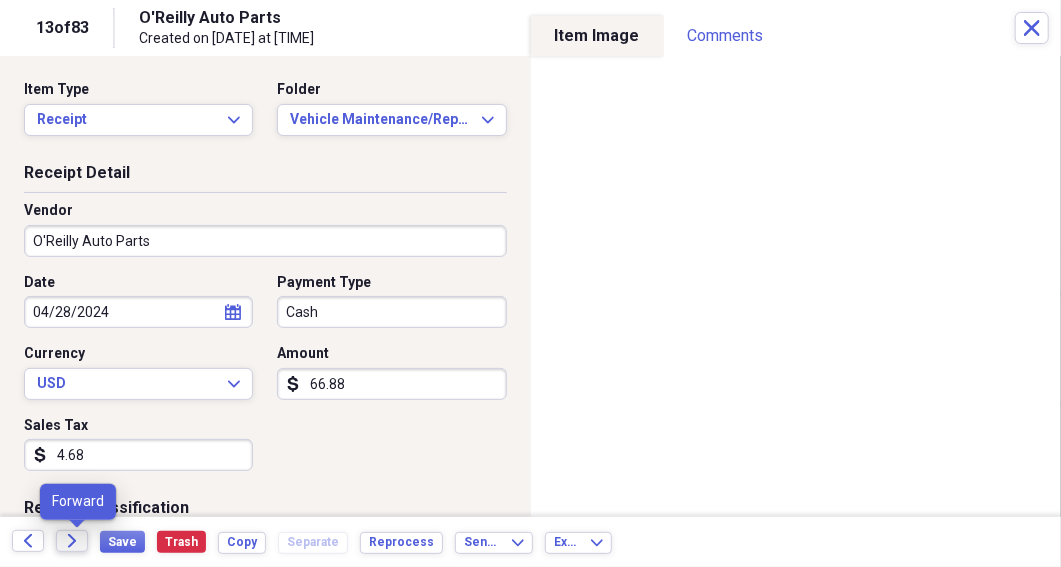 click 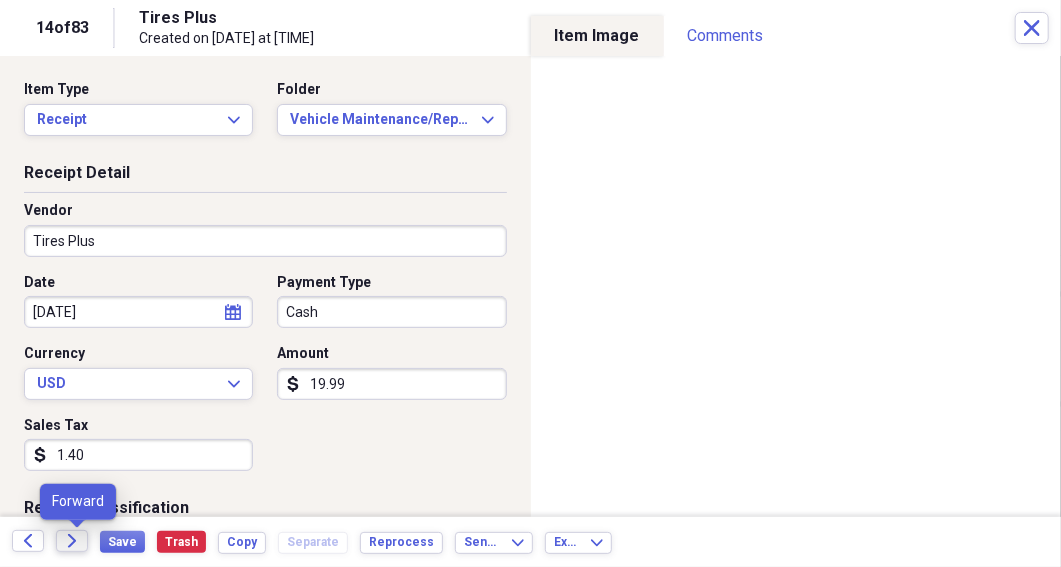 click on "Forward" 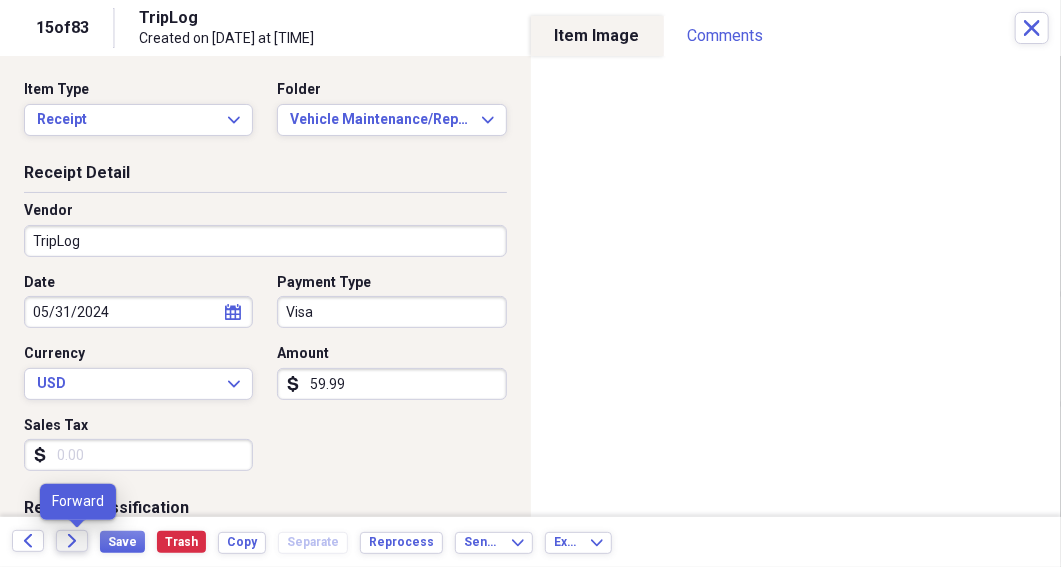 click on "Forward" 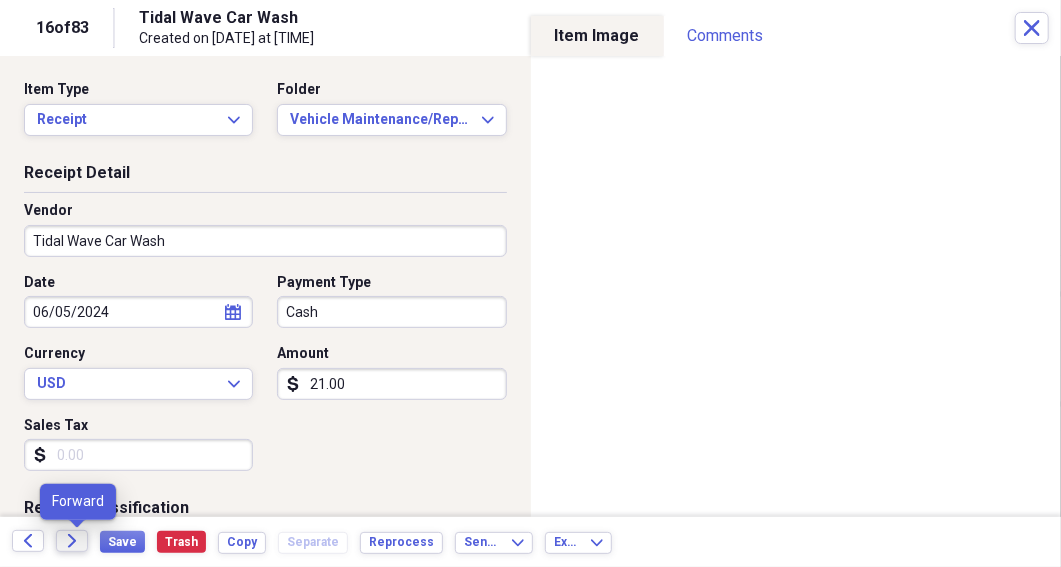 click on "Forward" 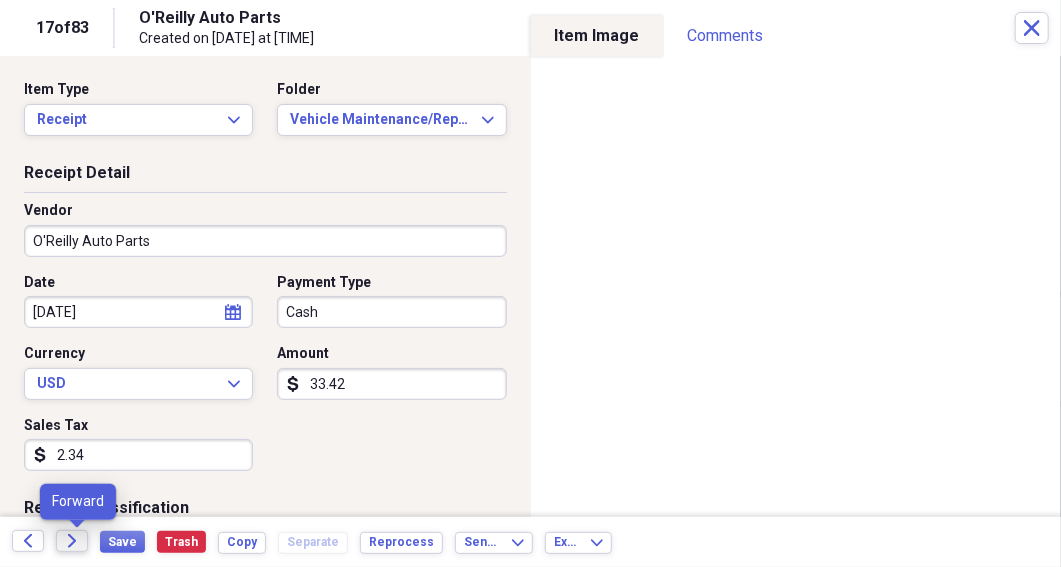click on "Forward" 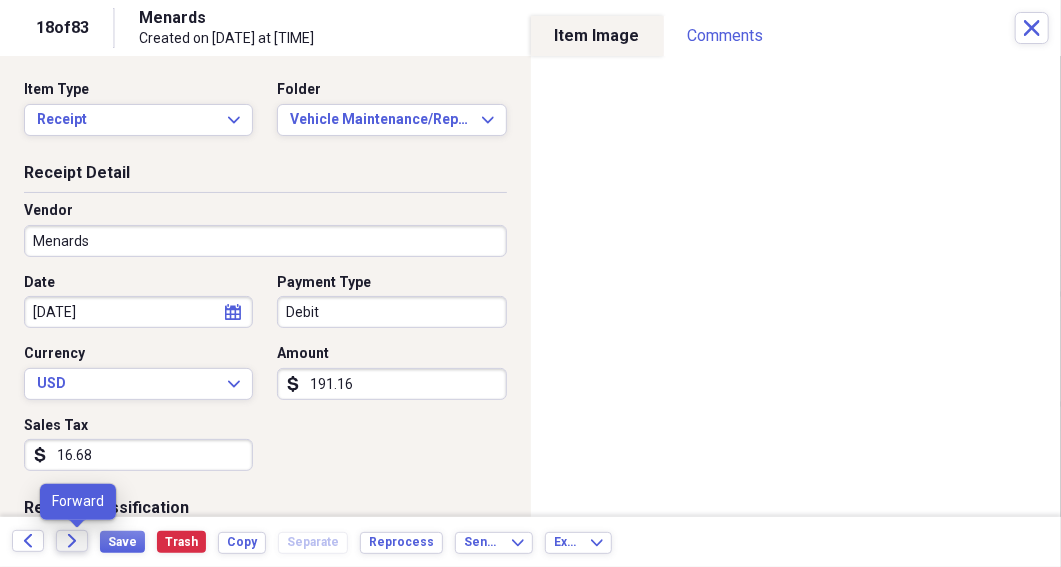 click on "Forward" 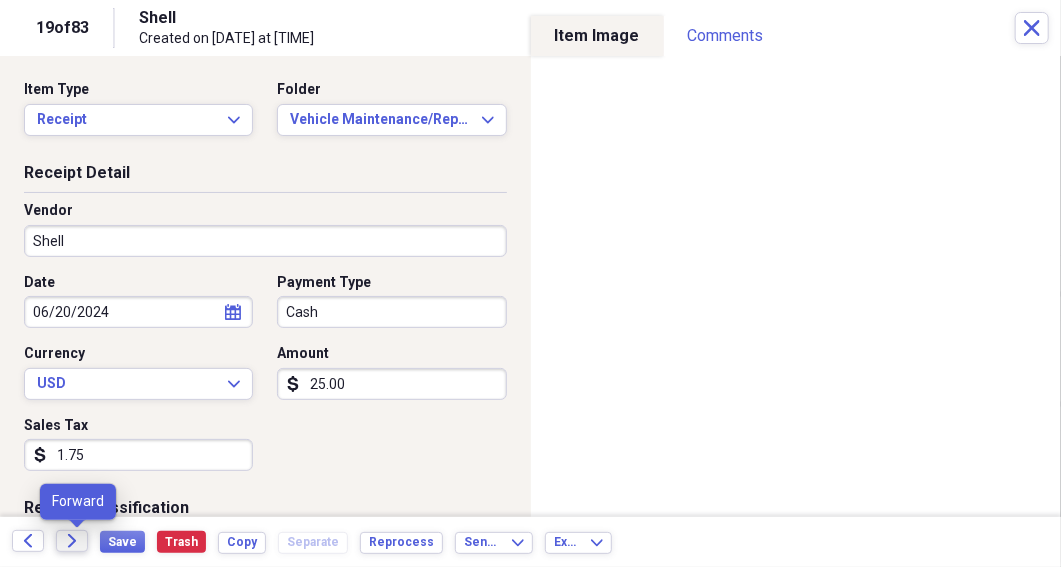 click on "Forward" 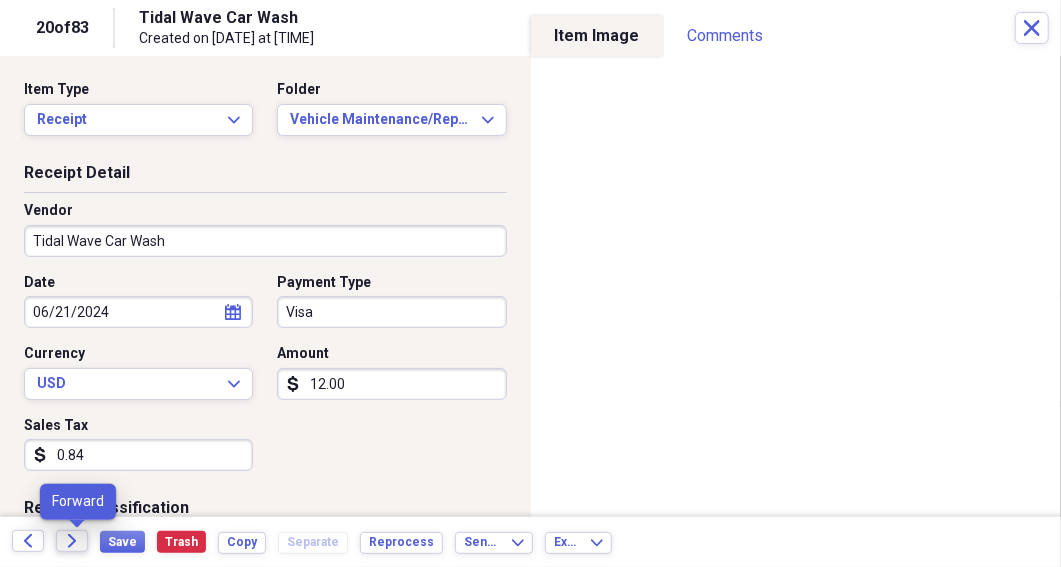click on "Forward" 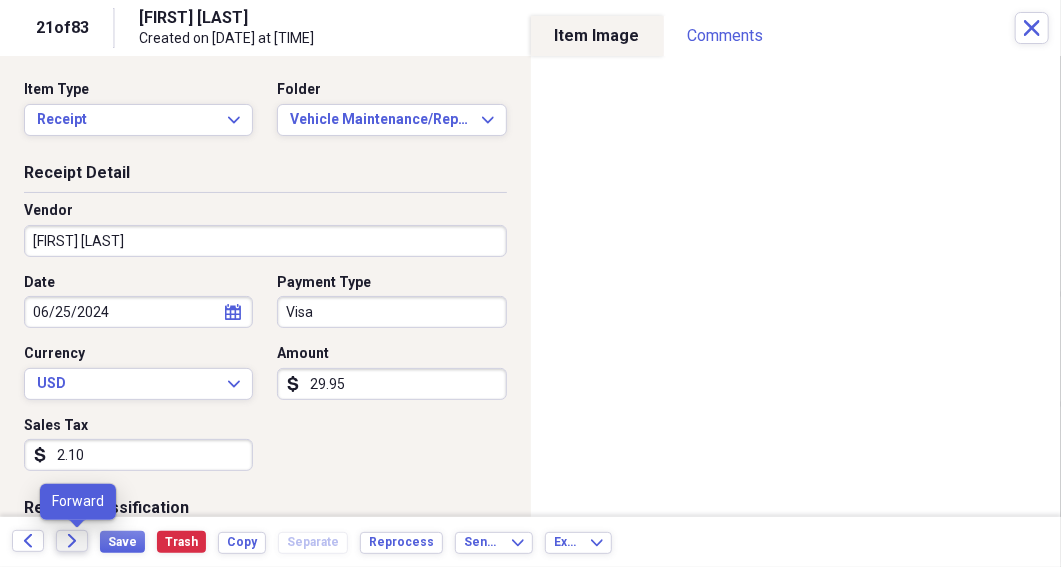 click on "Forward" 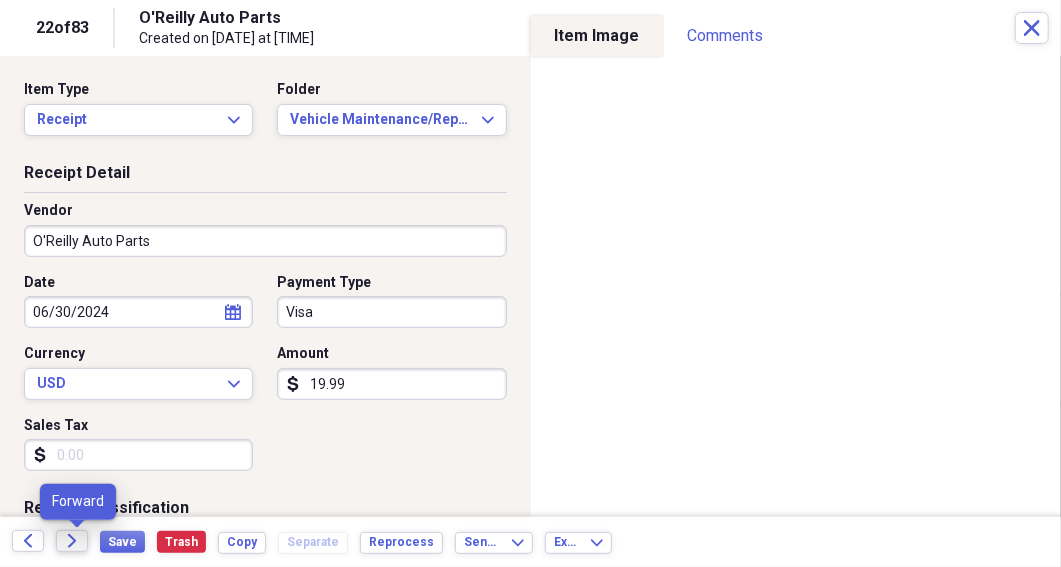 click on "Forward" 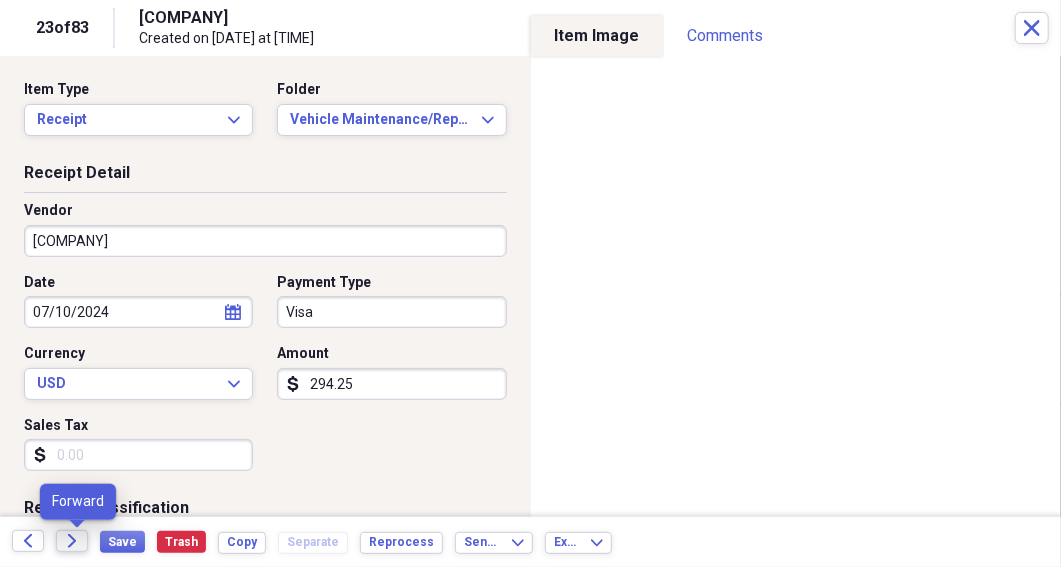 click on "Forward" 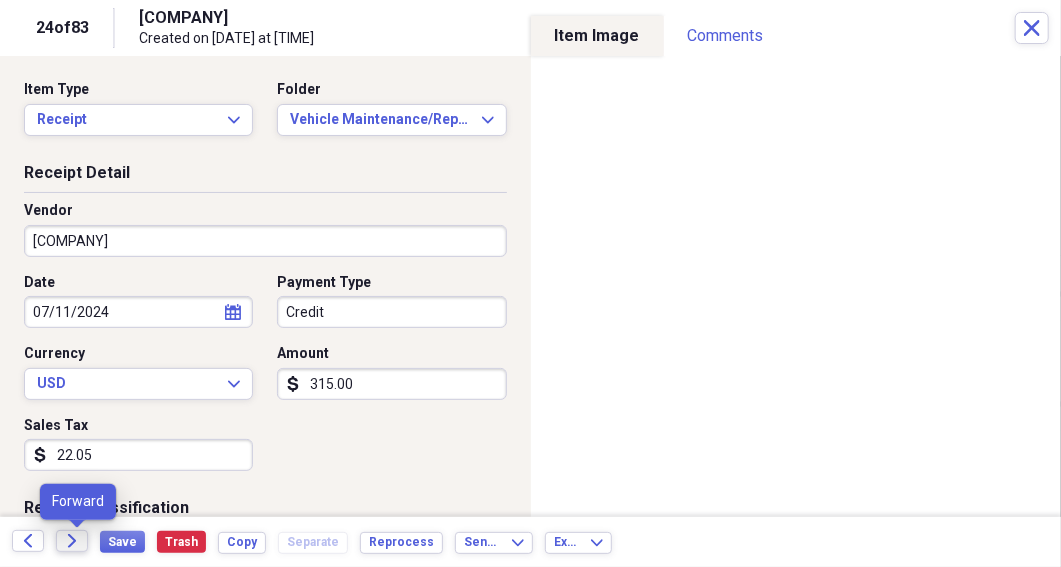 click on "Forward" 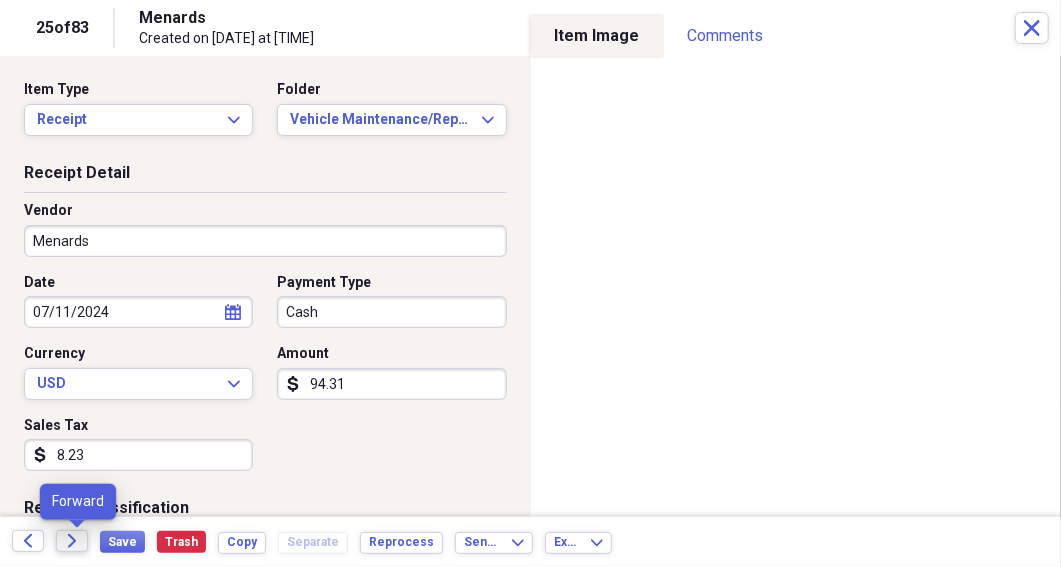 click on "Forward" 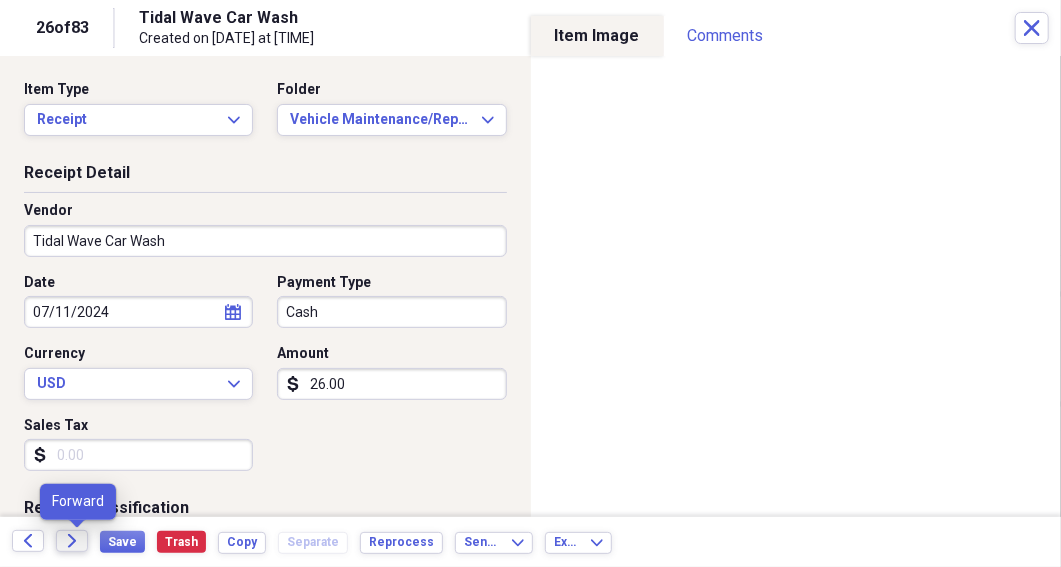 click on "Forward" 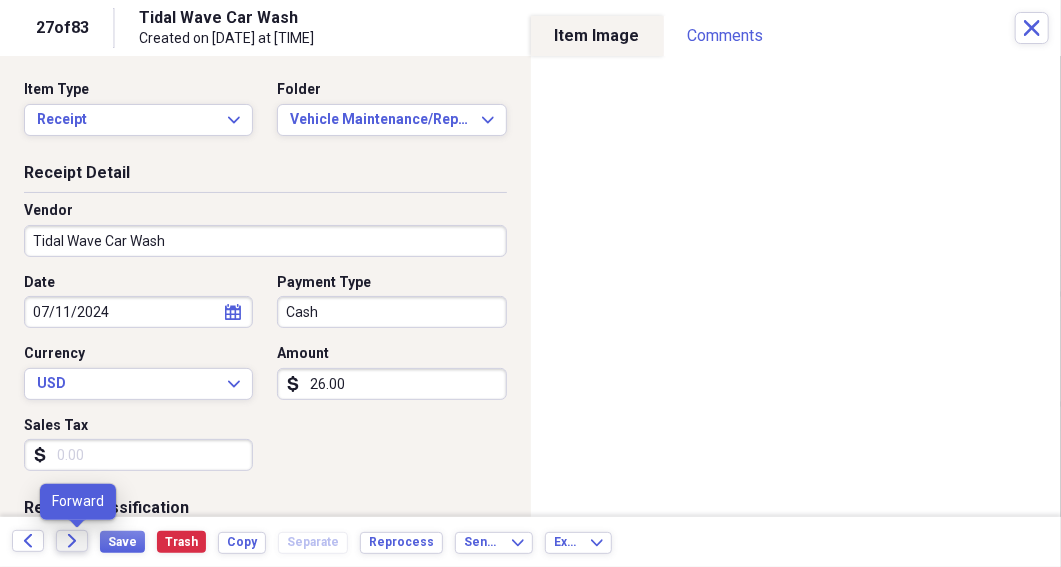 click on "Forward" 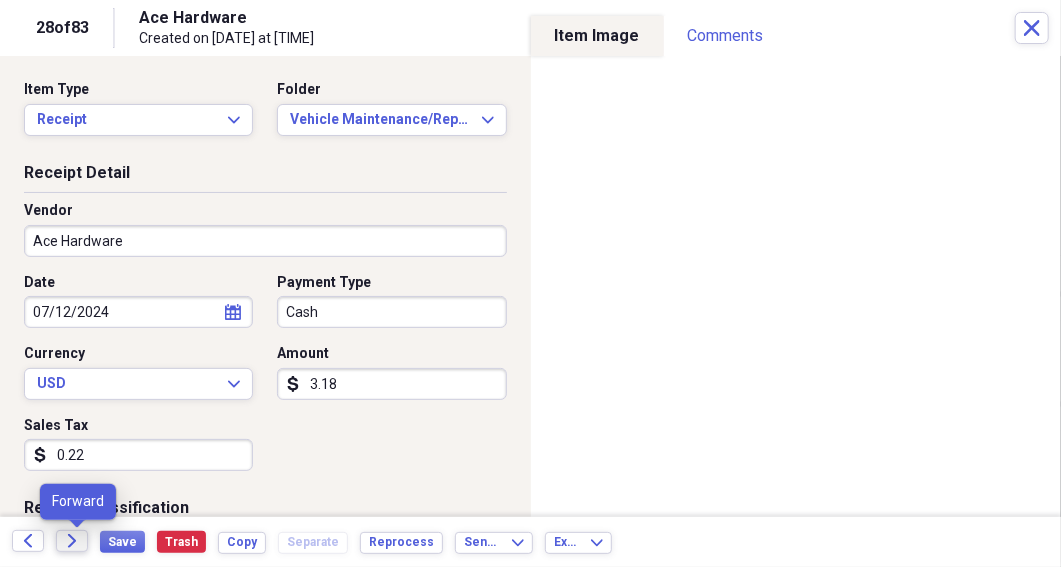 click on "Forward" 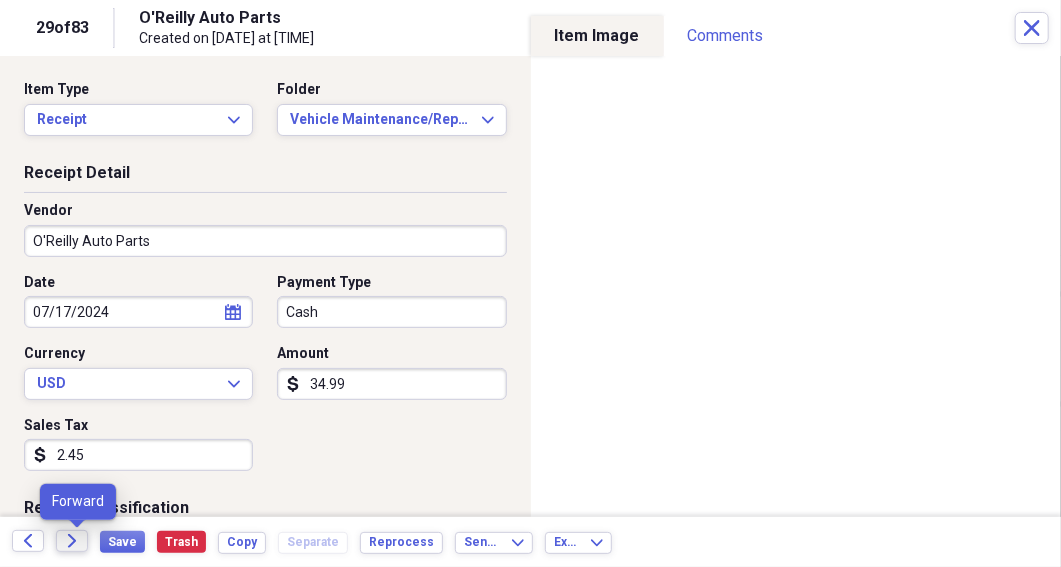 click on "Forward" 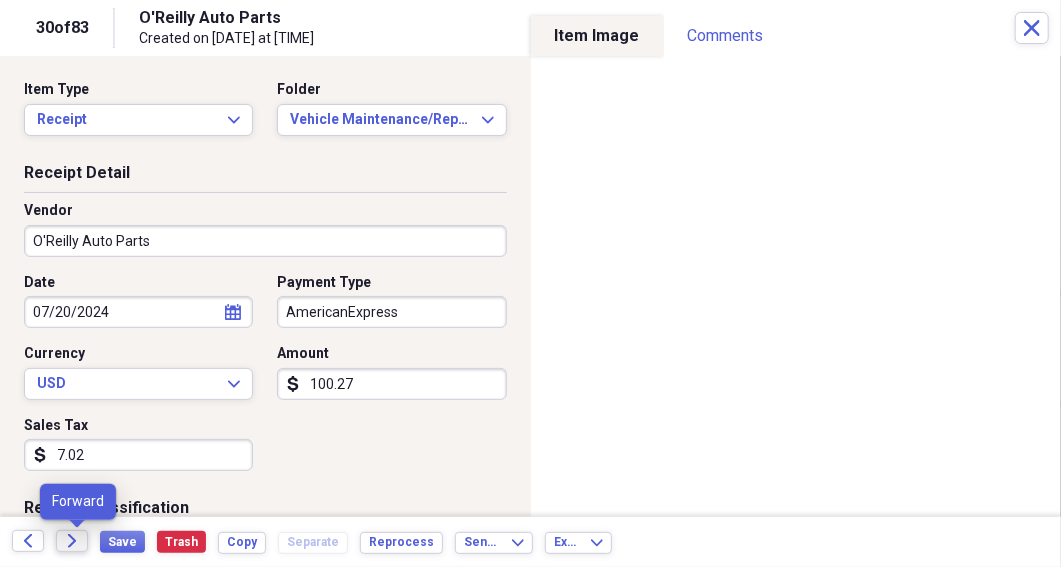click 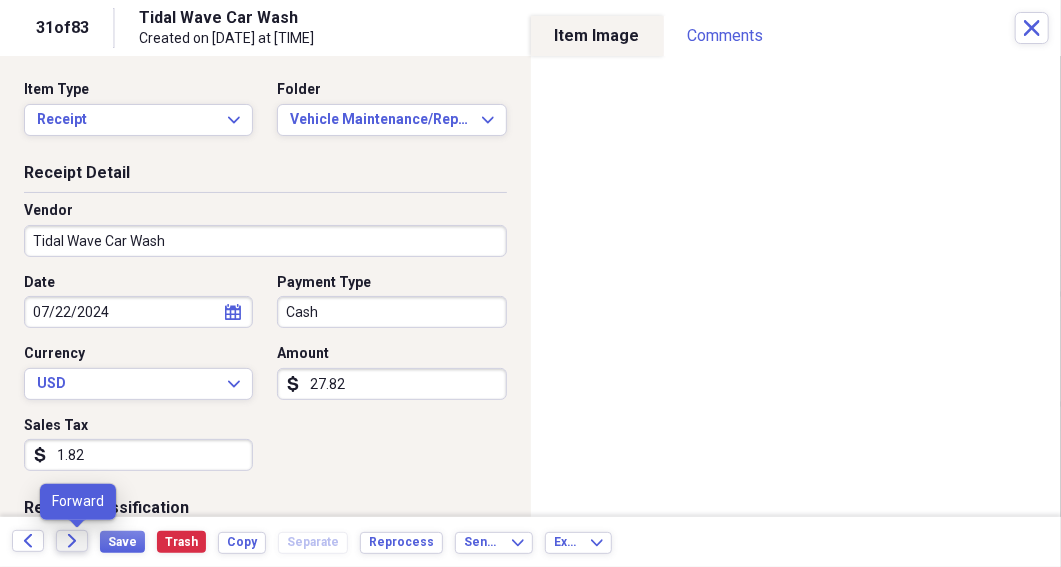 click on "Forward" 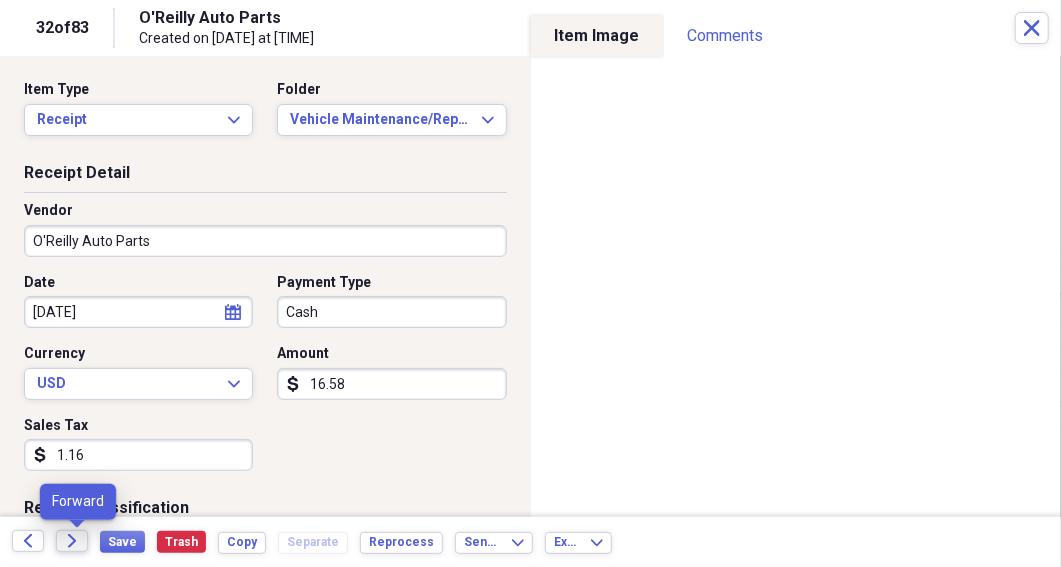 click 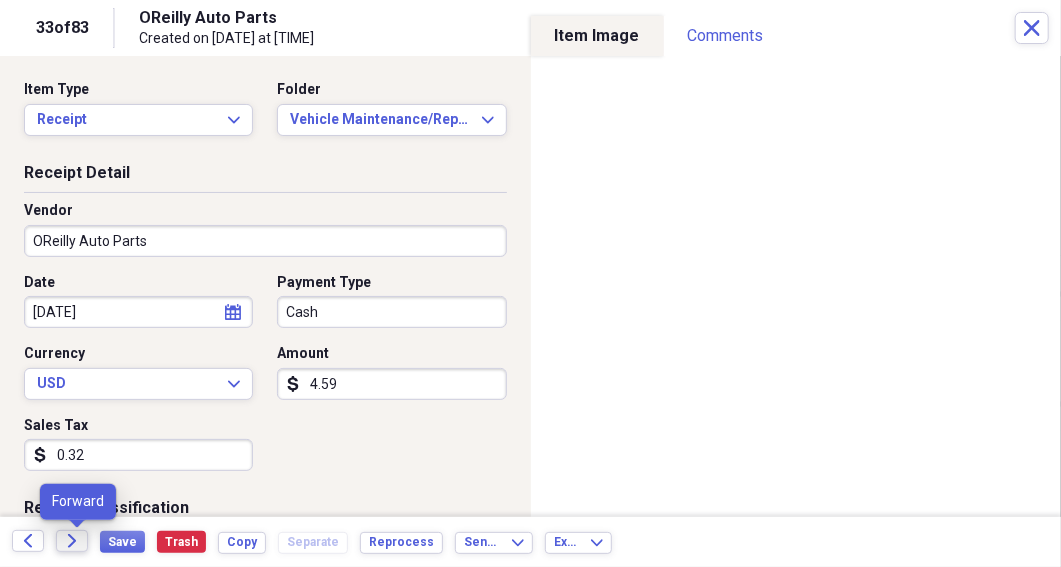click 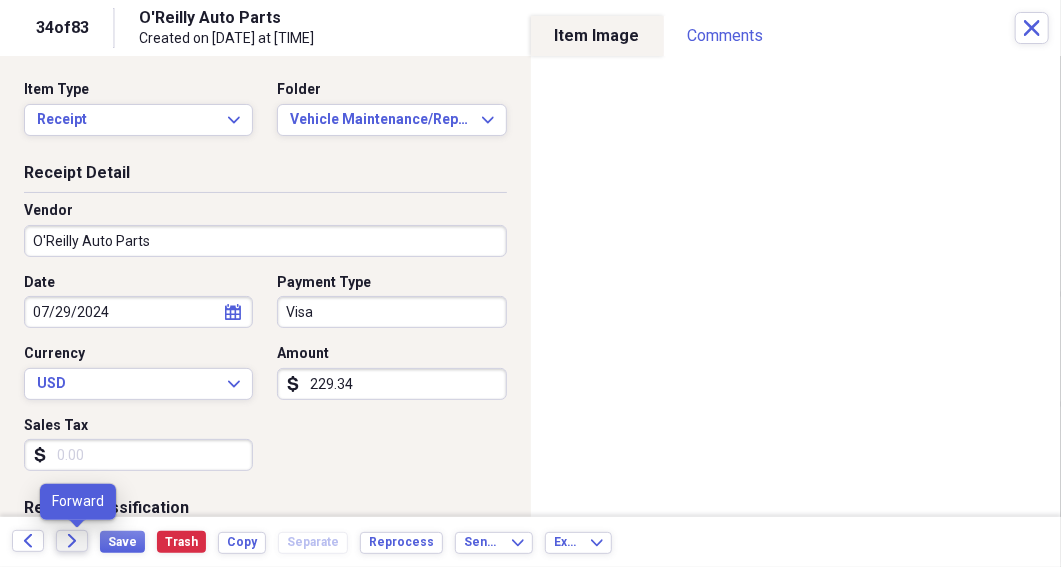 click 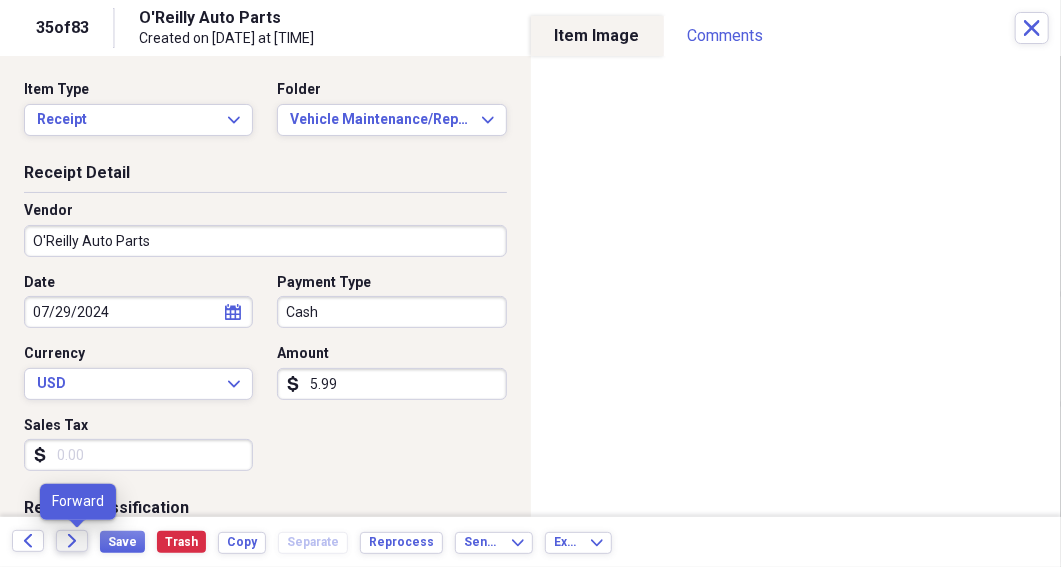 click 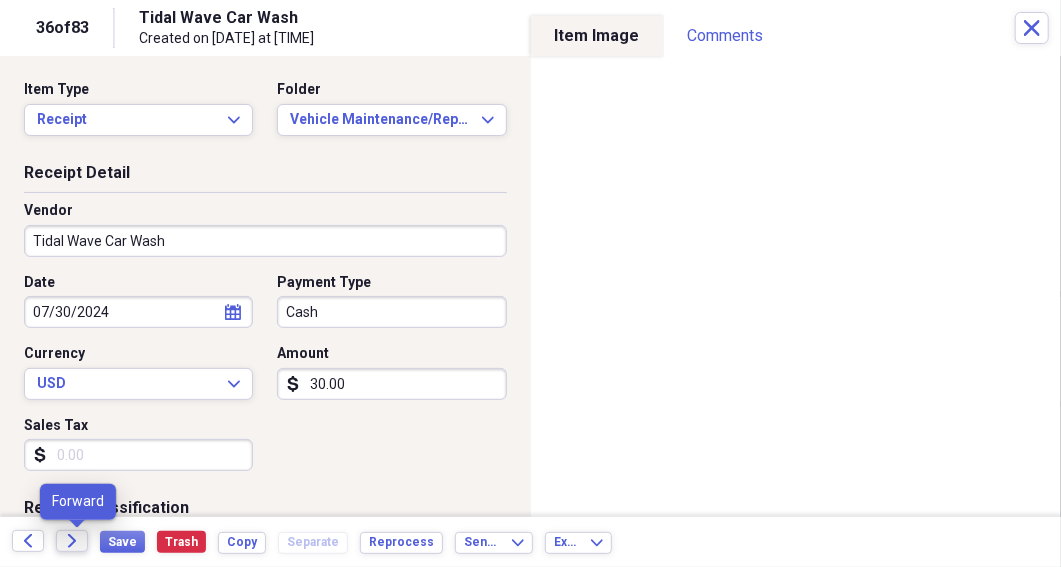 click 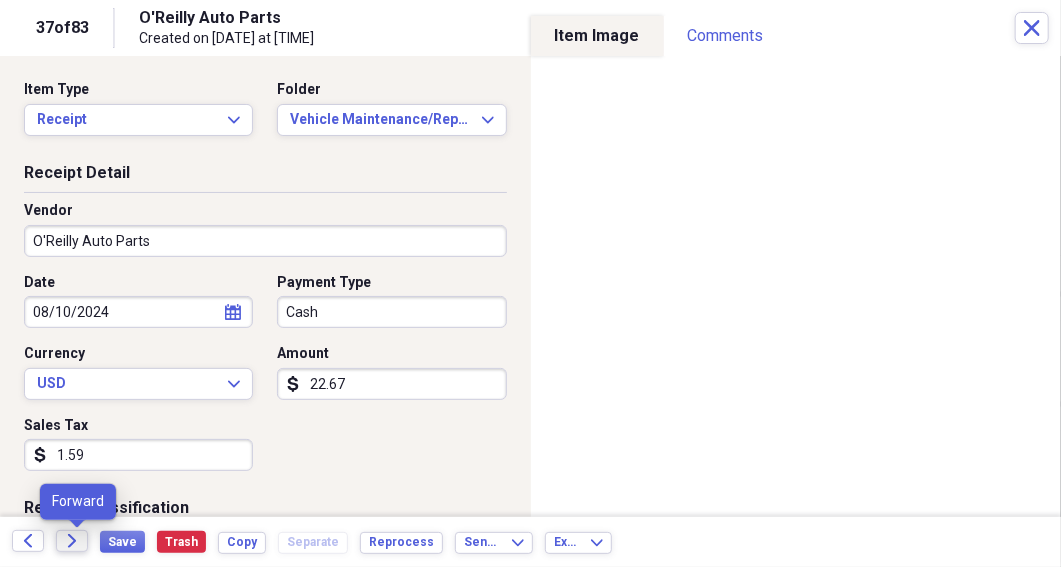 click 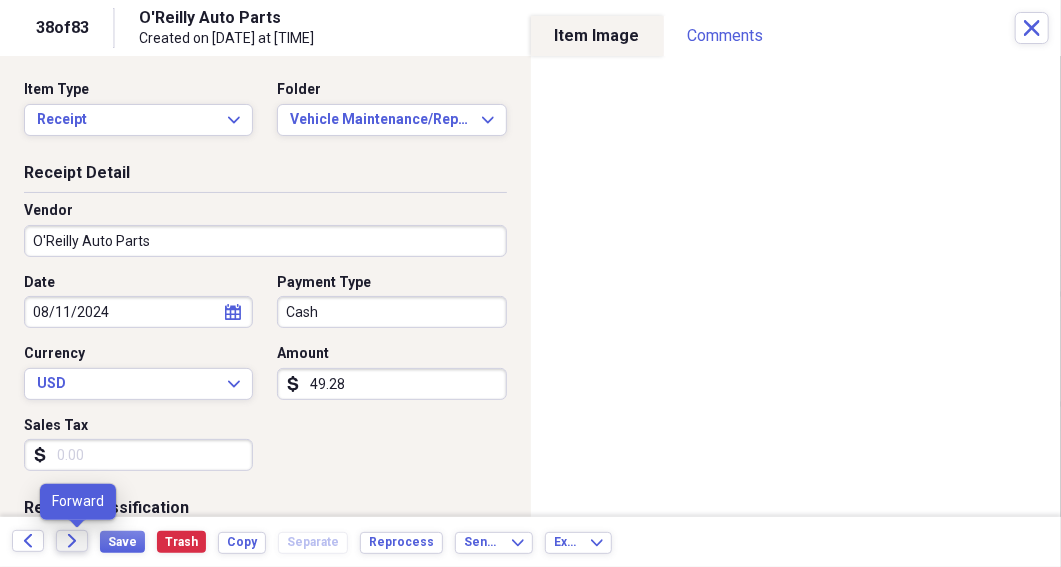 click 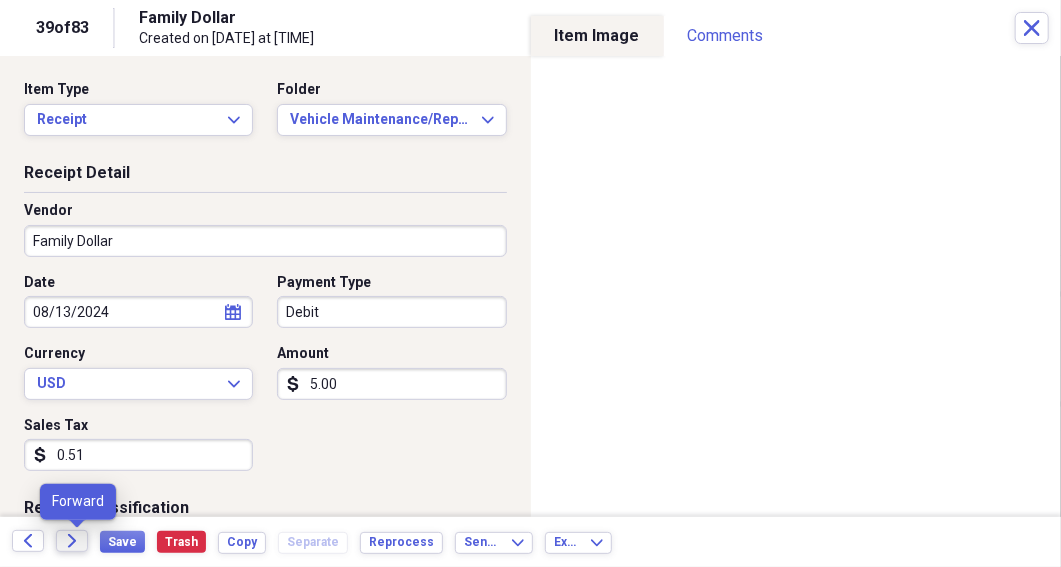 click 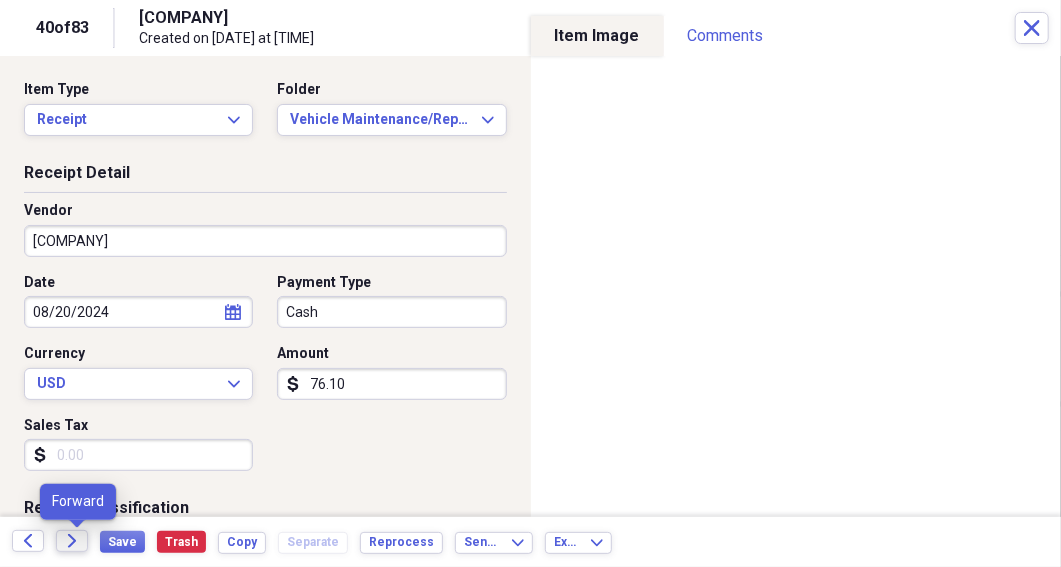 click 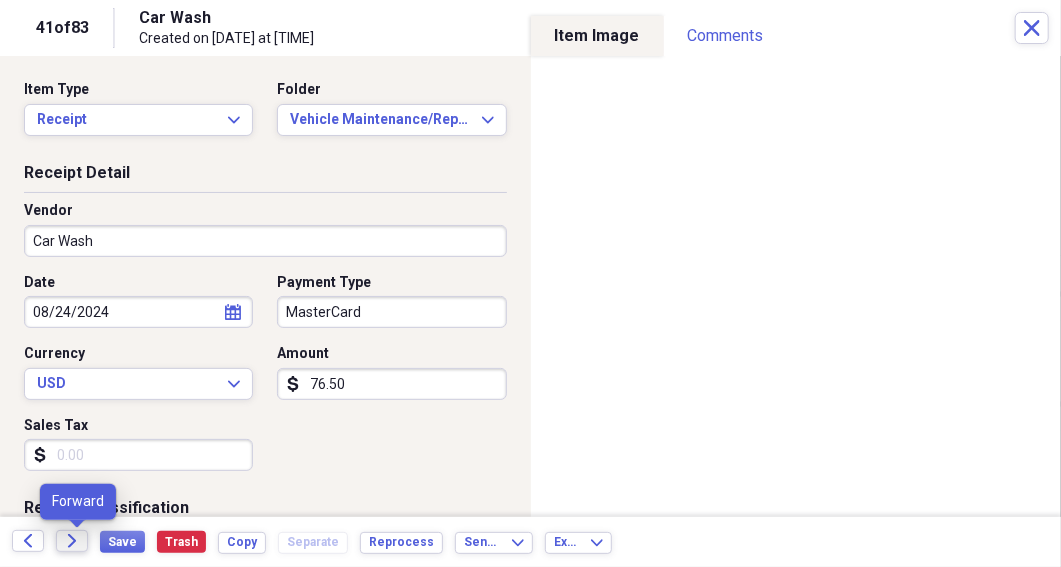 click 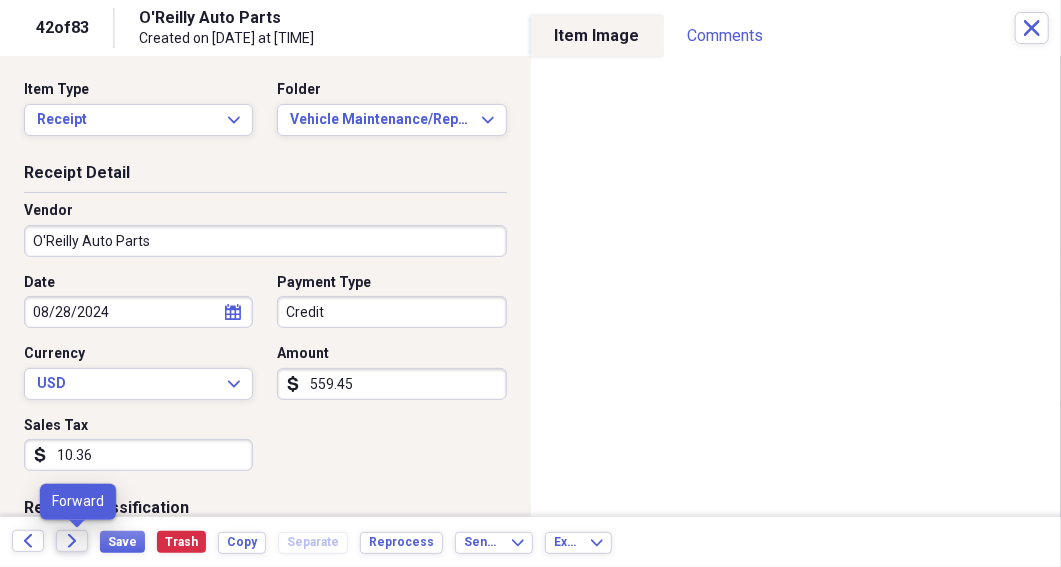 click on "Forward" 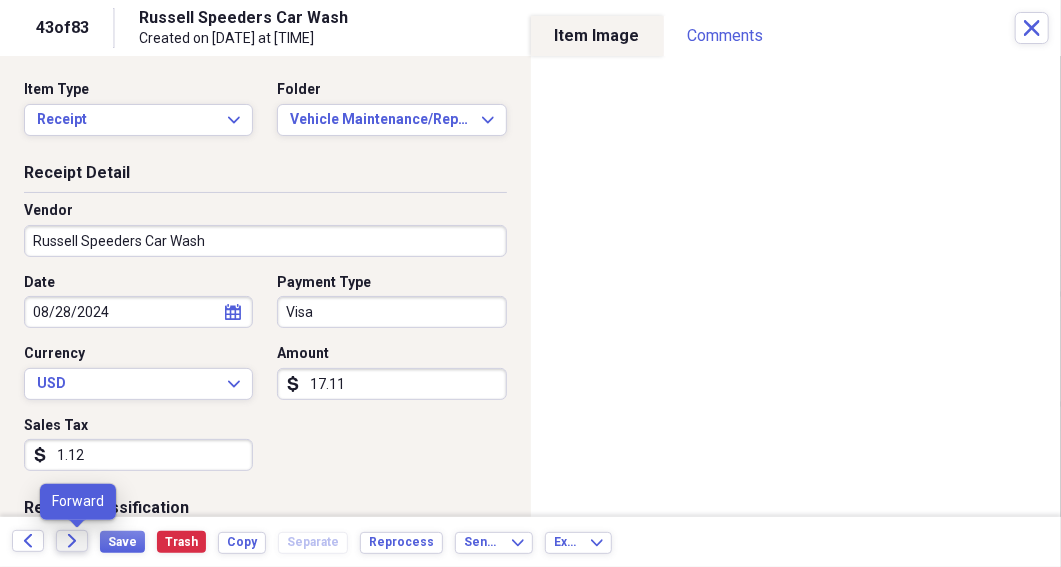 click on "Forward" 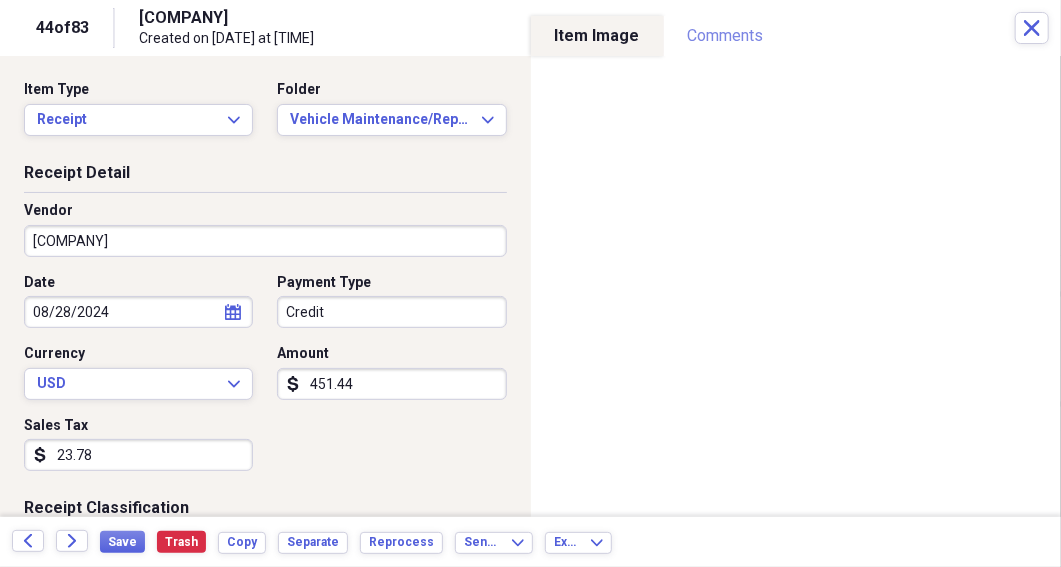 click on "Comments" at bounding box center [726, 36] 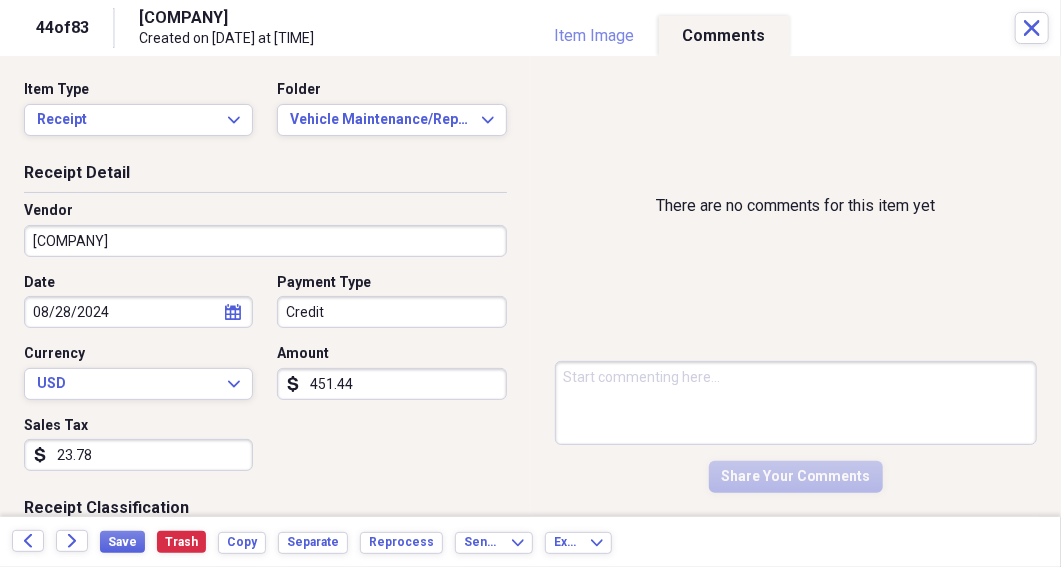 click on "Item Image" at bounding box center (595, 36) 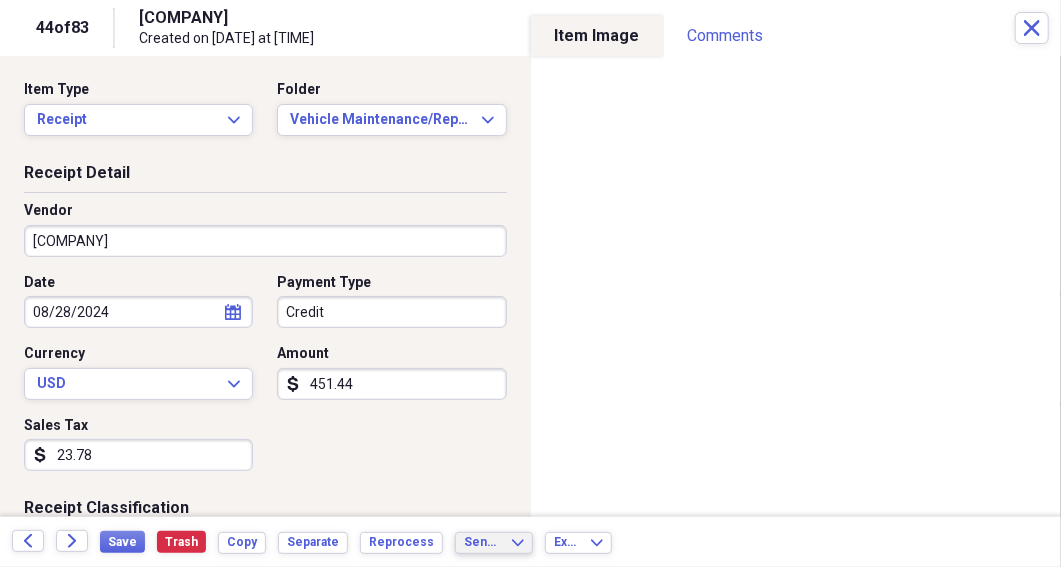 click on "Expand" 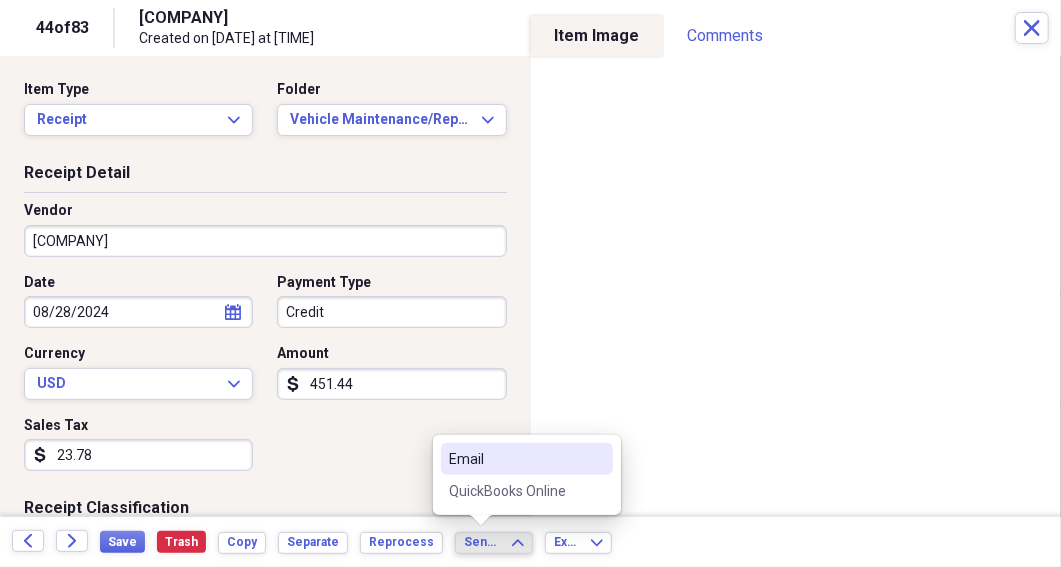click 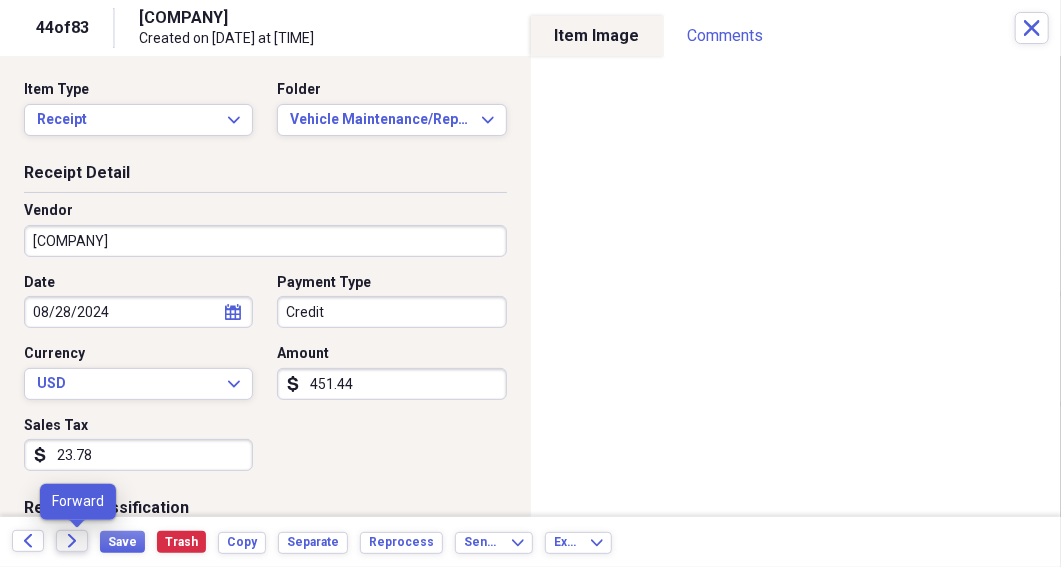 click 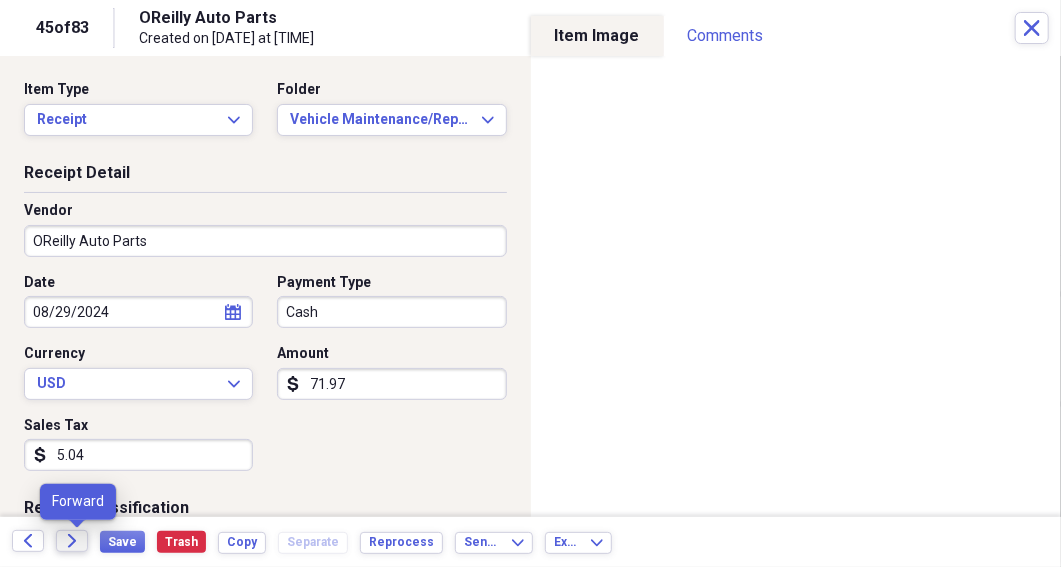 click on "Forward" 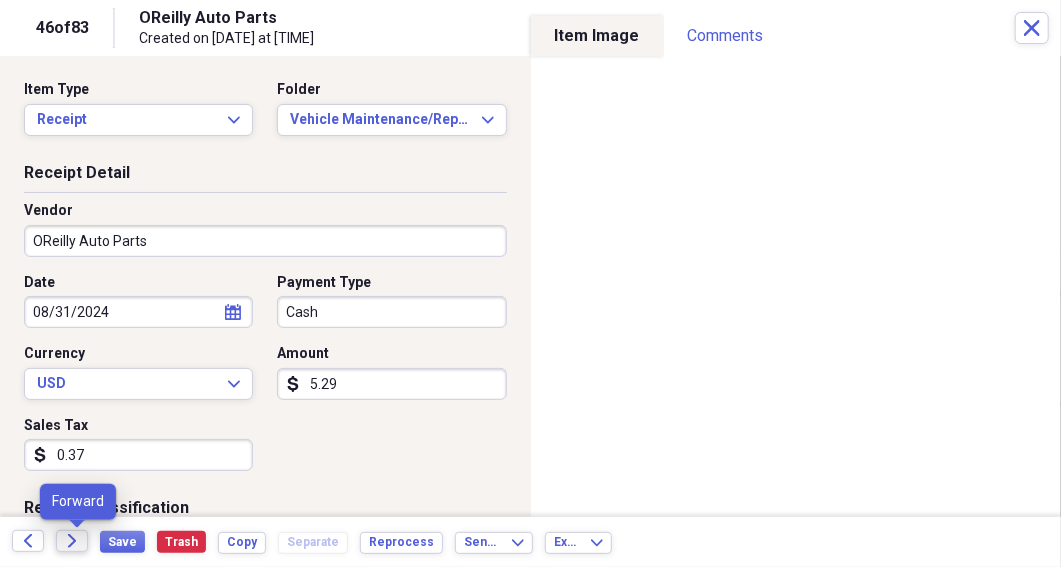 click on "Forward" 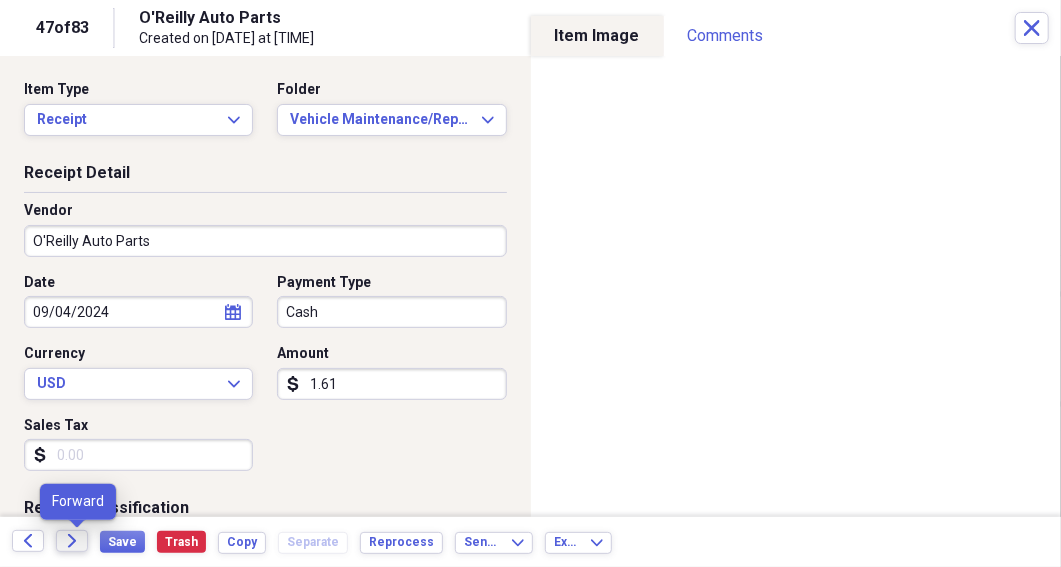 click on "Forward" 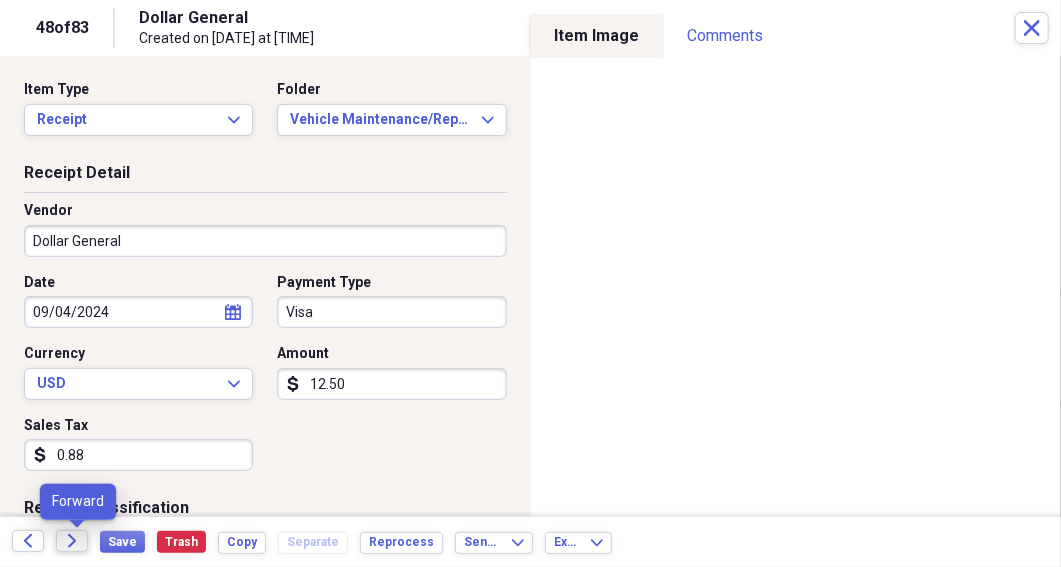 click on "Forward" 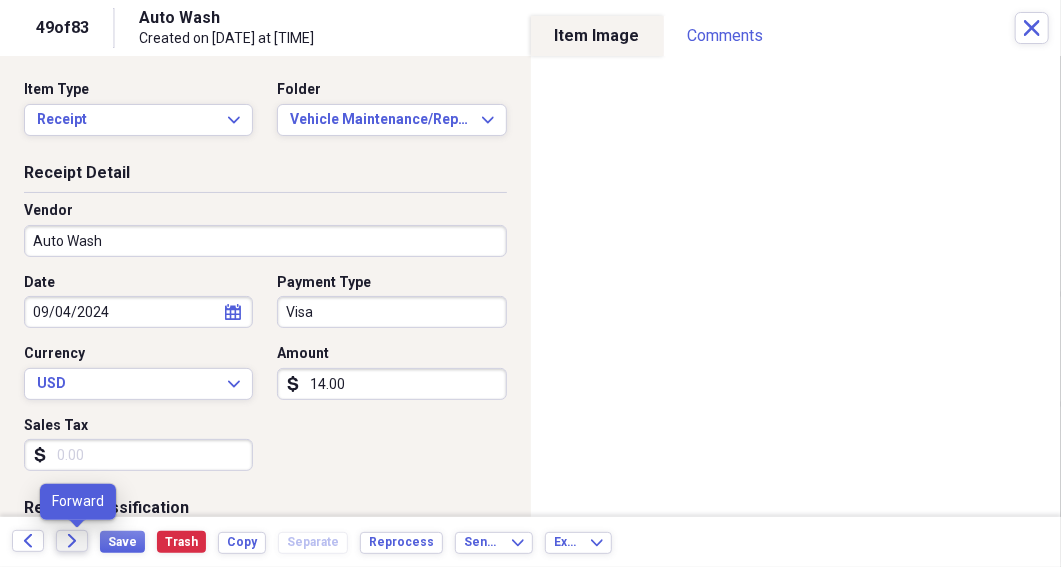 click on "Forward" 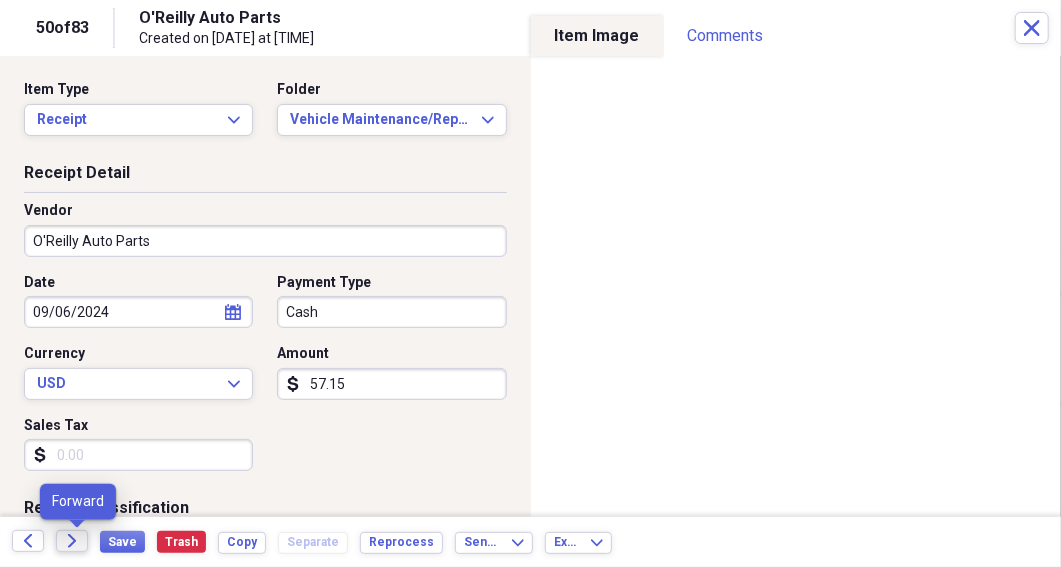 click on "Forward" at bounding box center (72, 541) 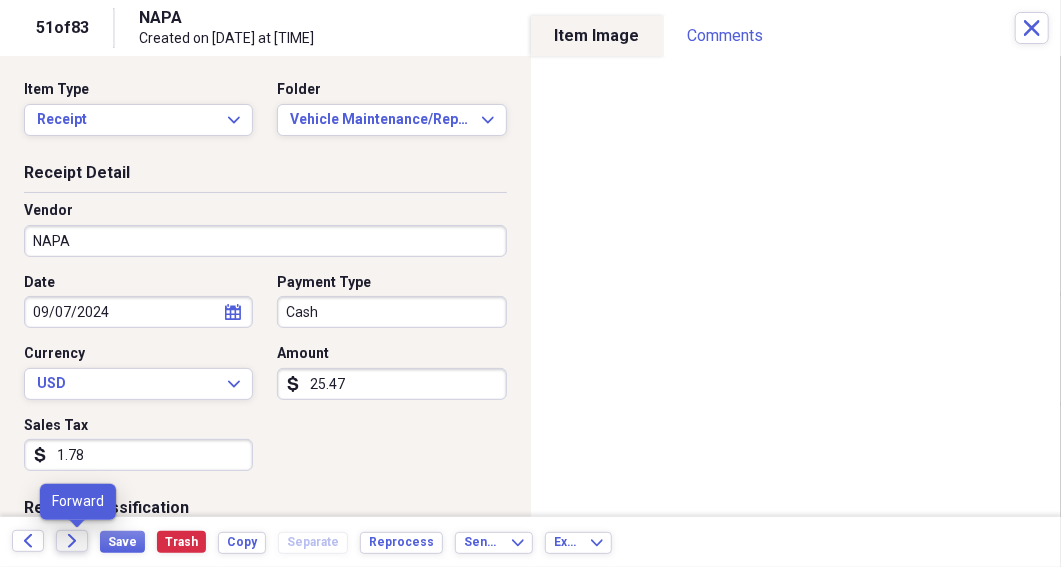 click 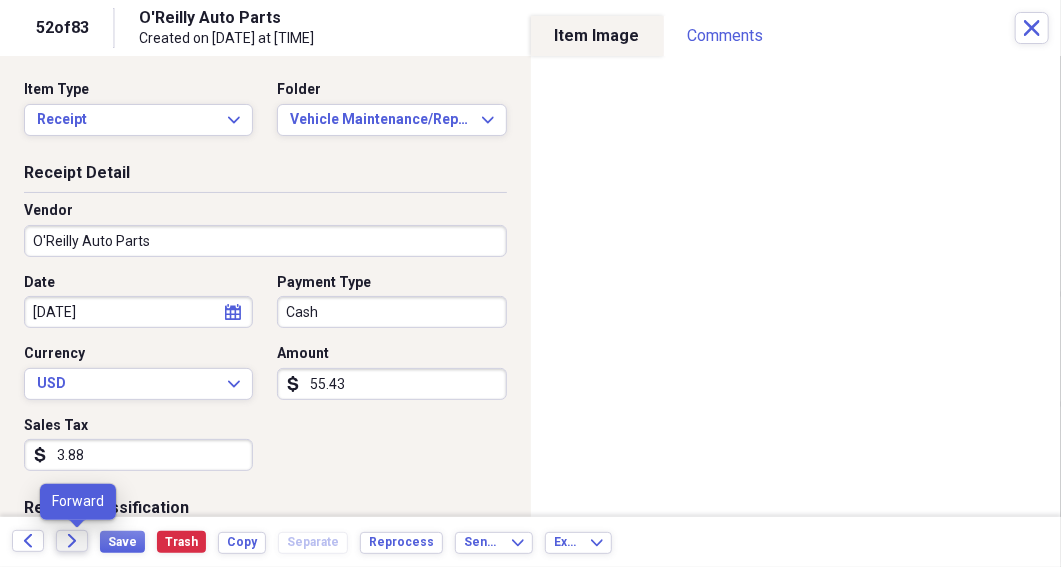 click on "Forward" 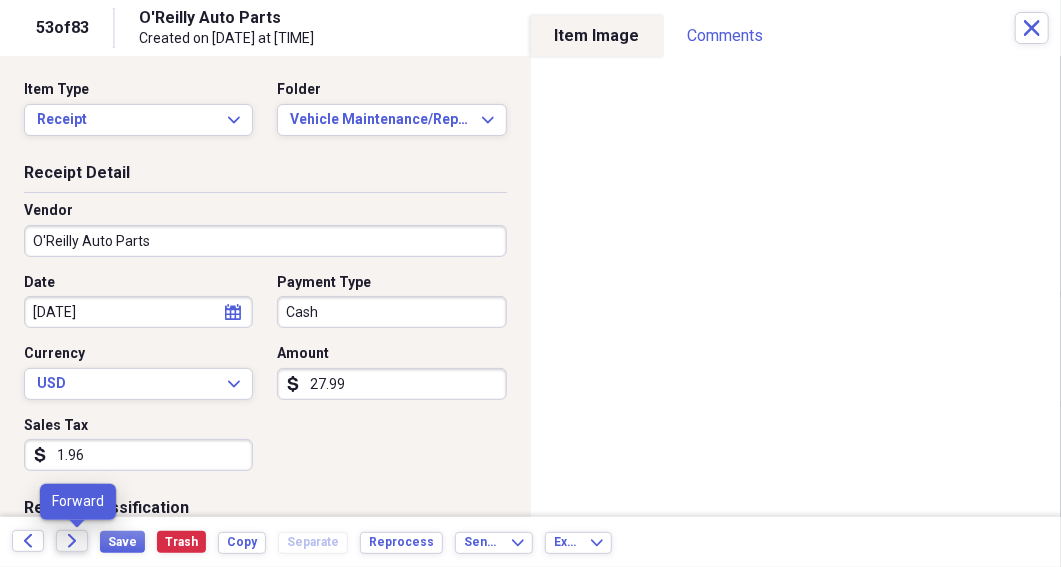 click on "Forward" 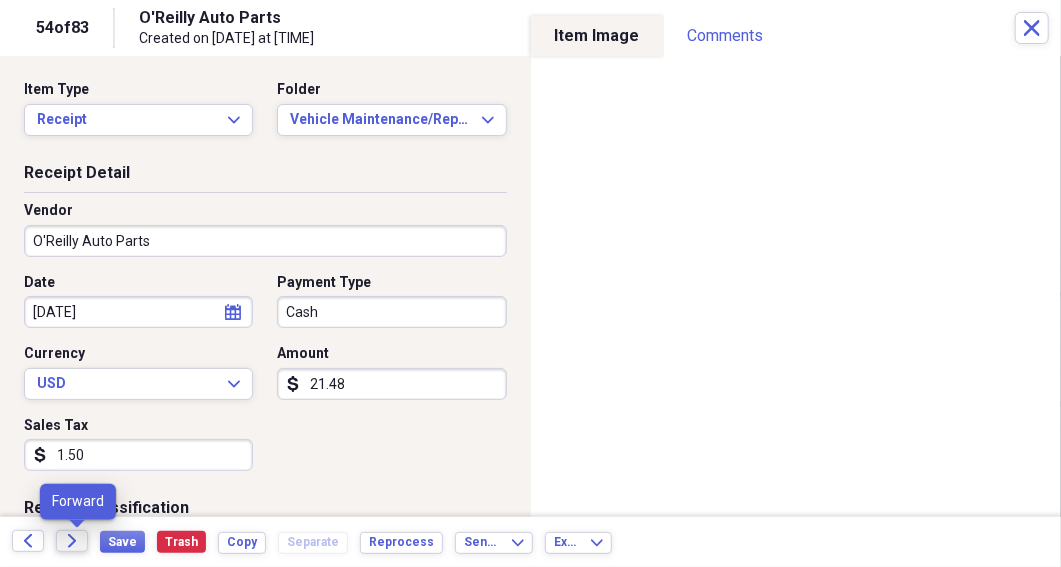 click 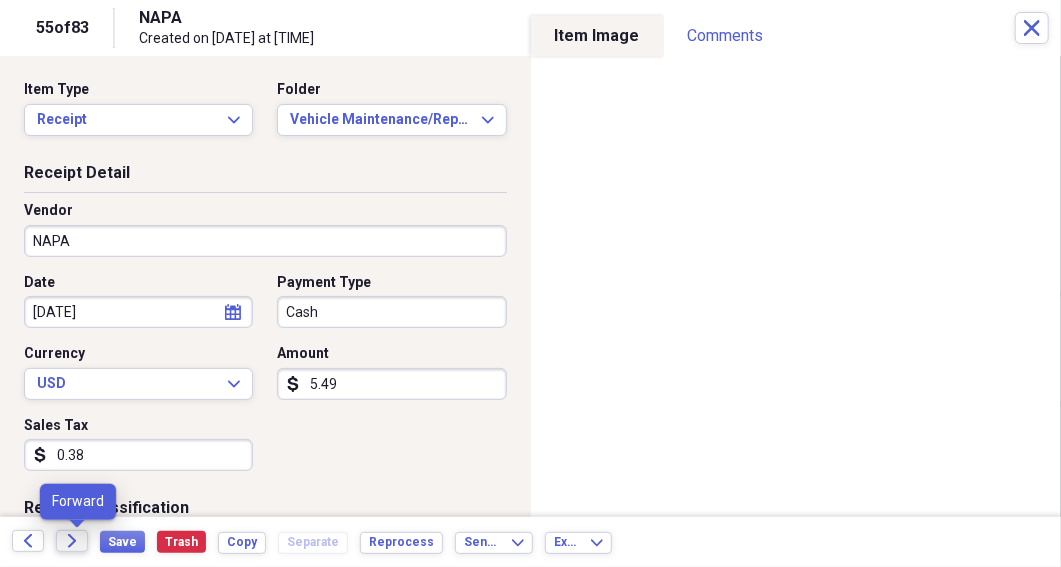 click 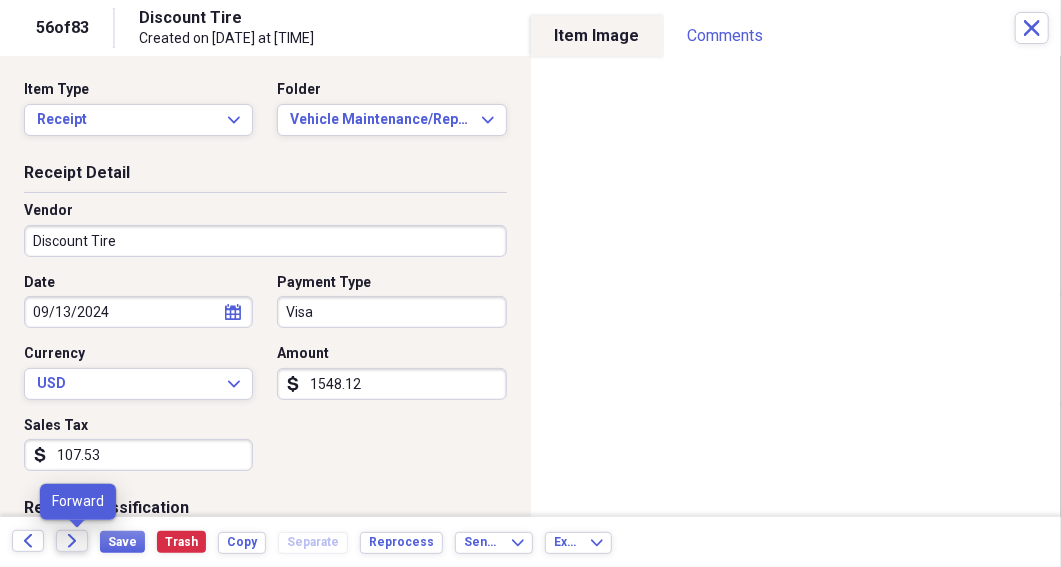 click on "Forward" 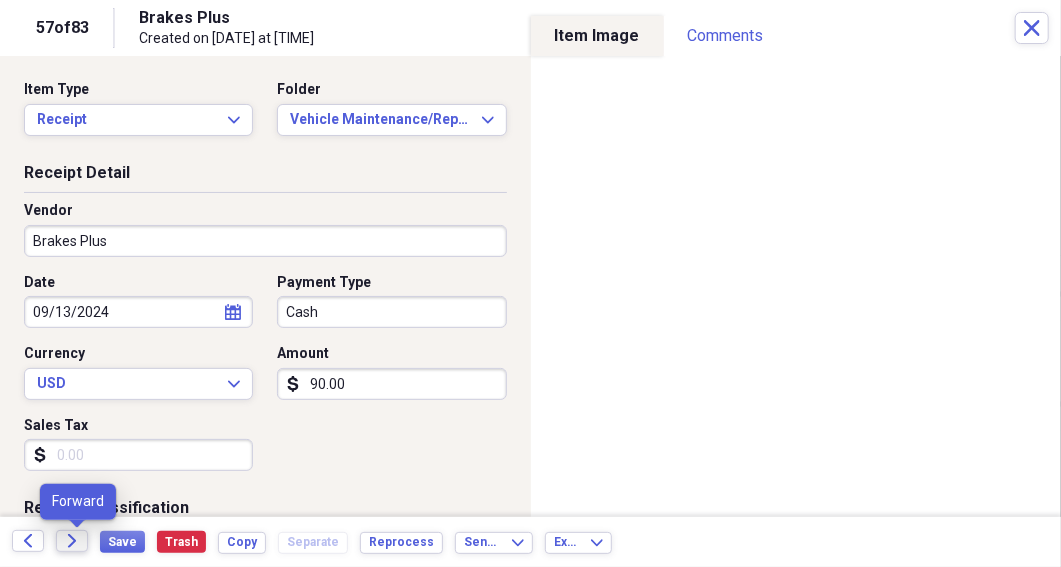 click on "Forward" 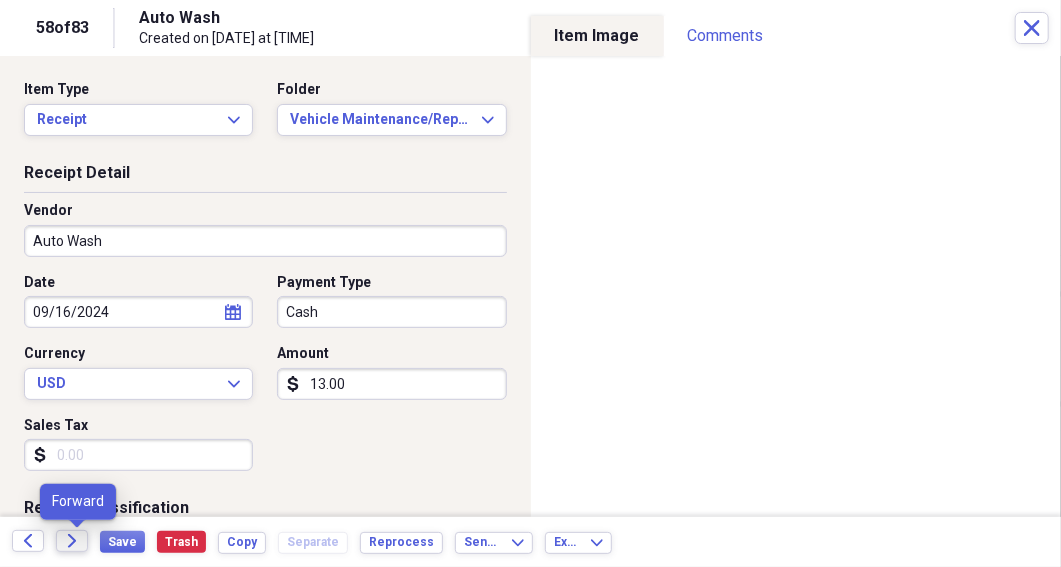 click on "Forward" 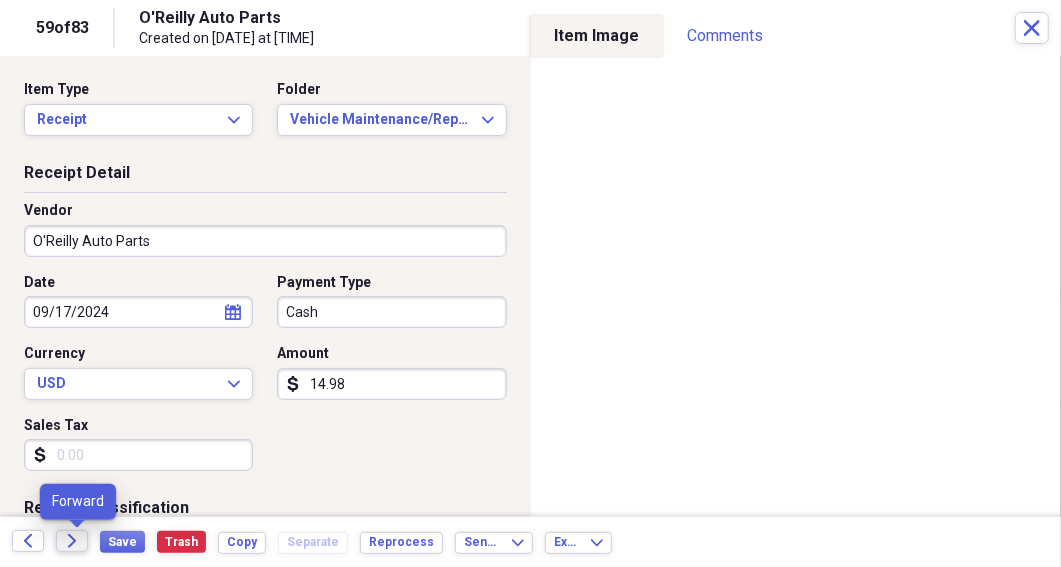 click on "Forward" 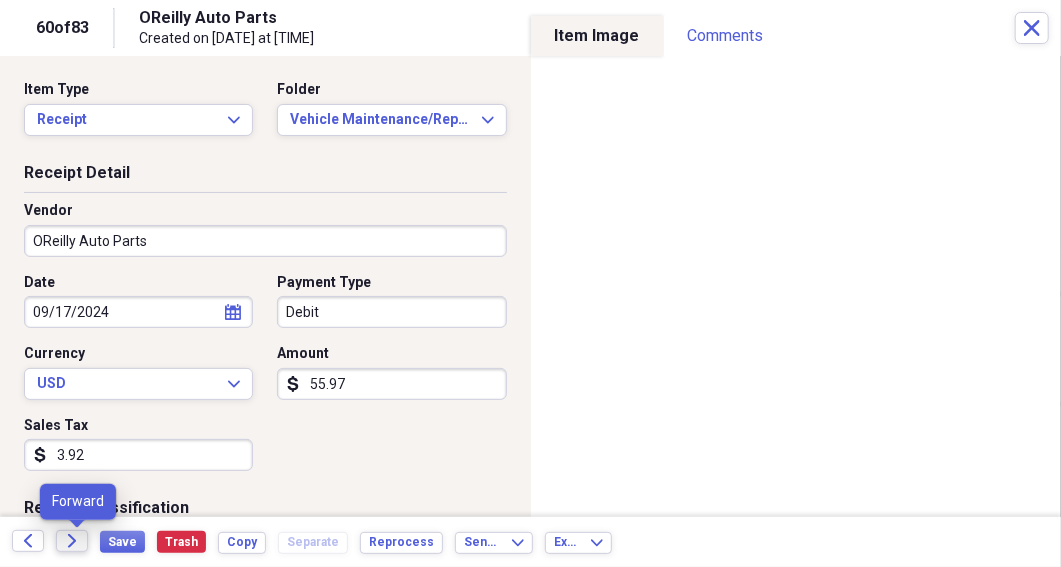 click on "Forward" 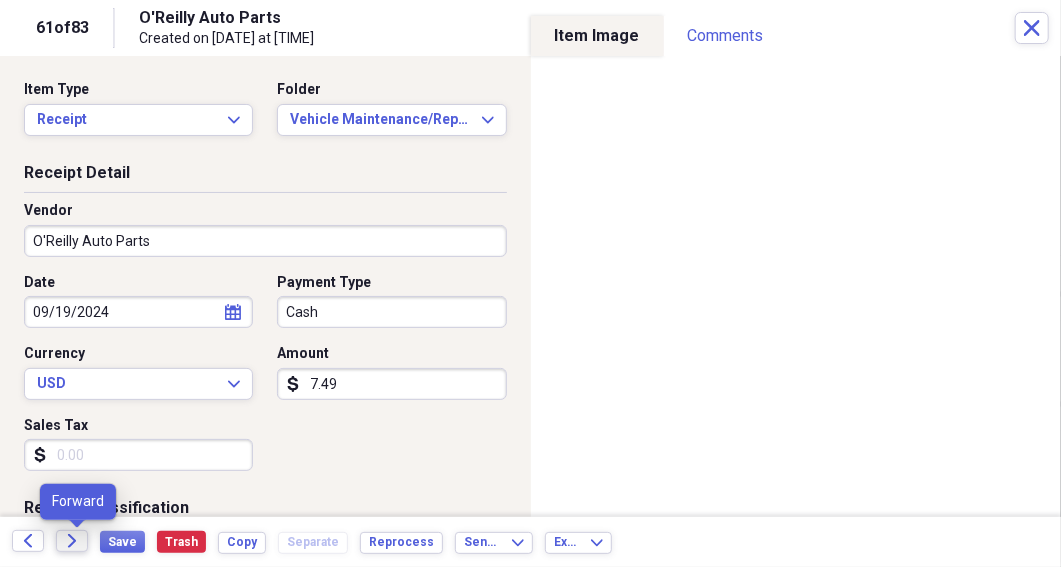 click on "Forward" 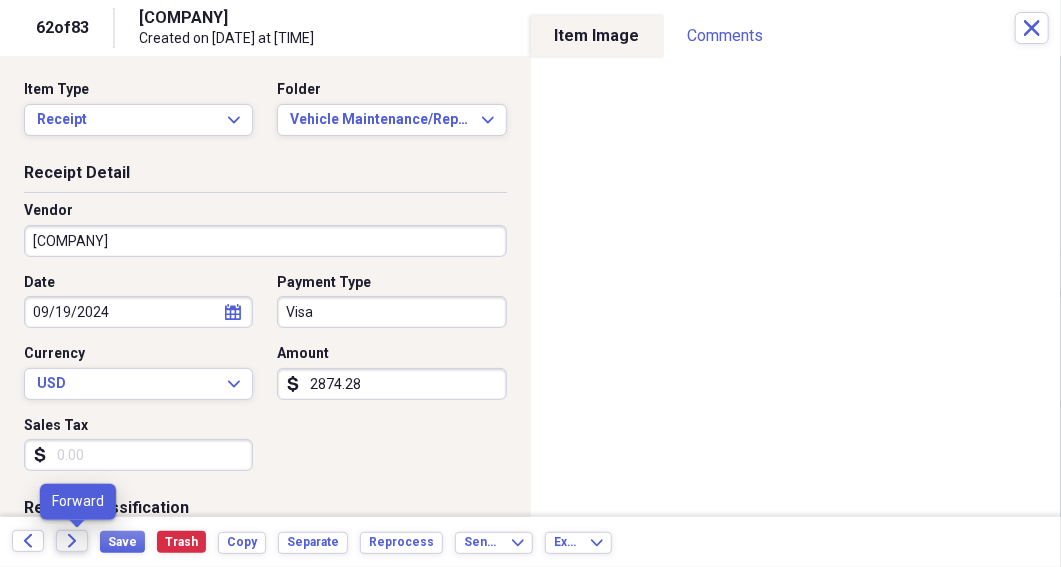 click 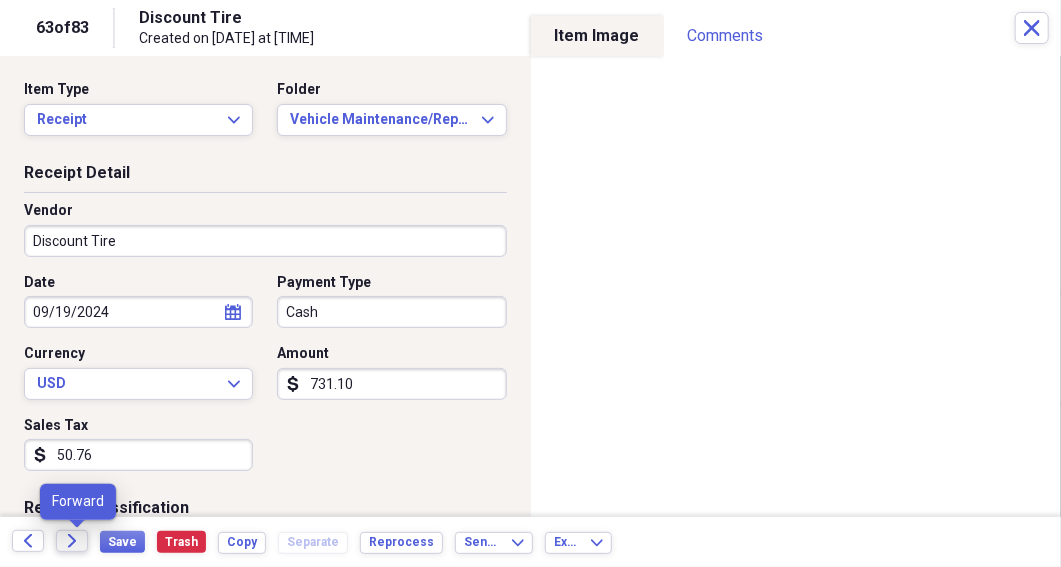 click on "Forward" at bounding box center [72, 541] 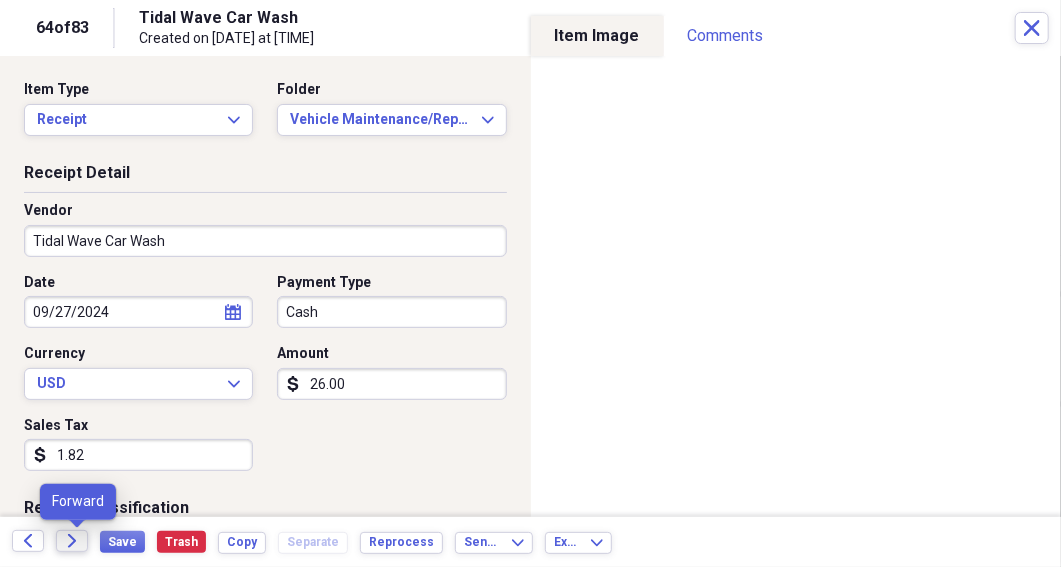 click on "Forward" 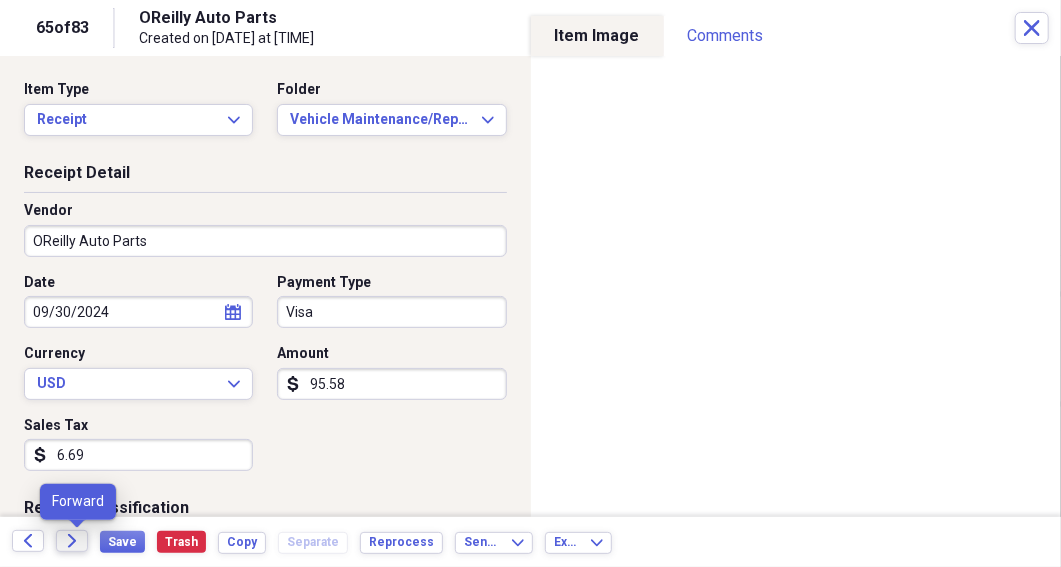 click on "Forward" 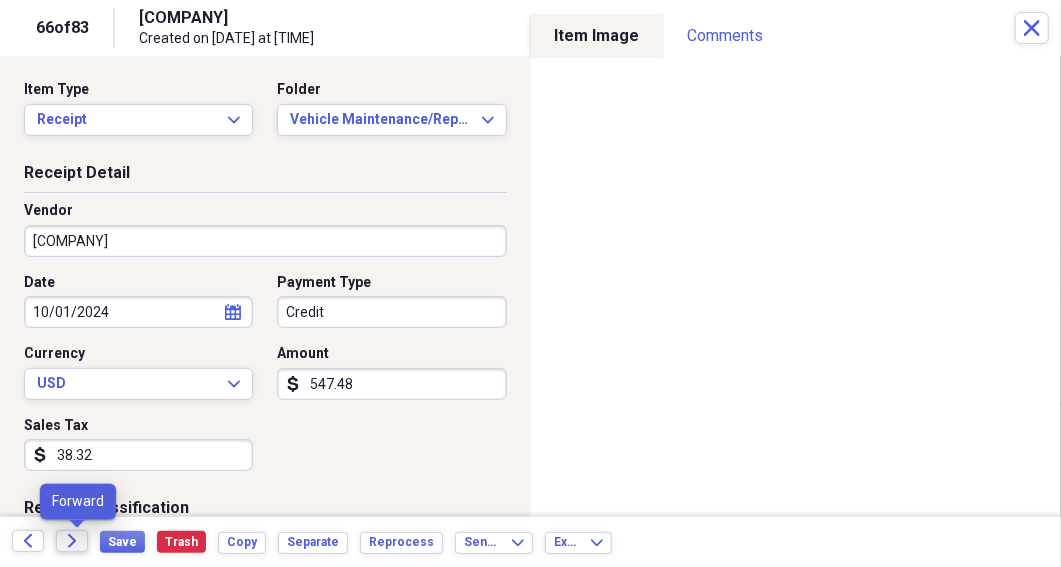 click on "Forward" 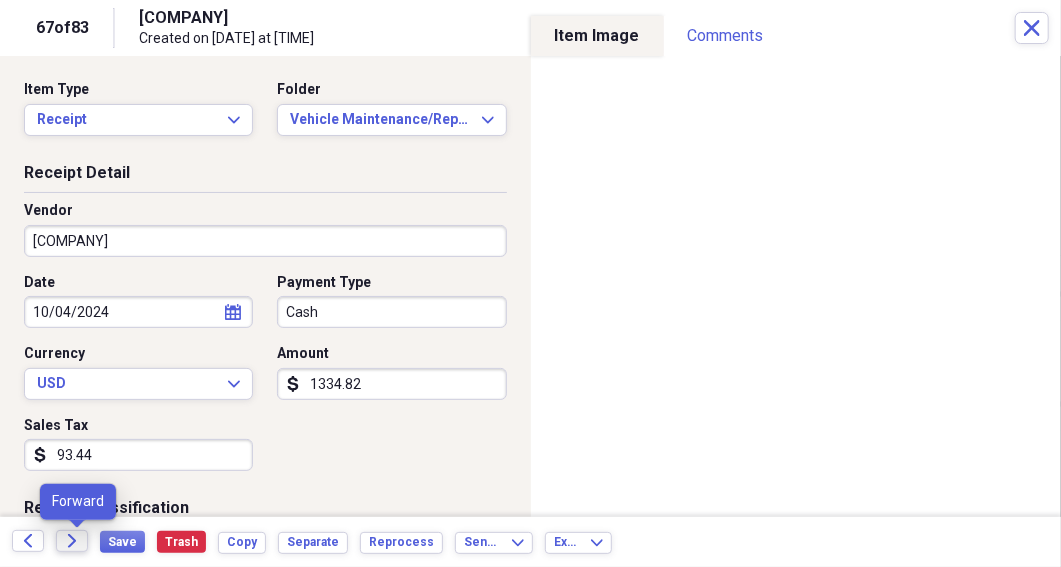 click on "Forward" 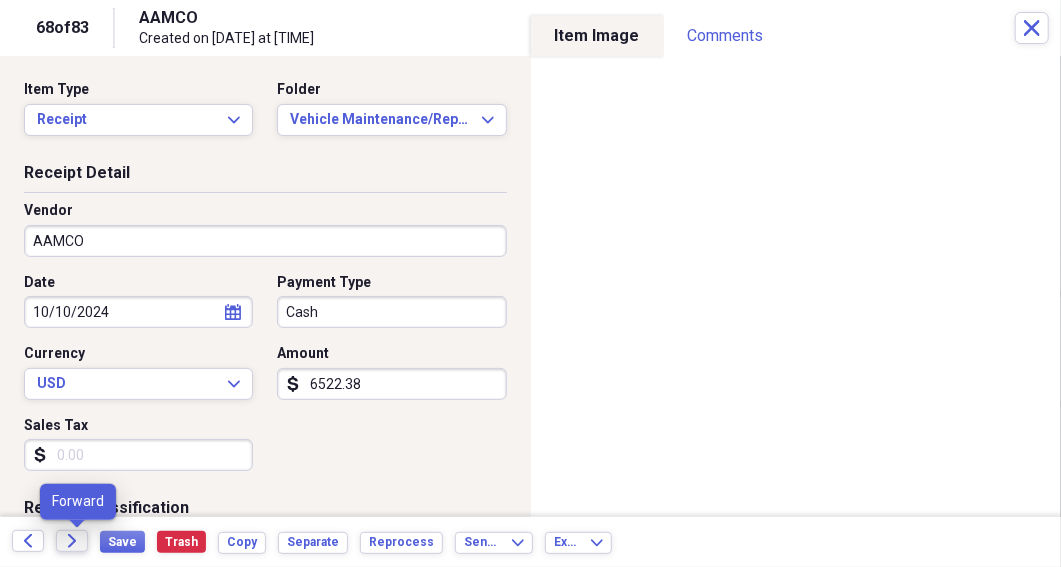 click 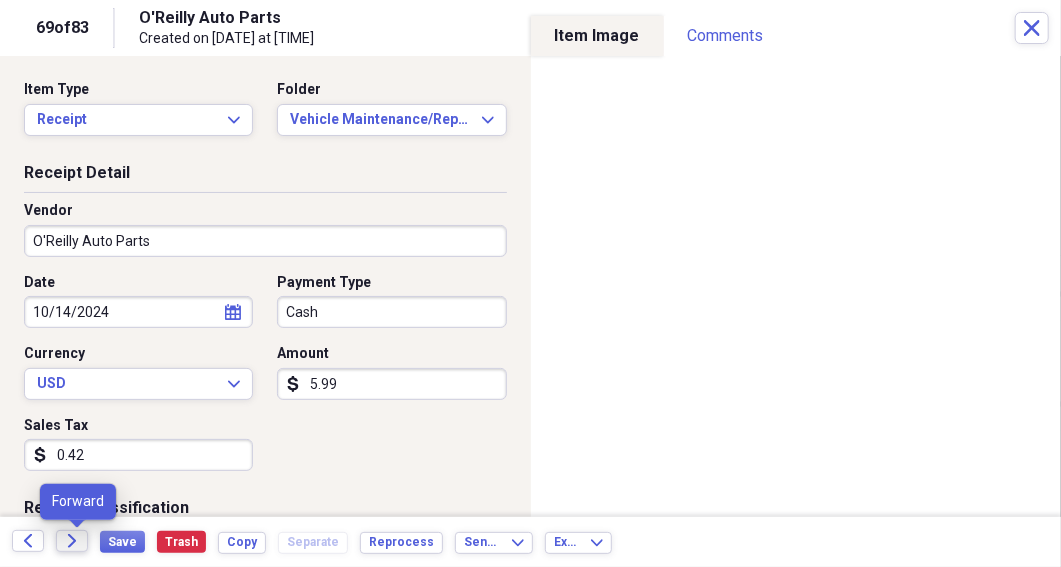 click 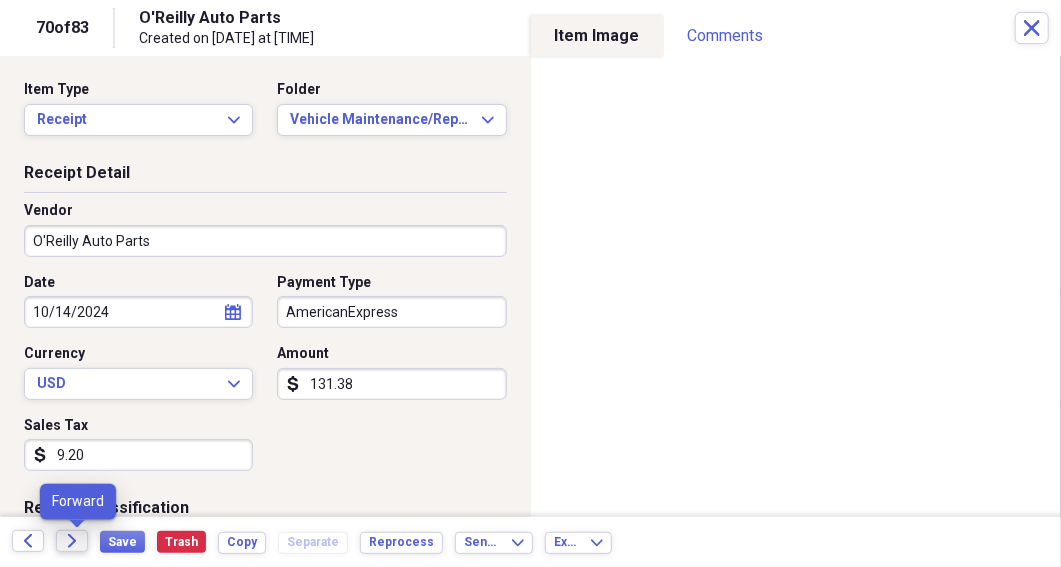 click 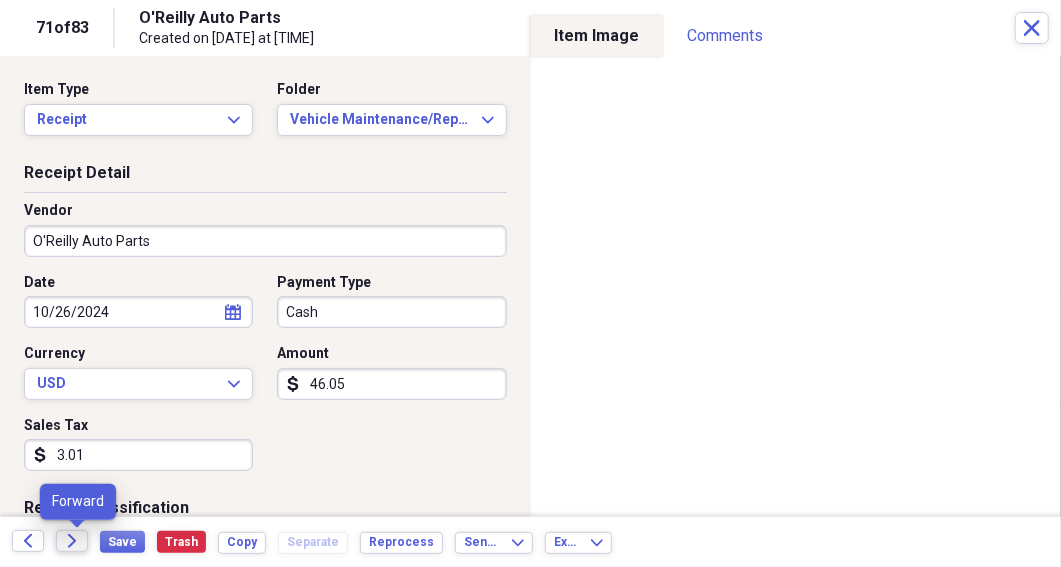click on "Forward" 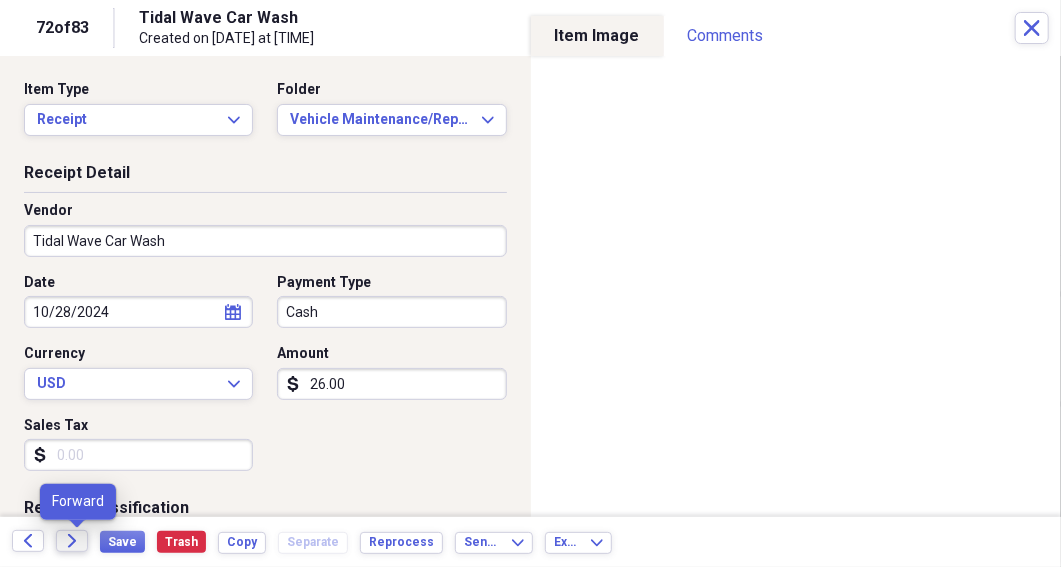 click 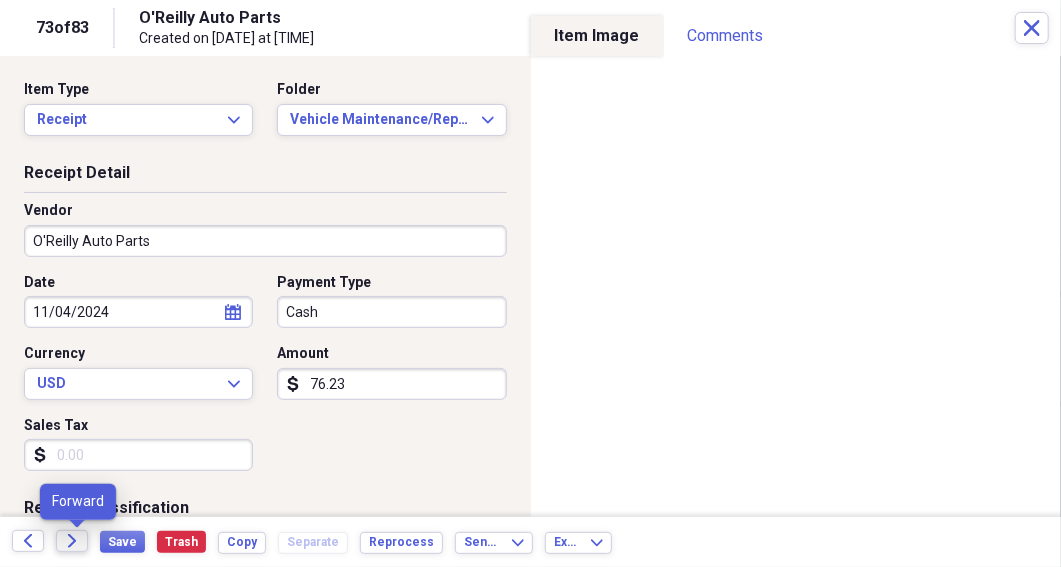 click on "Forward" 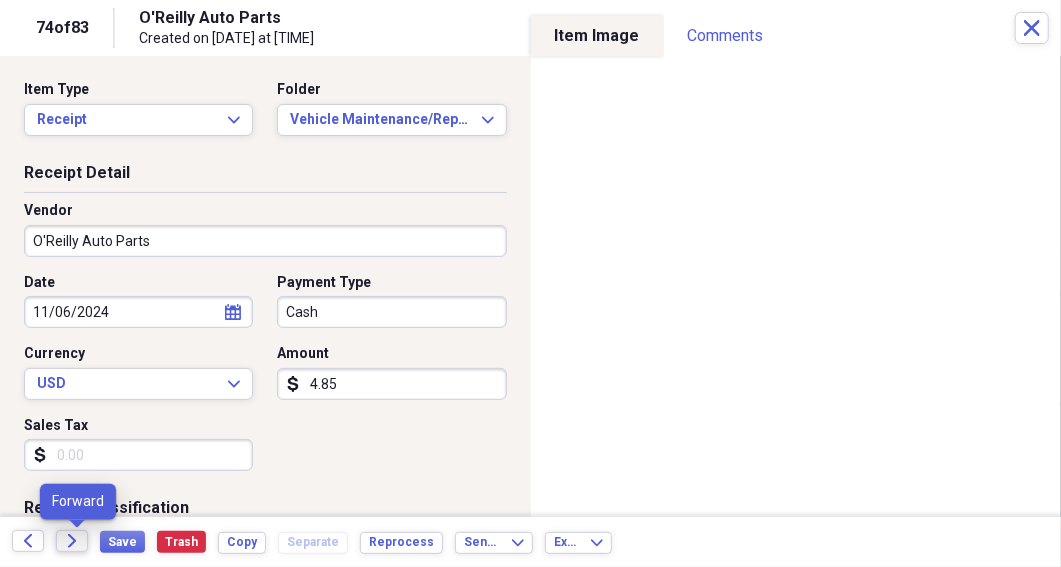 click on "Forward" 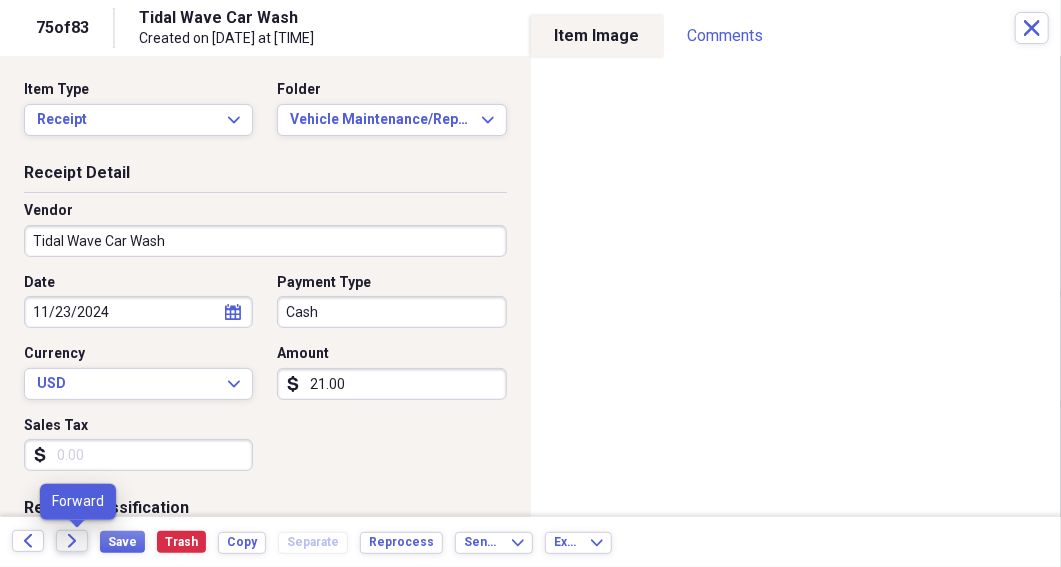 click on "Forward" at bounding box center (72, 541) 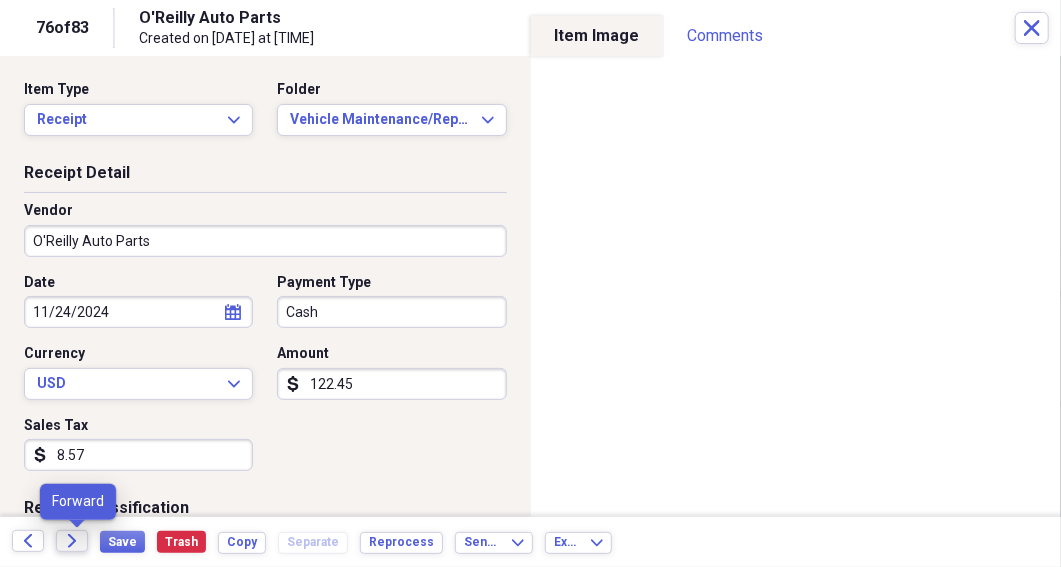 click on "Forward" 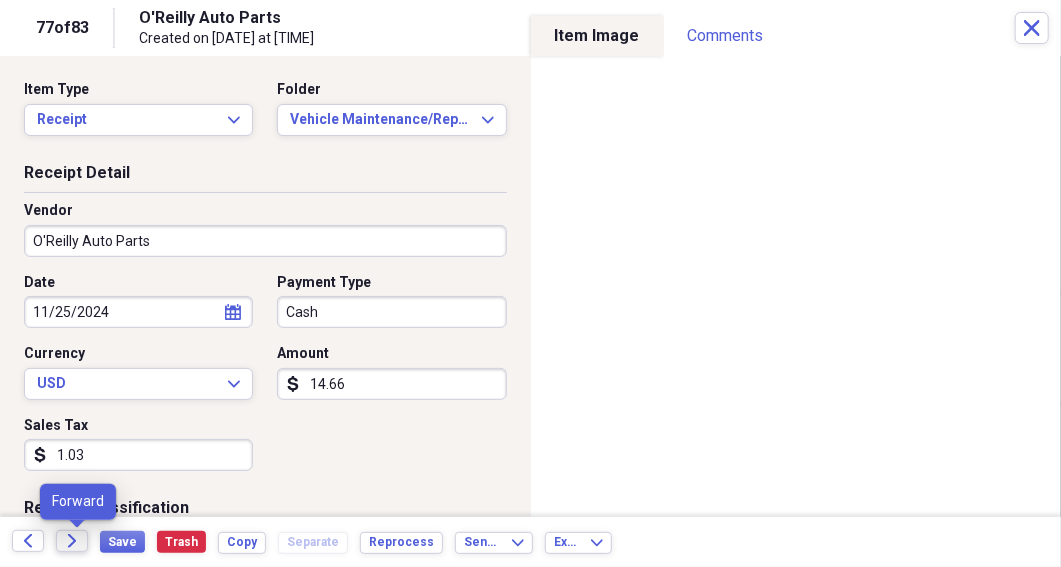 click on "Forward" 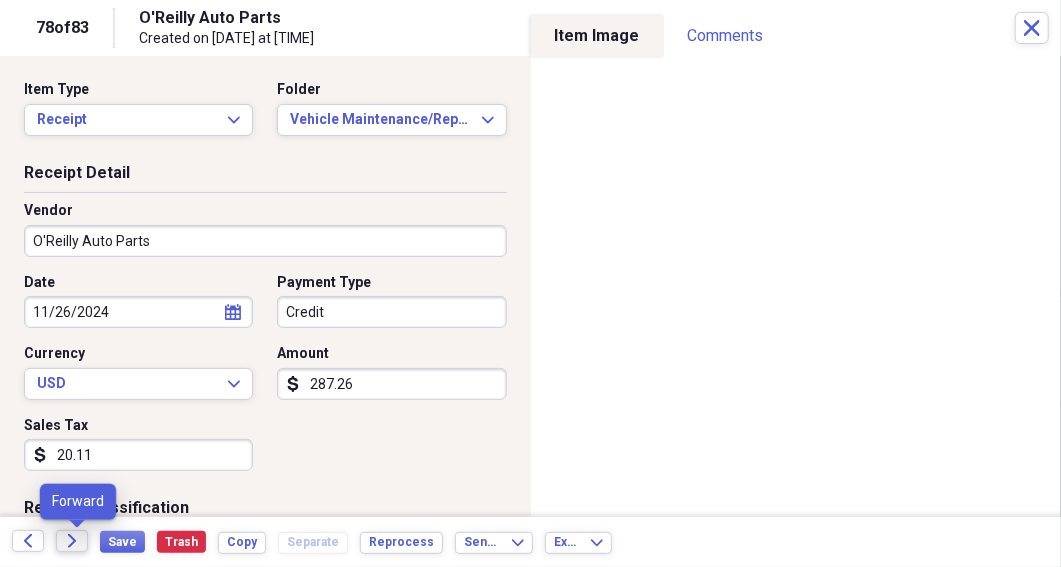 click on "Forward" 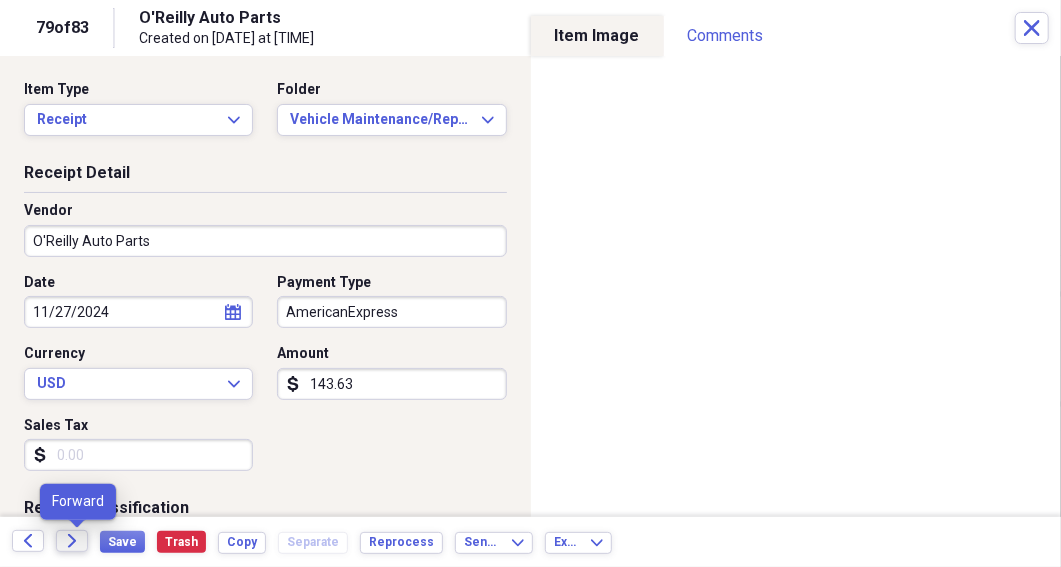 click on "Forward" 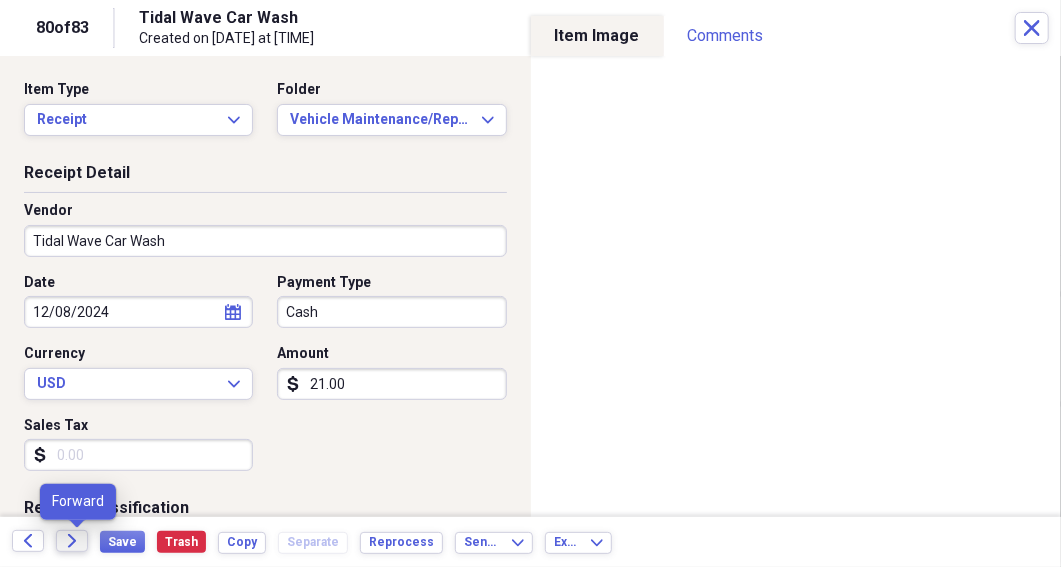 click on "Forward" 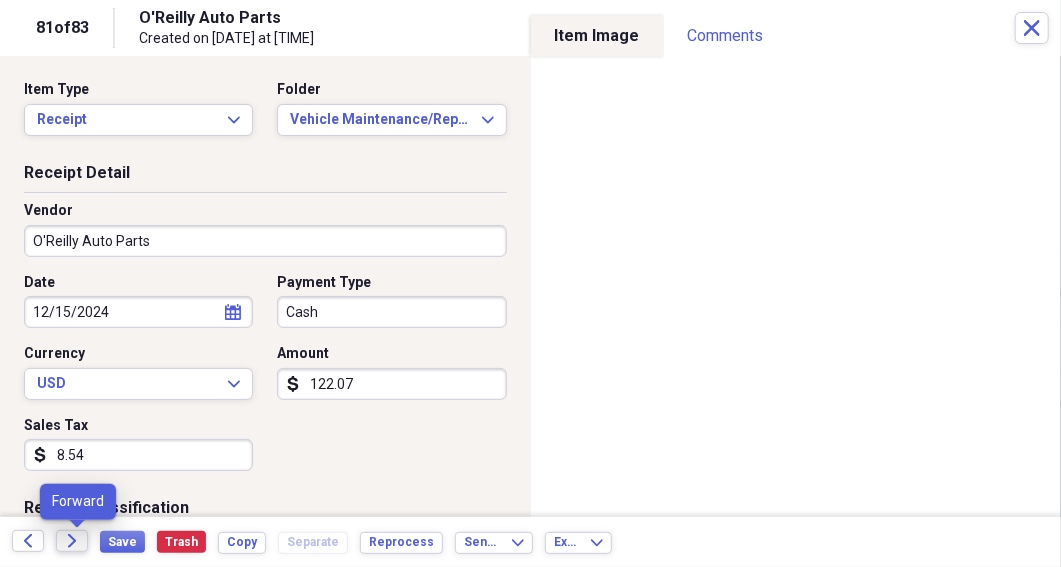 click on "Forward" 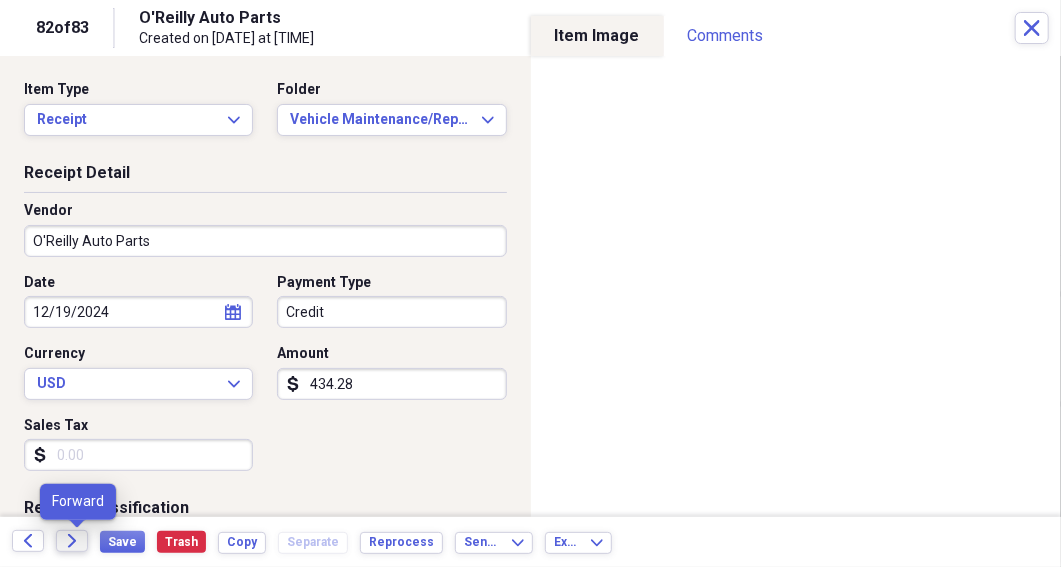 click on "Forward" 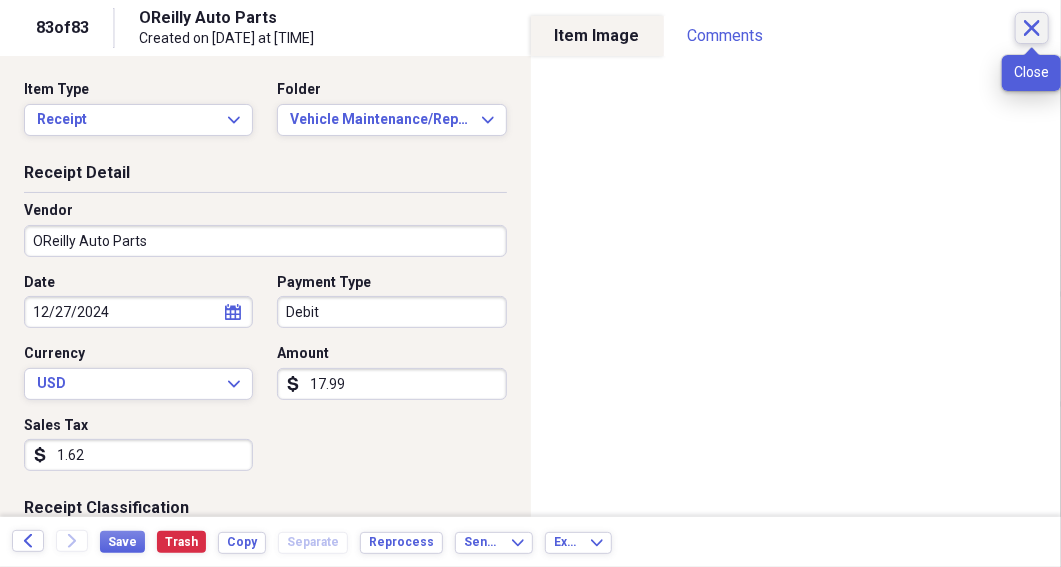 click 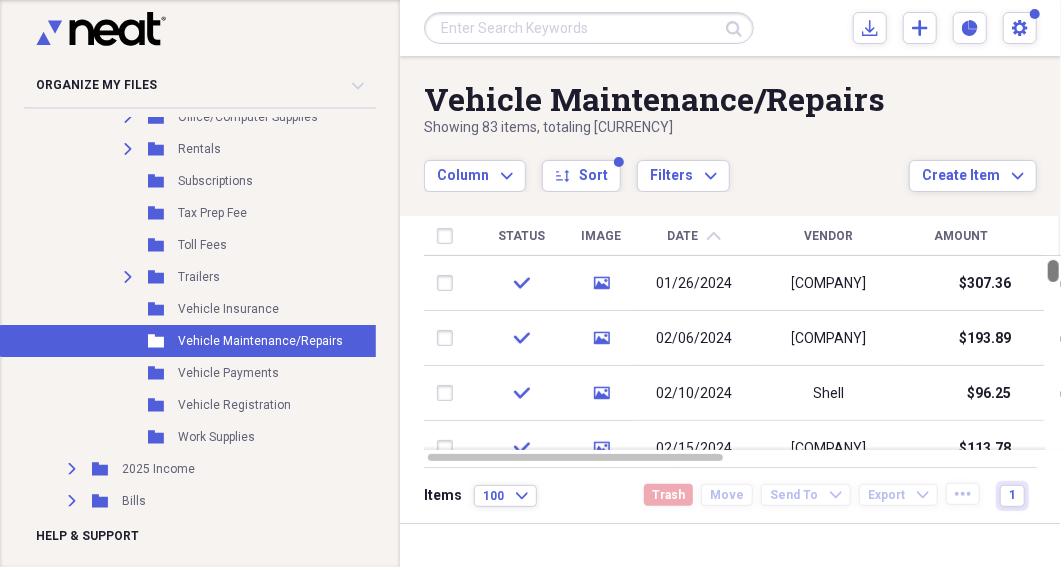 drag, startPoint x: 1056, startPoint y: 436, endPoint x: 1064, endPoint y: 165, distance: 271.11804 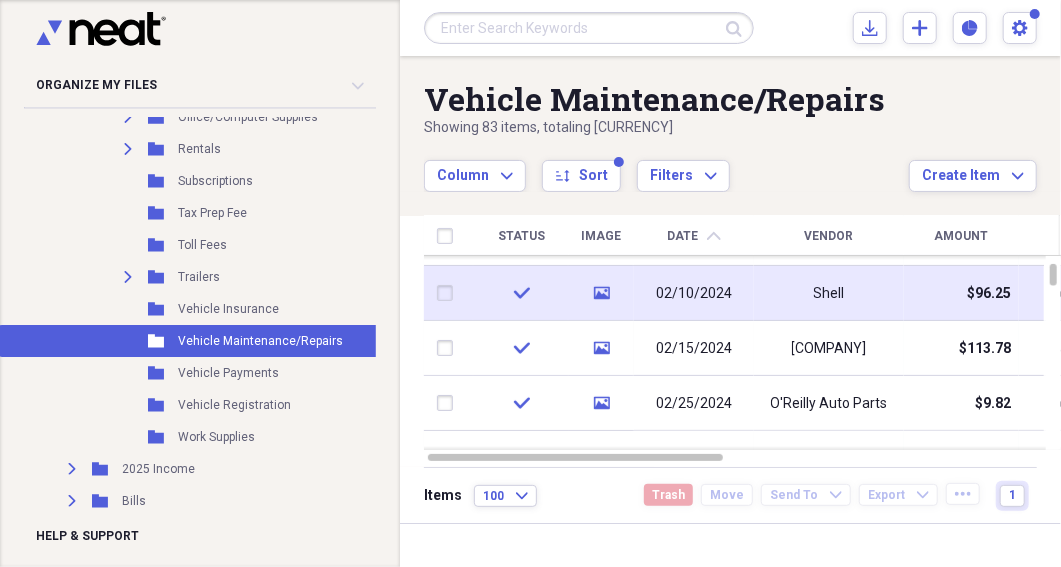 click on "Shell" at bounding box center (829, 294) 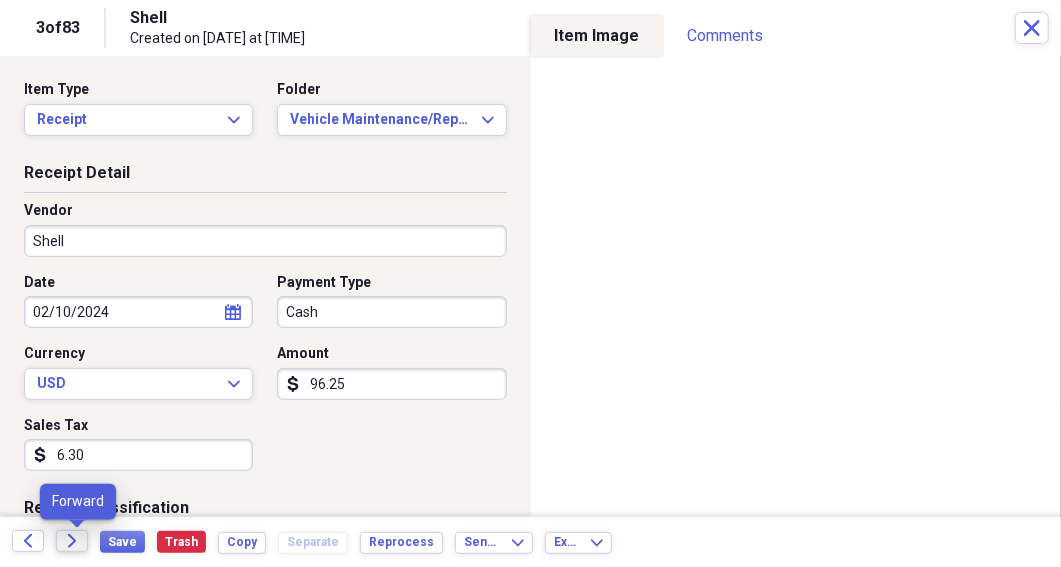 click on "Forward" 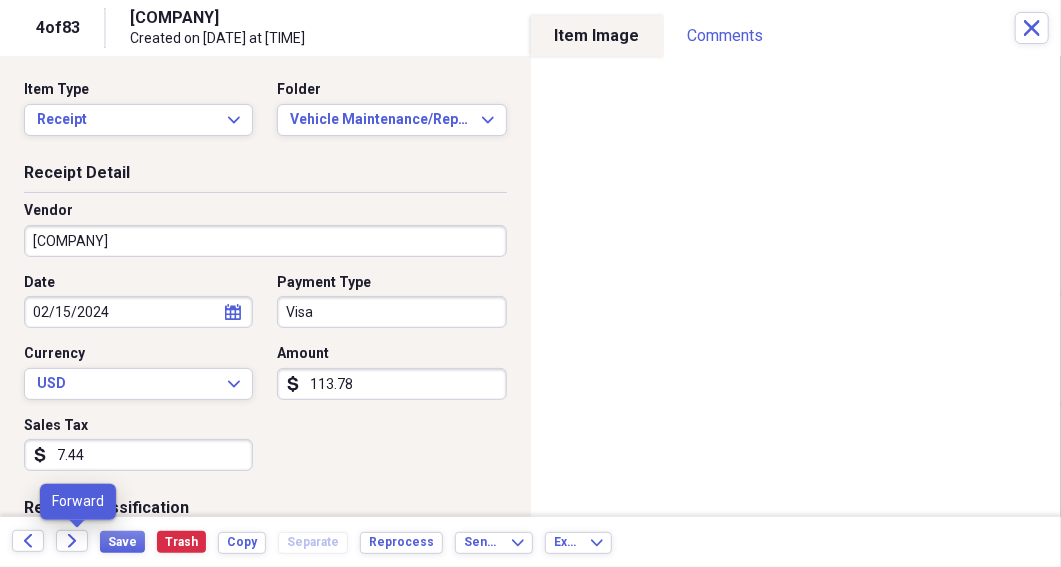 click on "Forward" at bounding box center (78, 542) 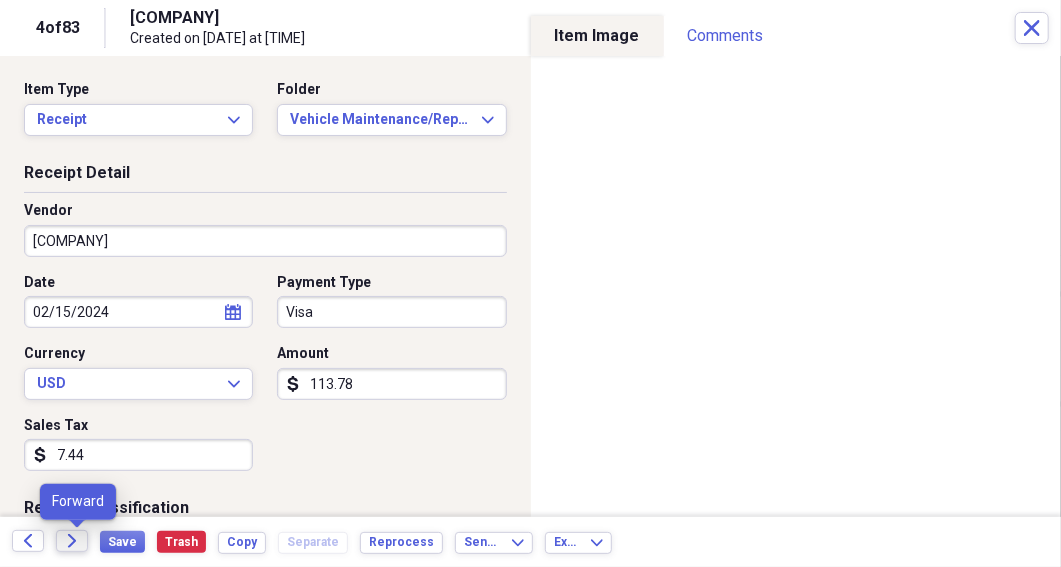 click on "Forward" 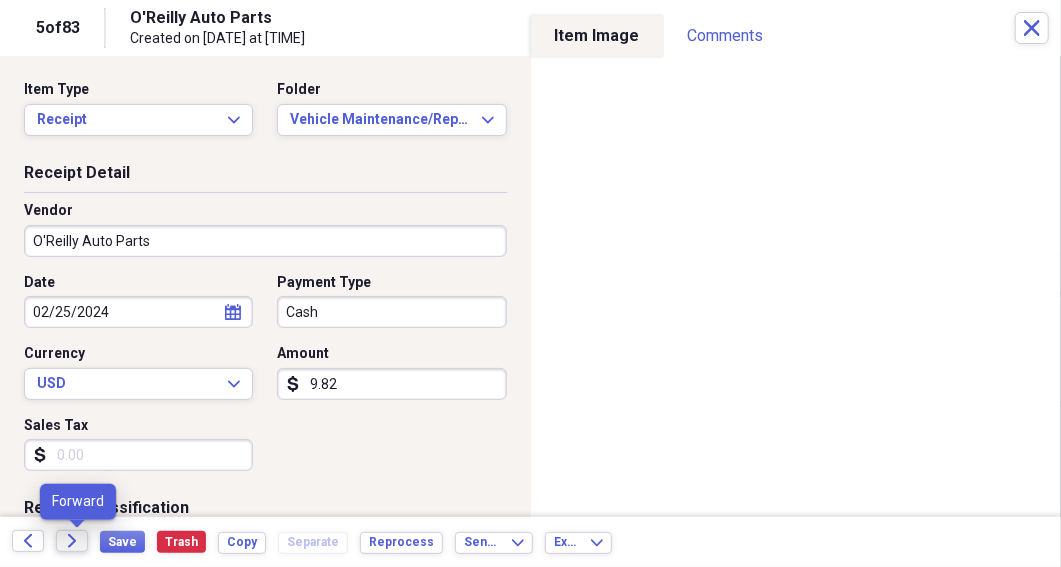 click on "Forward" 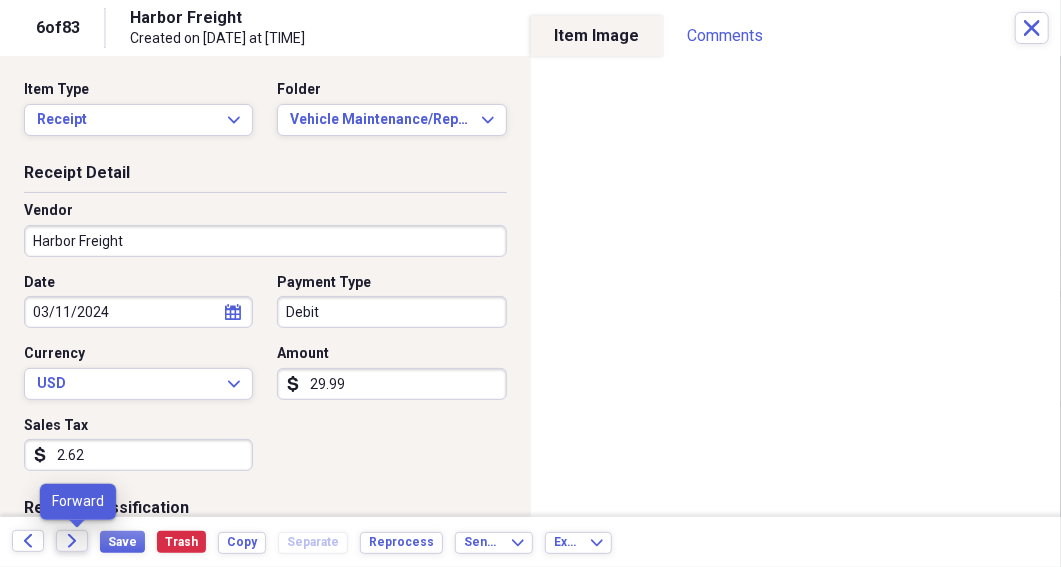 click 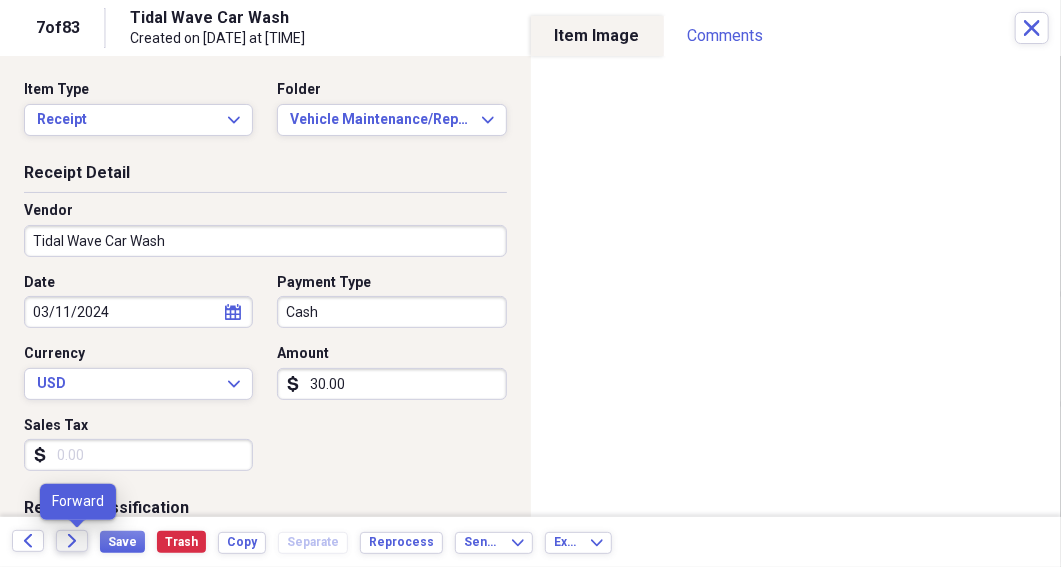 click on "Forward" 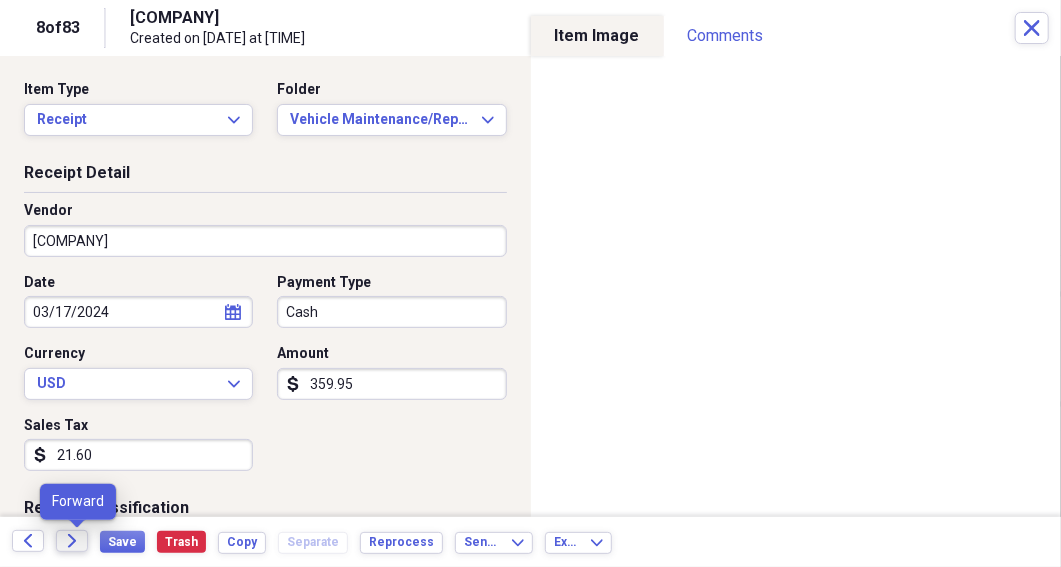 click 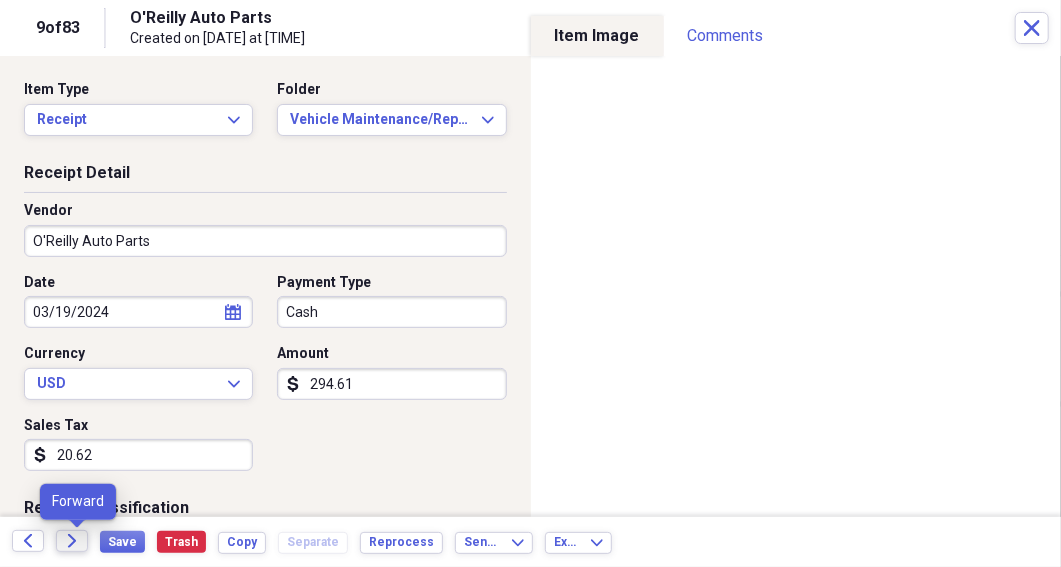 click on "Forward" 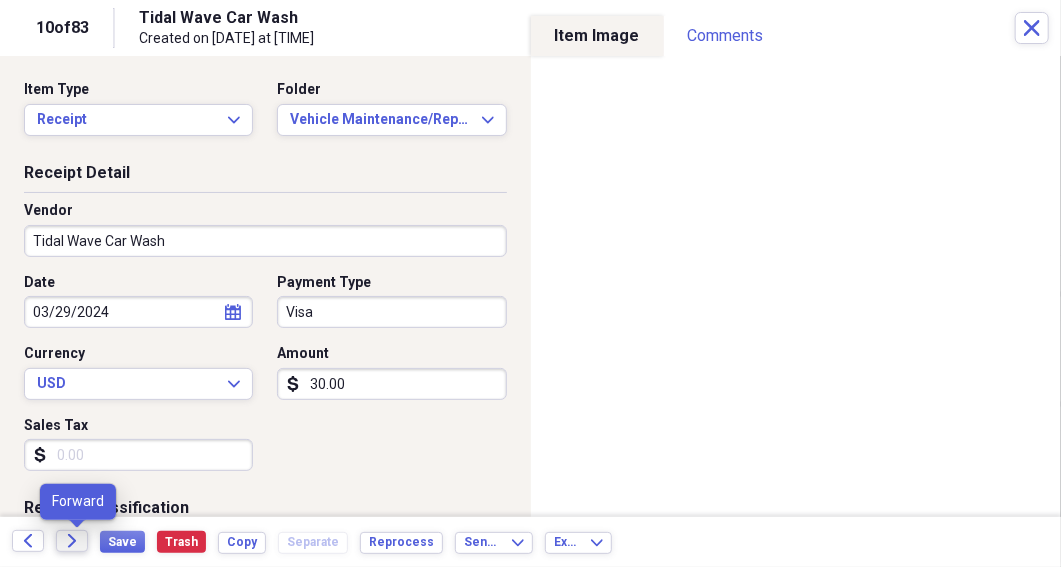 click on "Forward" 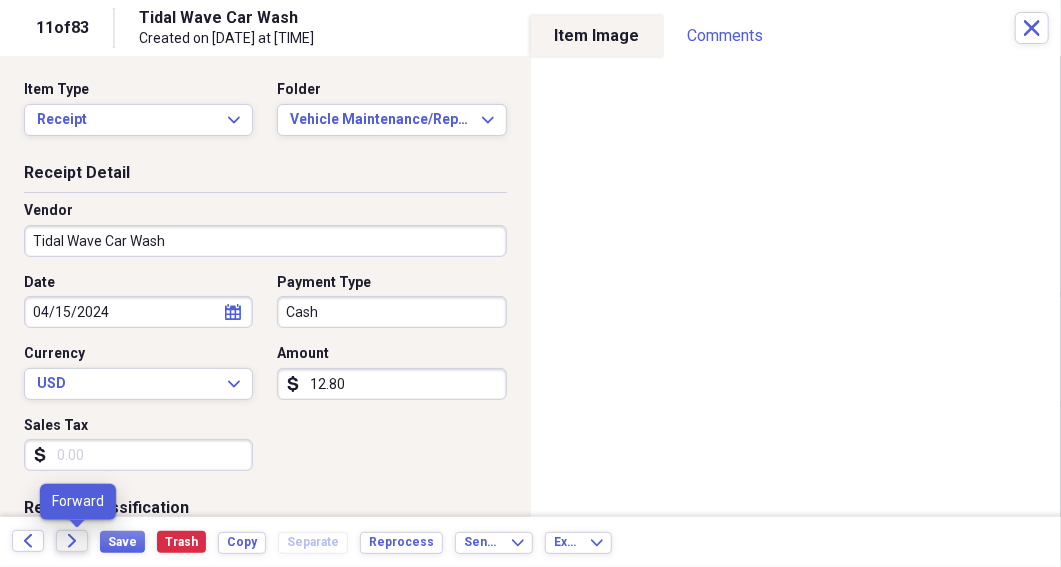 click on "Forward" 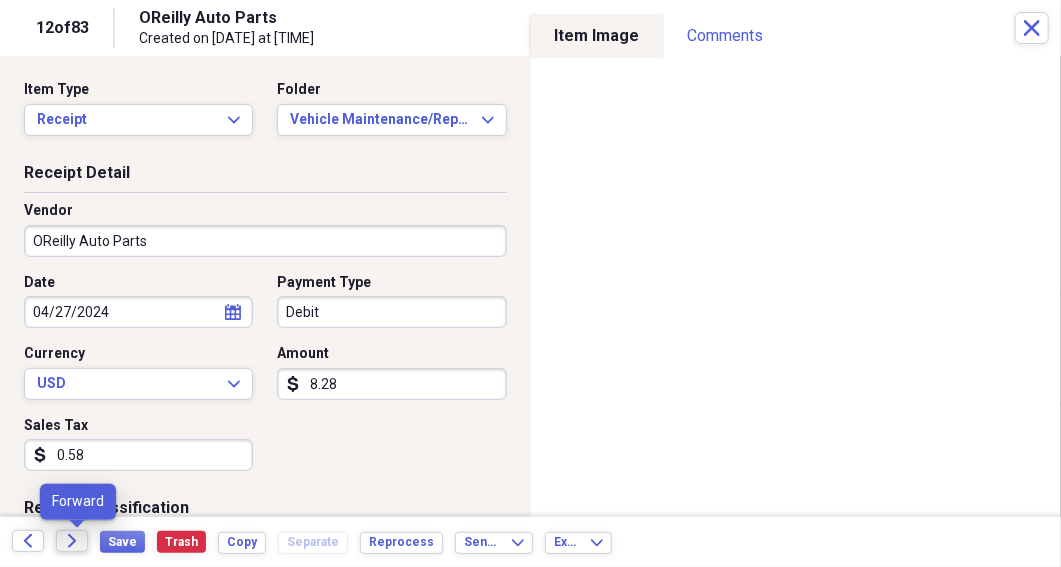 click on "Forward" 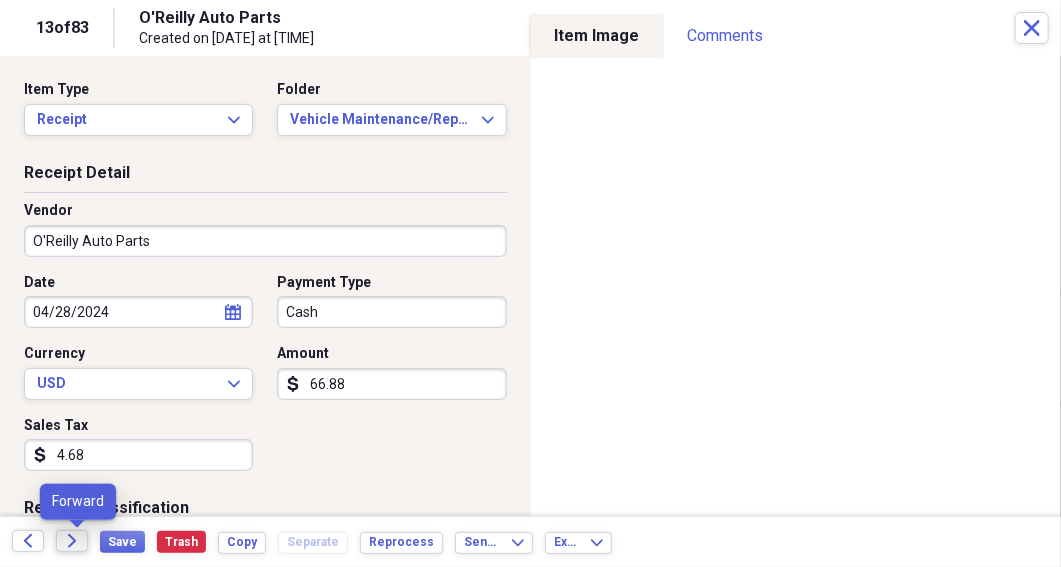 click 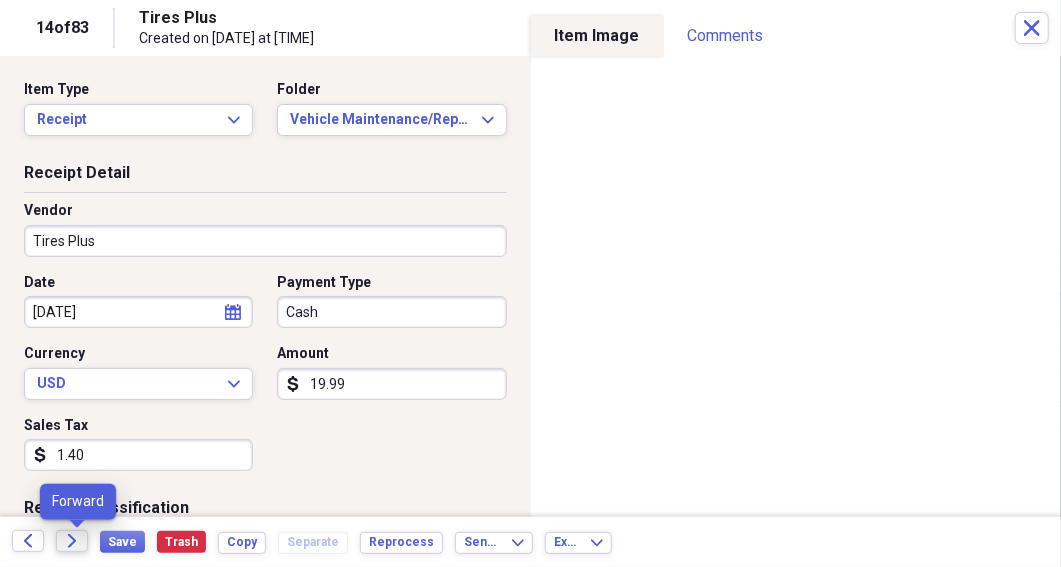 click 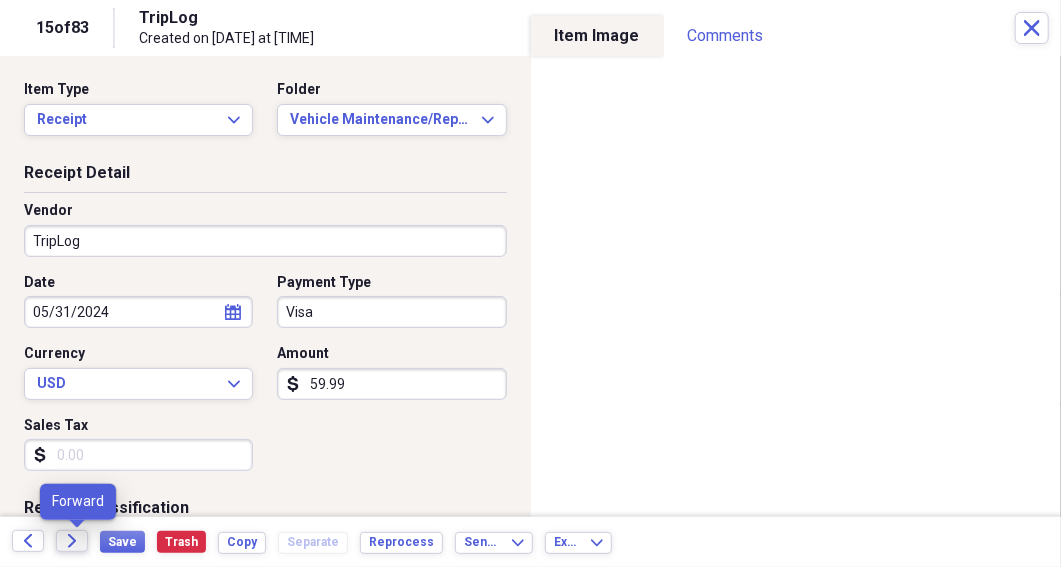click on "Forward" at bounding box center (72, 541) 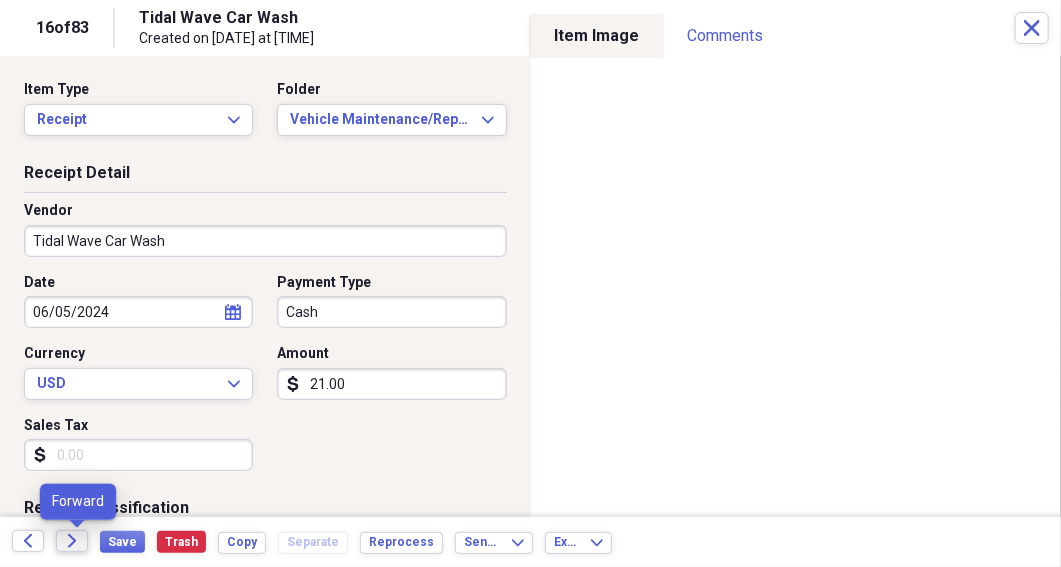 click on "Forward" 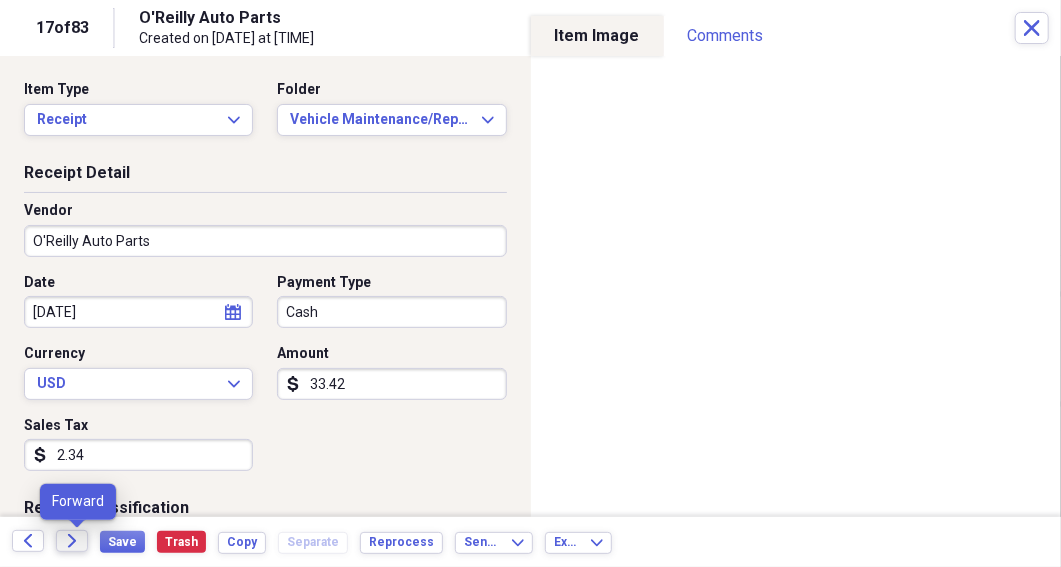 click on "Forward" 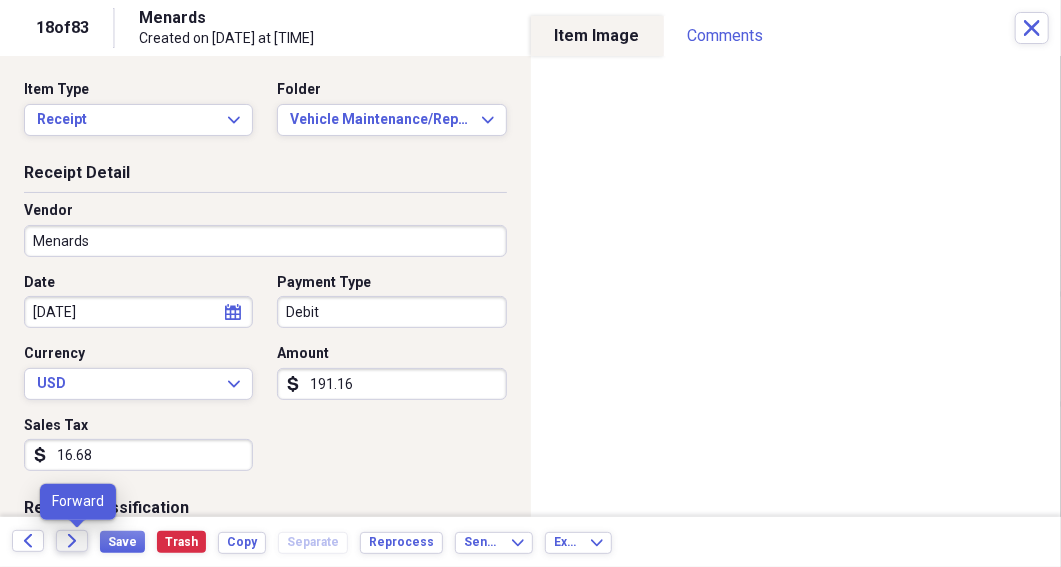 click 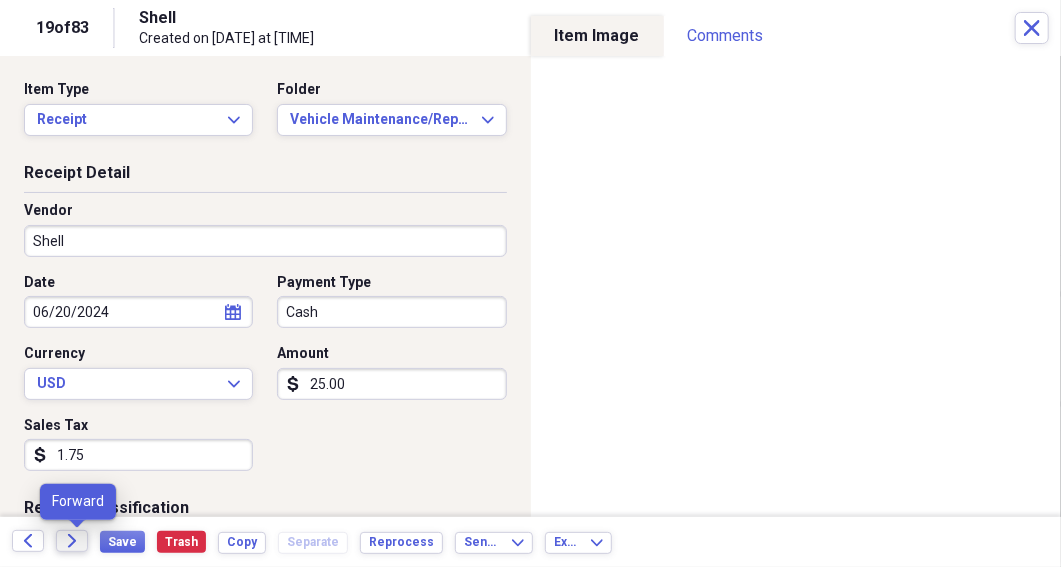 click 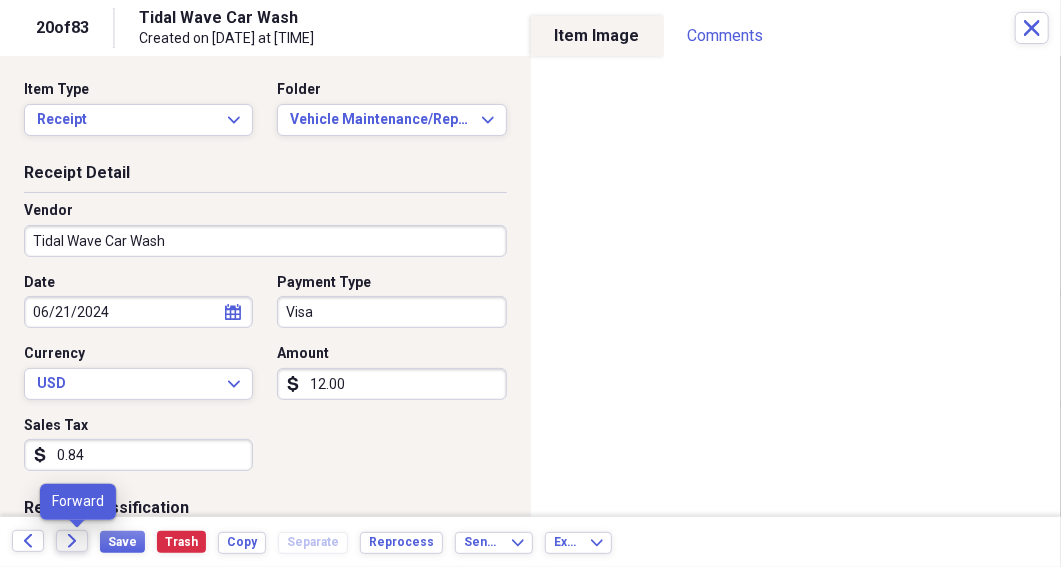 click on "Forward" at bounding box center [72, 541] 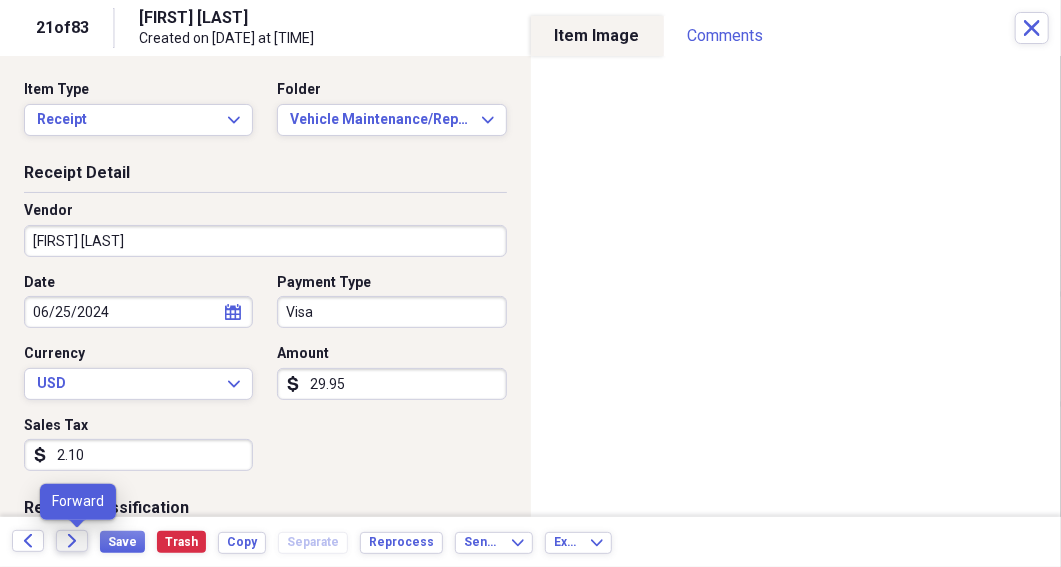click on "Forward" 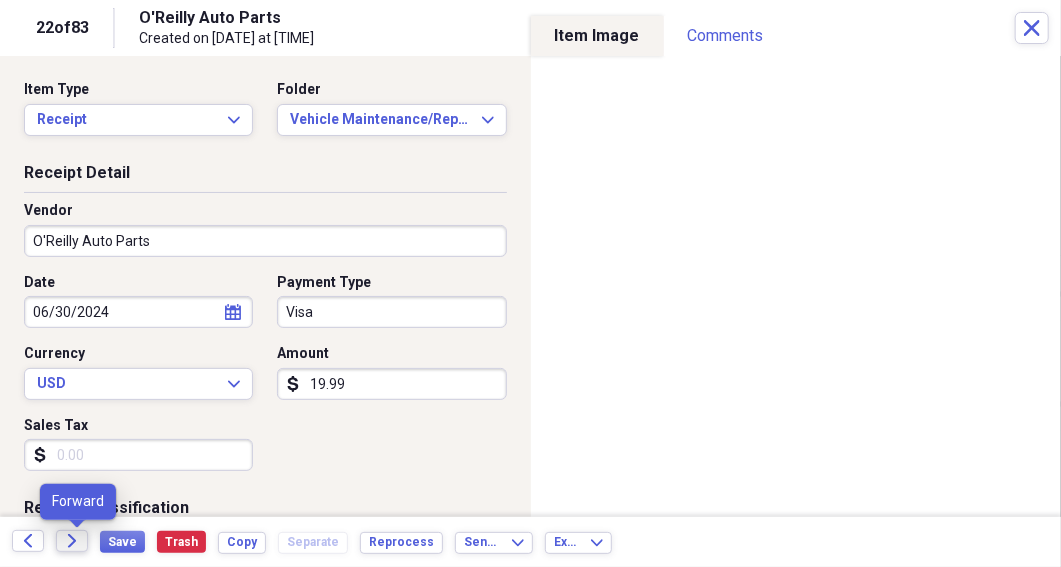 click on "Forward" at bounding box center (72, 541) 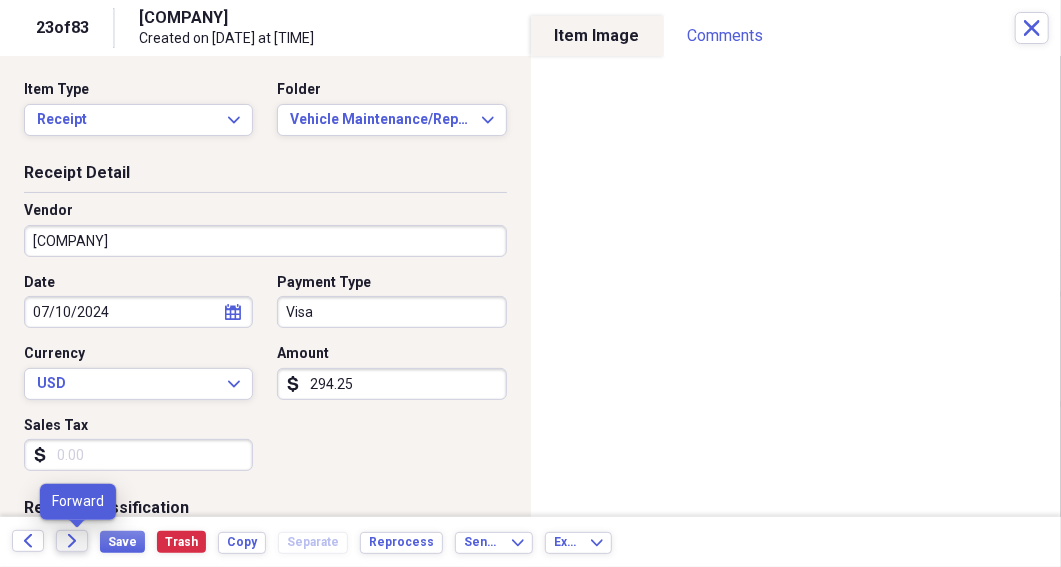 click on "Forward" at bounding box center [72, 541] 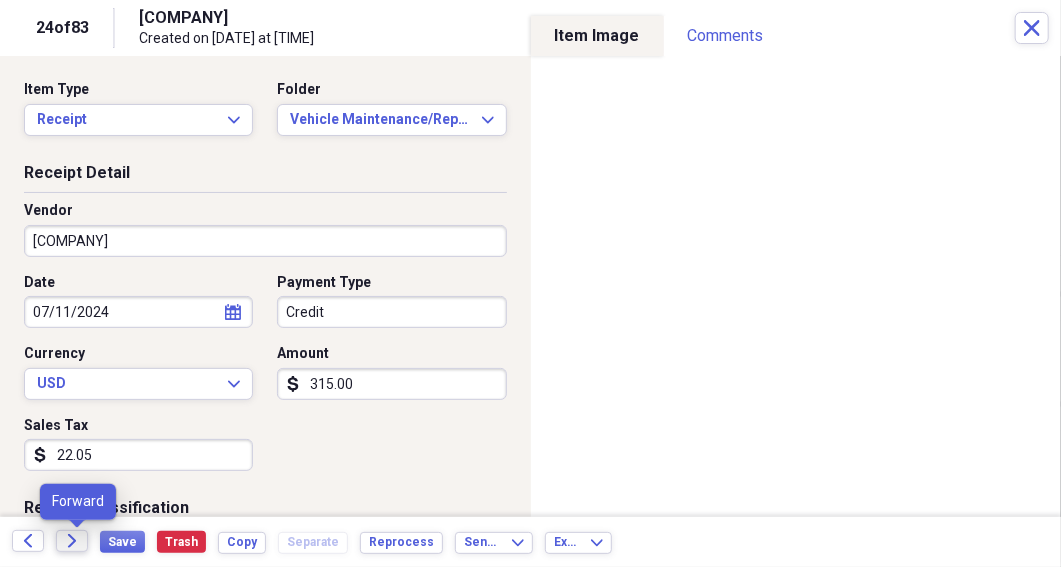 click on "Forward" 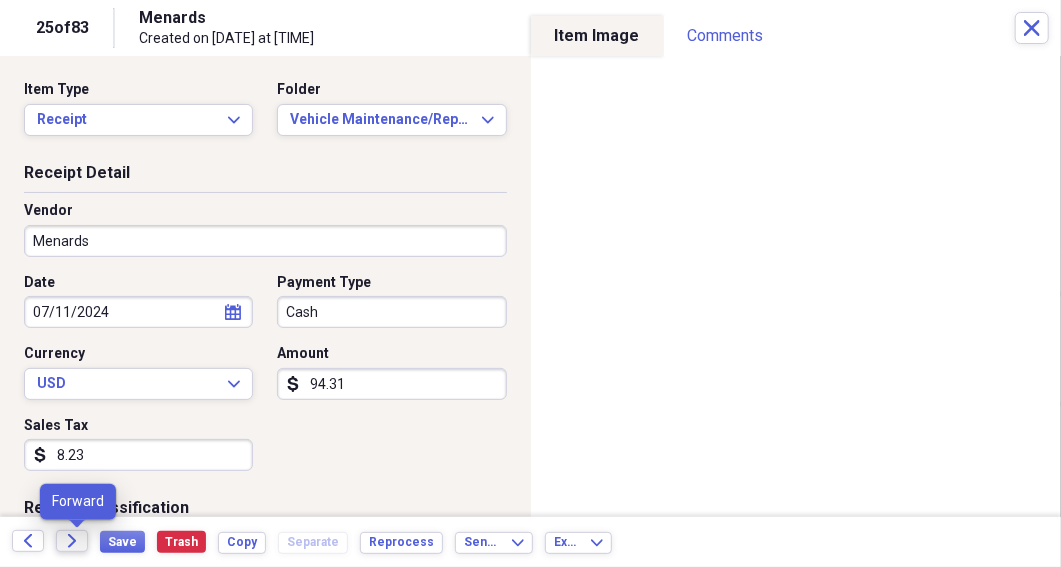 click on "Forward" at bounding box center (72, 541) 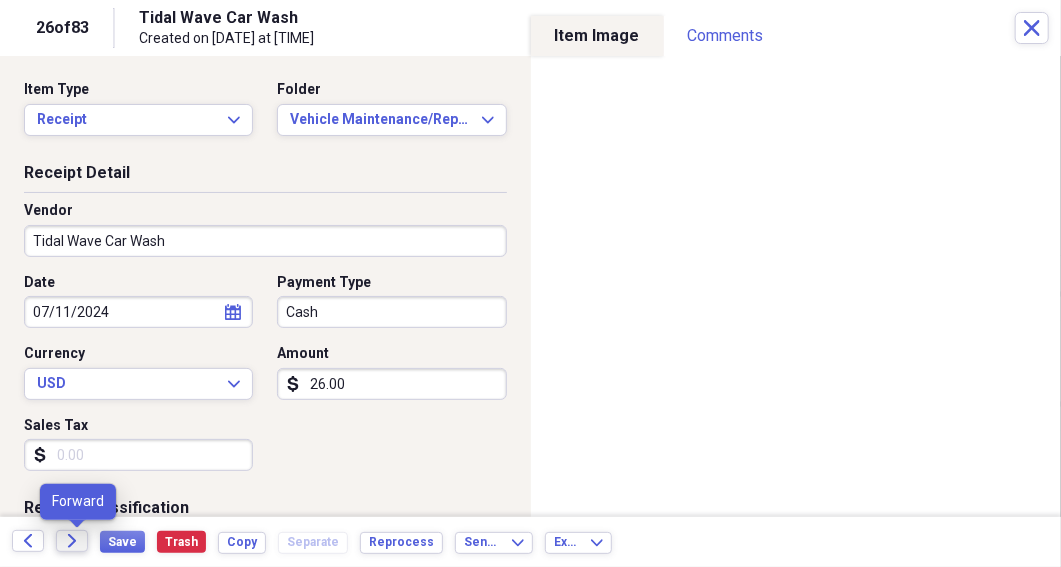 click on "Forward" at bounding box center [72, 541] 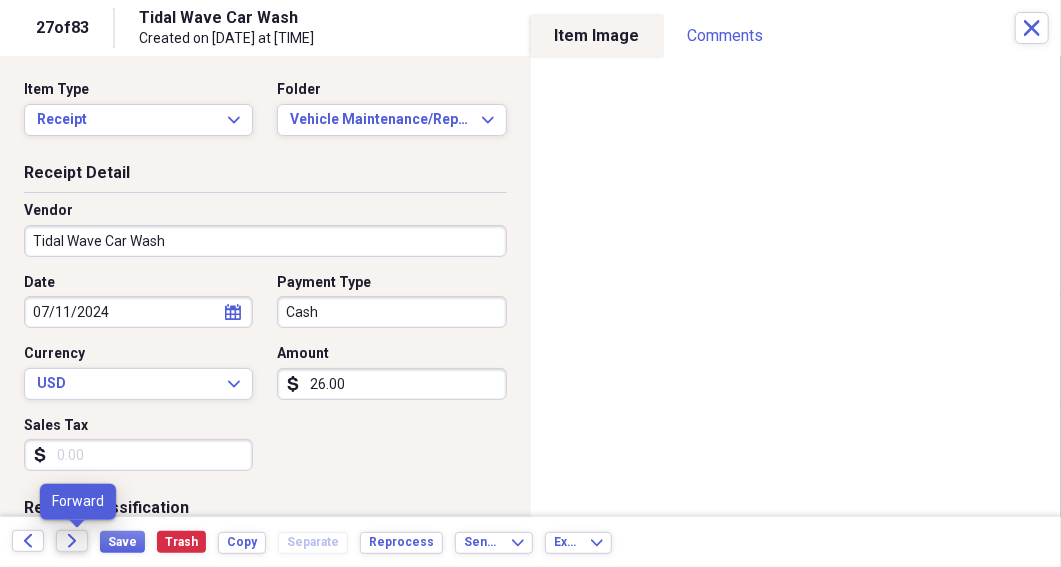 click on "Forward" at bounding box center [72, 541] 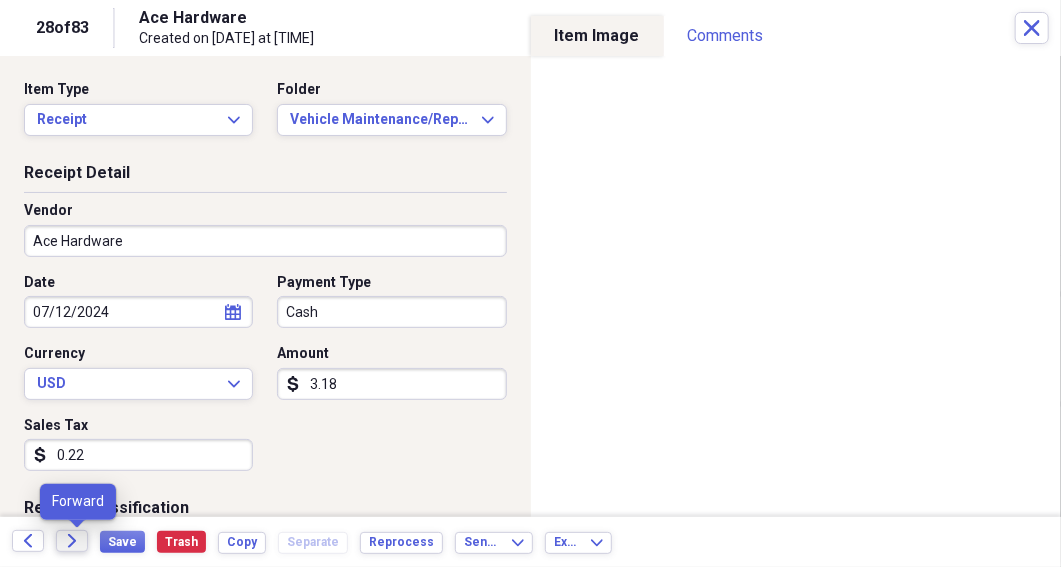 click on "Forward" 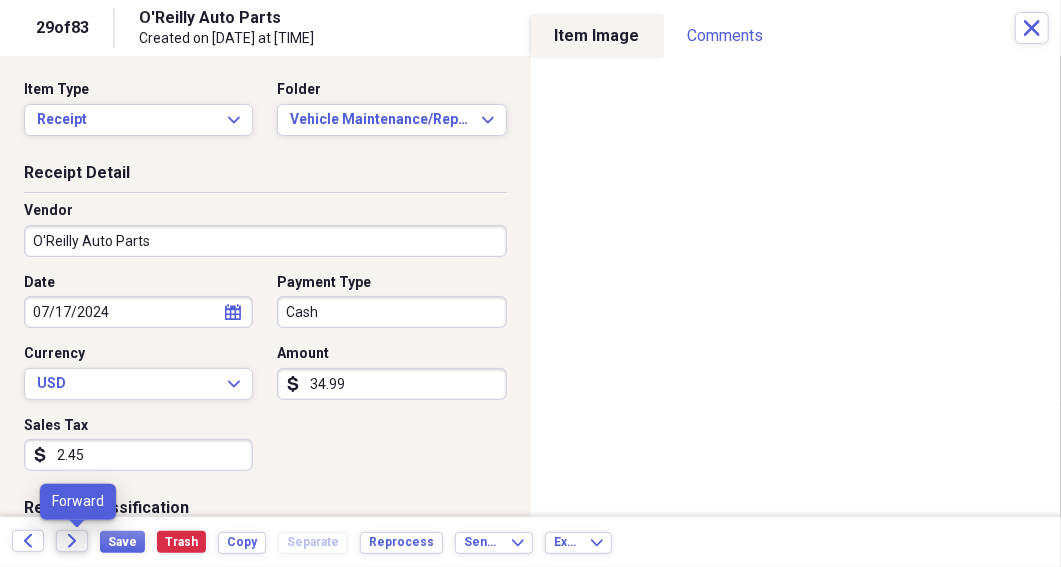 click on "Forward" 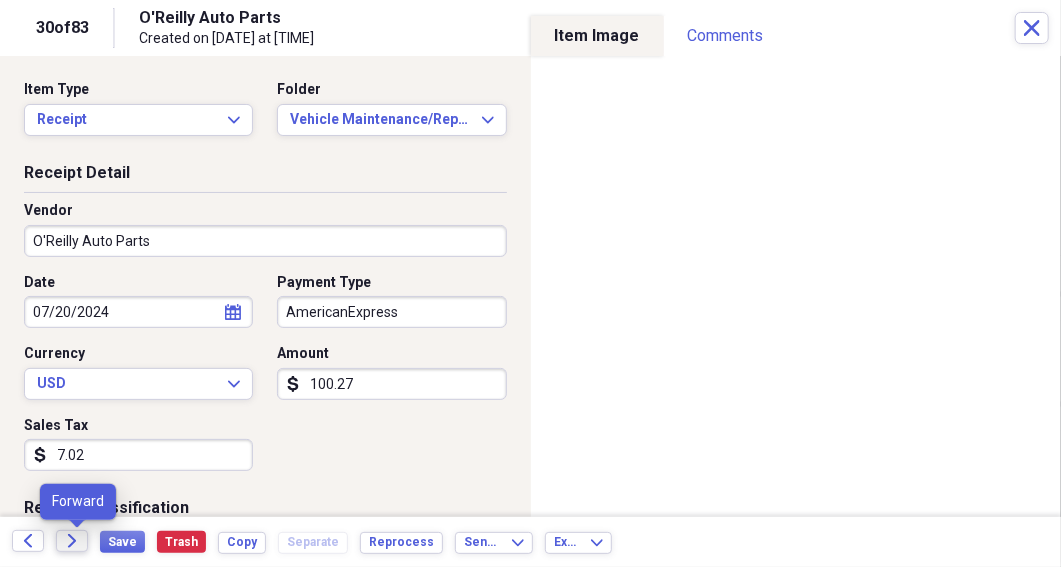 click on "Forward" at bounding box center (72, 541) 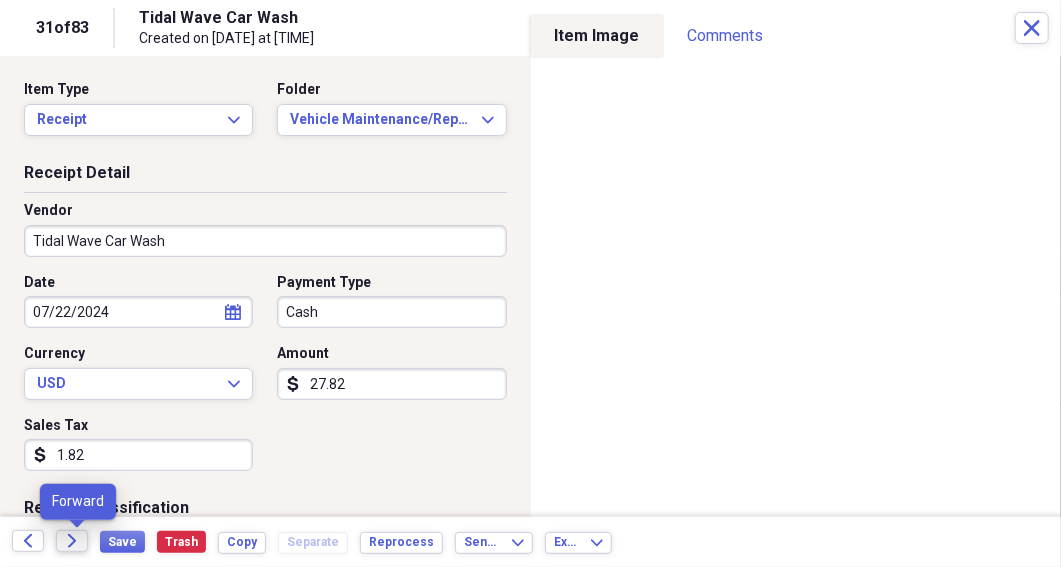 click 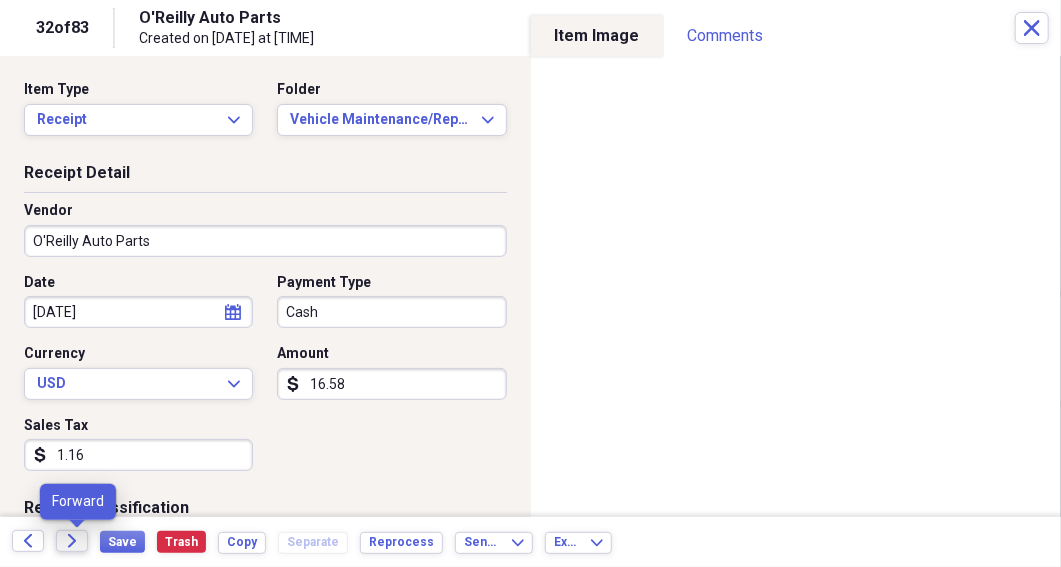 click on "Forward" at bounding box center [72, 541] 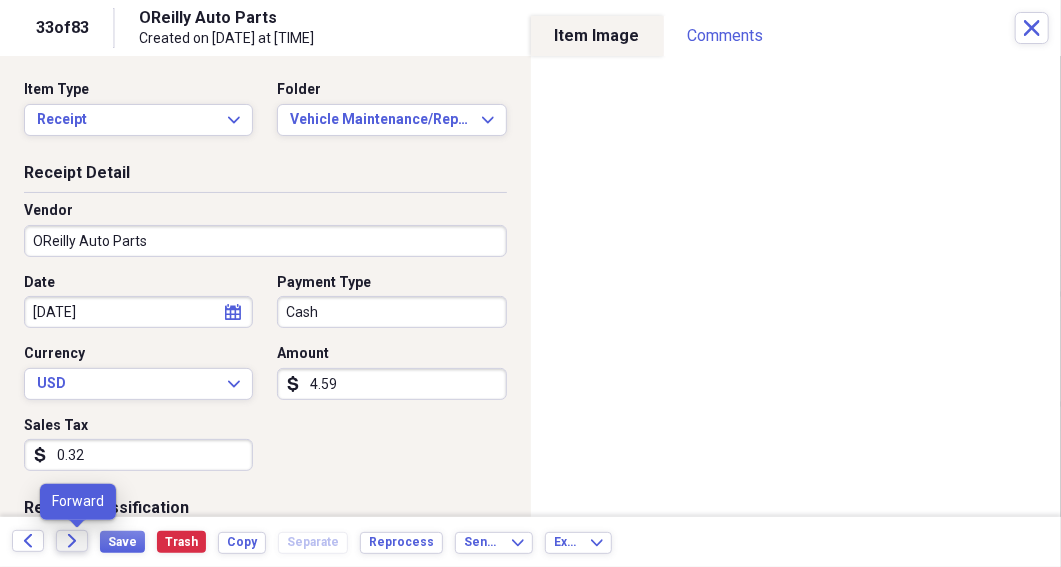 click 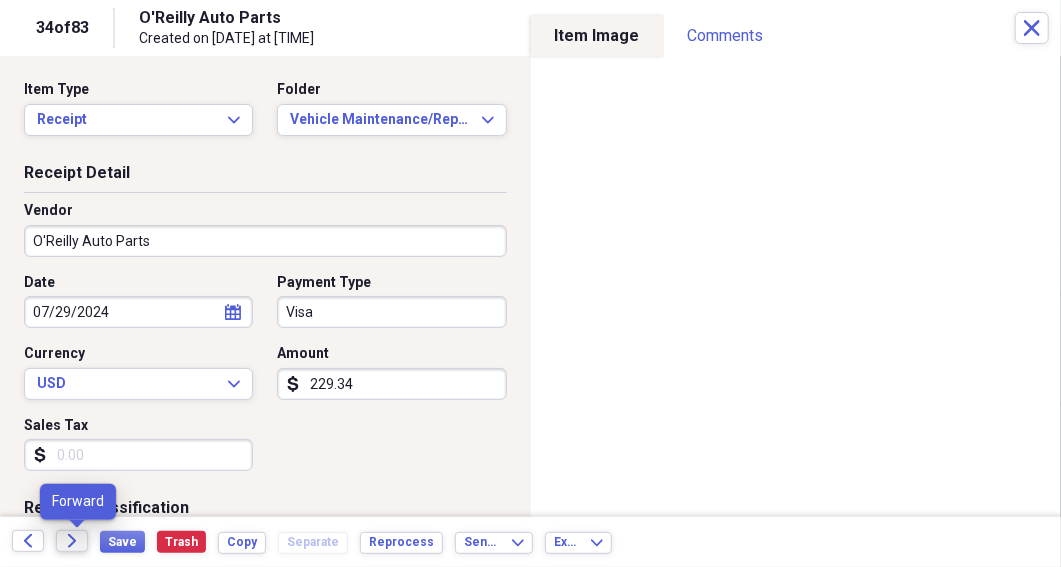 click on "Forward" at bounding box center [72, 541] 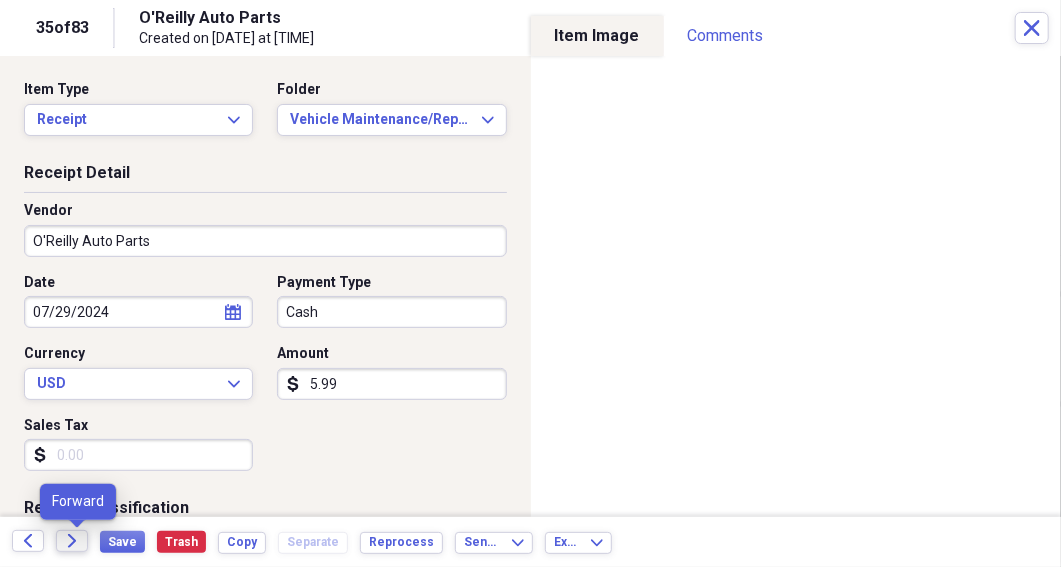 click on "Forward" at bounding box center [72, 541] 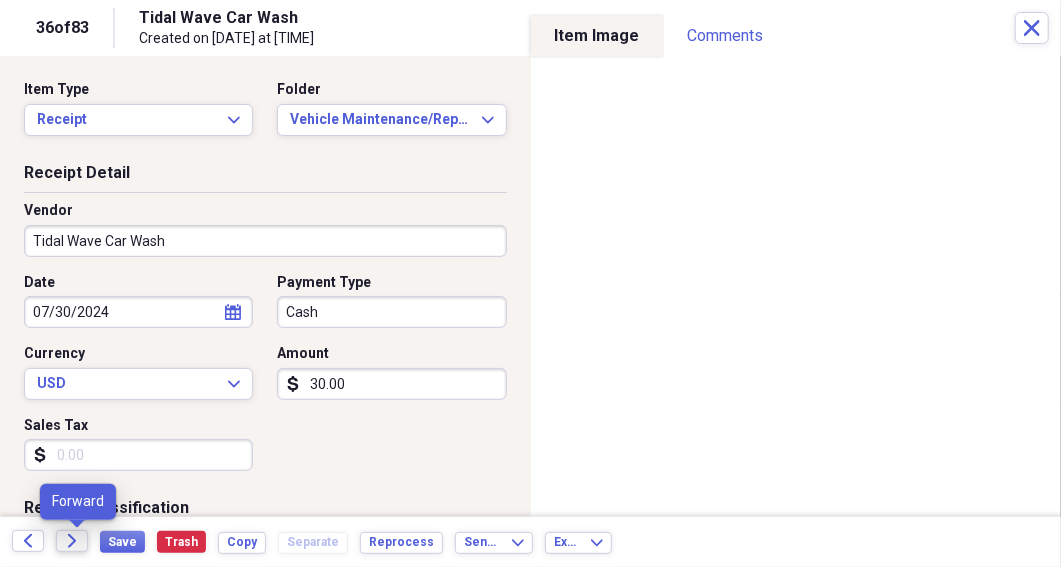 click on "Forward" at bounding box center [72, 541] 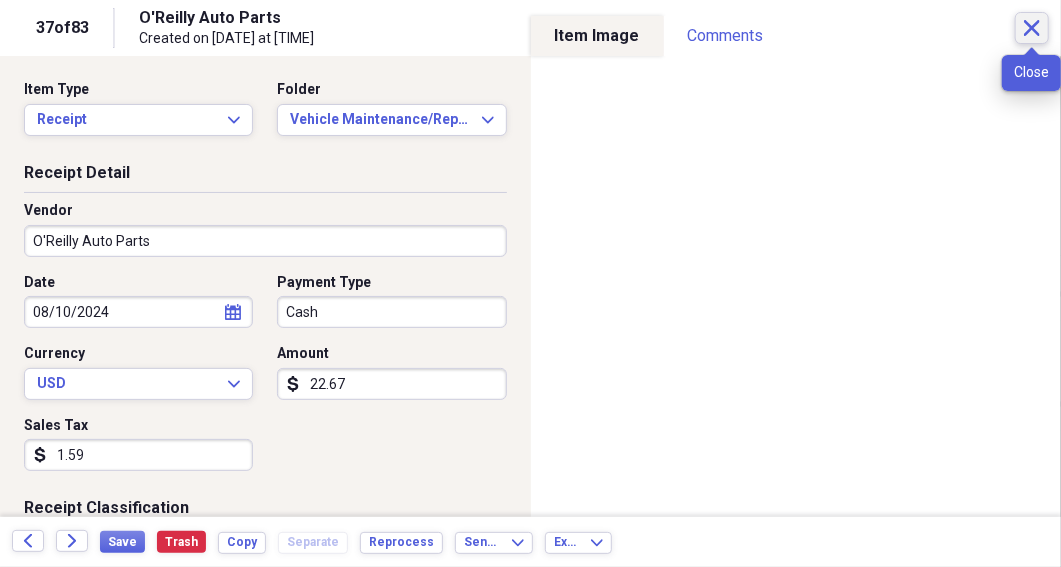 click on "Close" 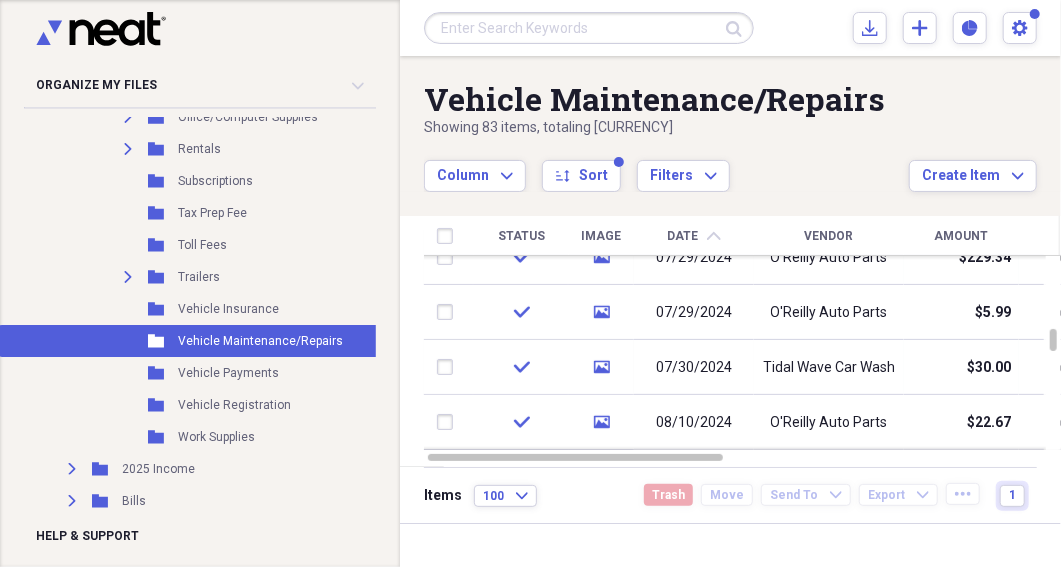 click on "Collapse" 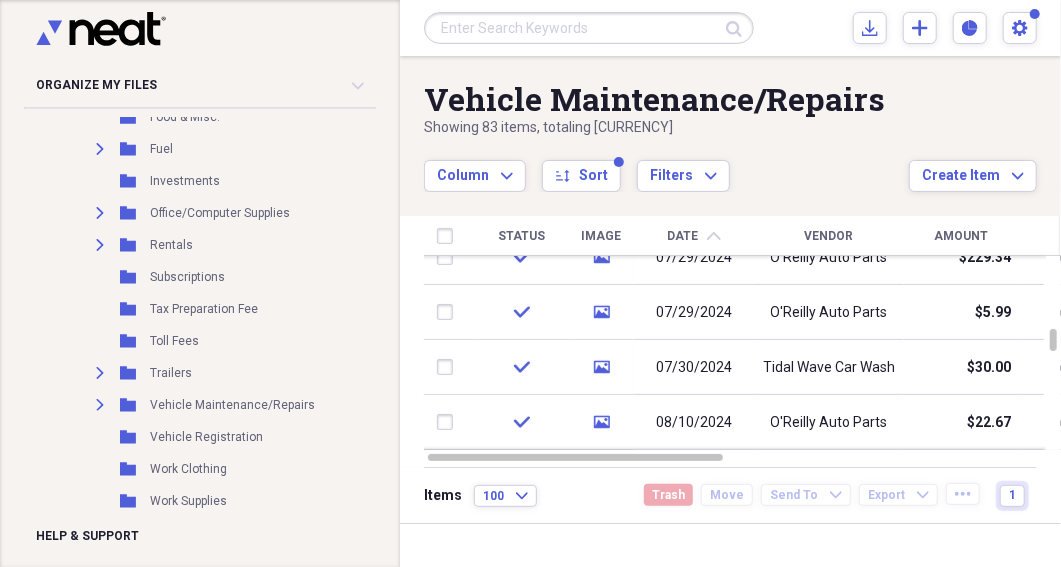 click on "Collapse" 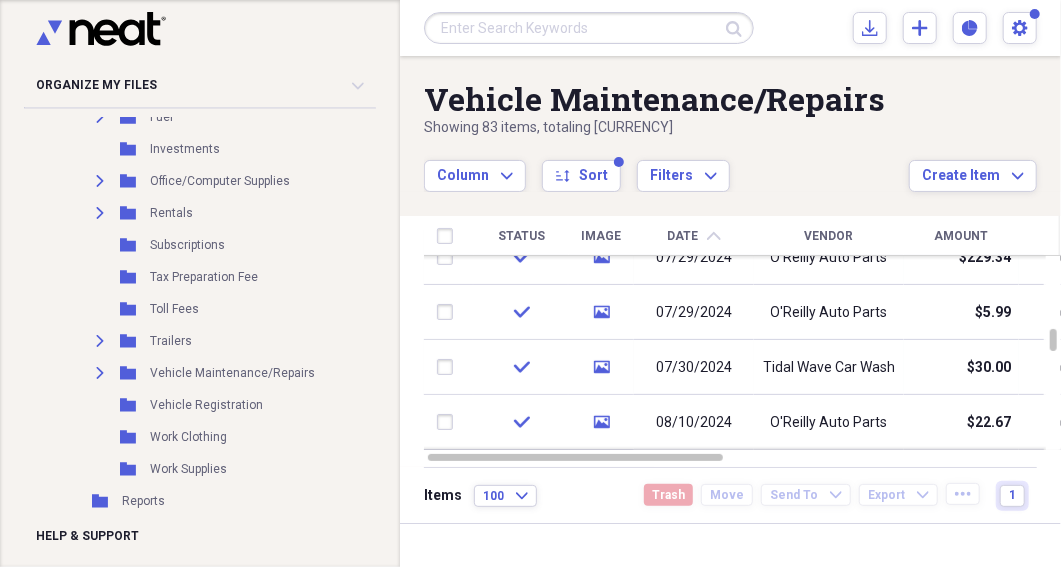 click on "2025 Income" at bounding box center [158, -43] 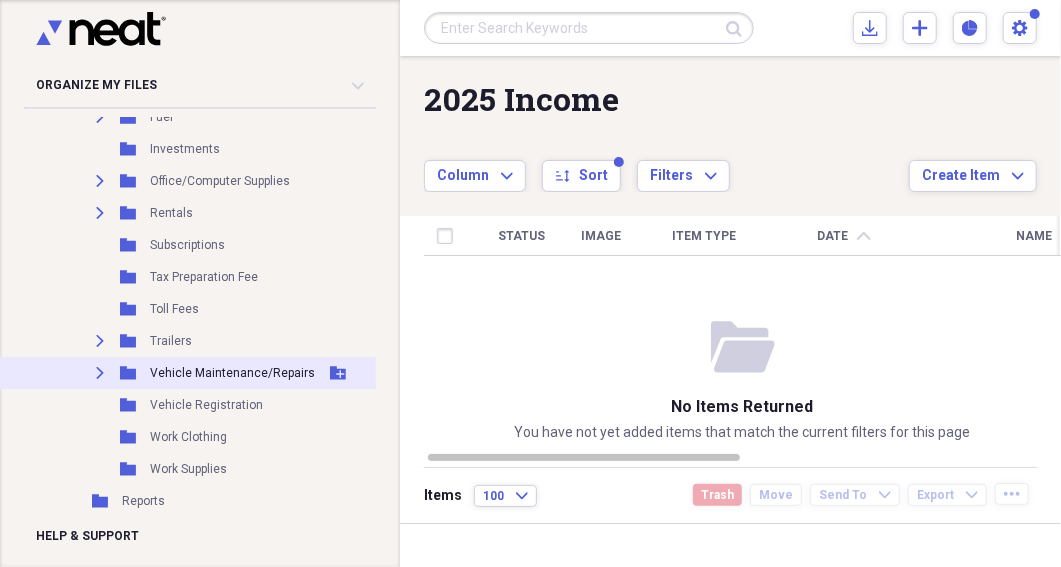 click on "Vehicle Maintenance/Repairs" at bounding box center [232, 373] 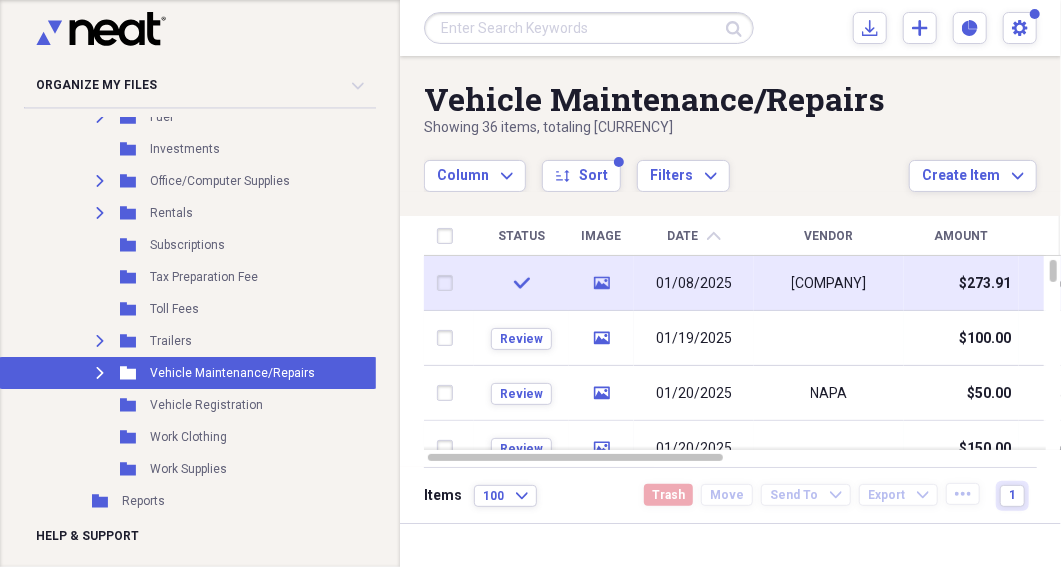 click on "[COMPANY]" at bounding box center (829, 284) 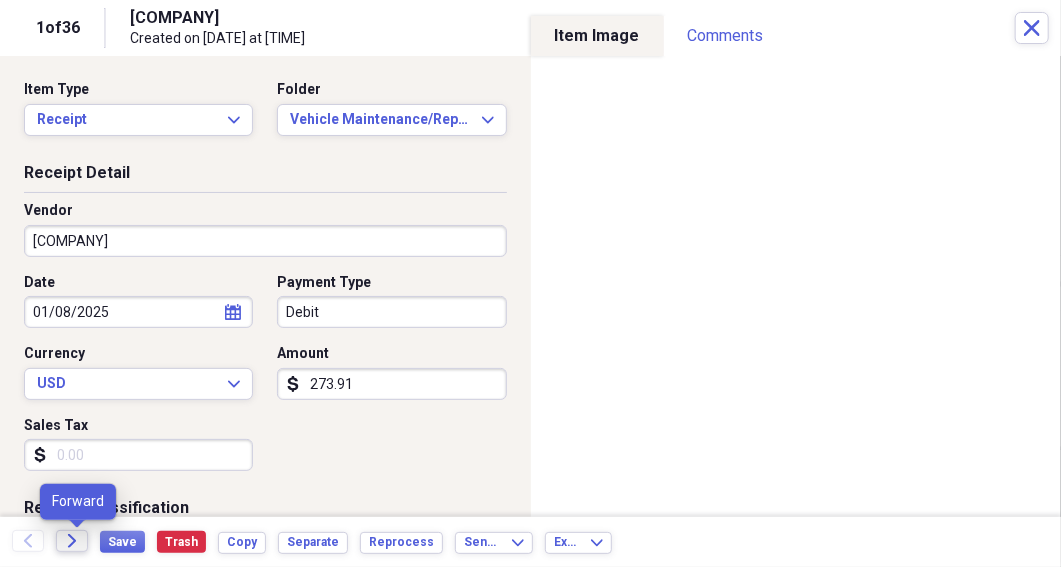 click on "Forward" 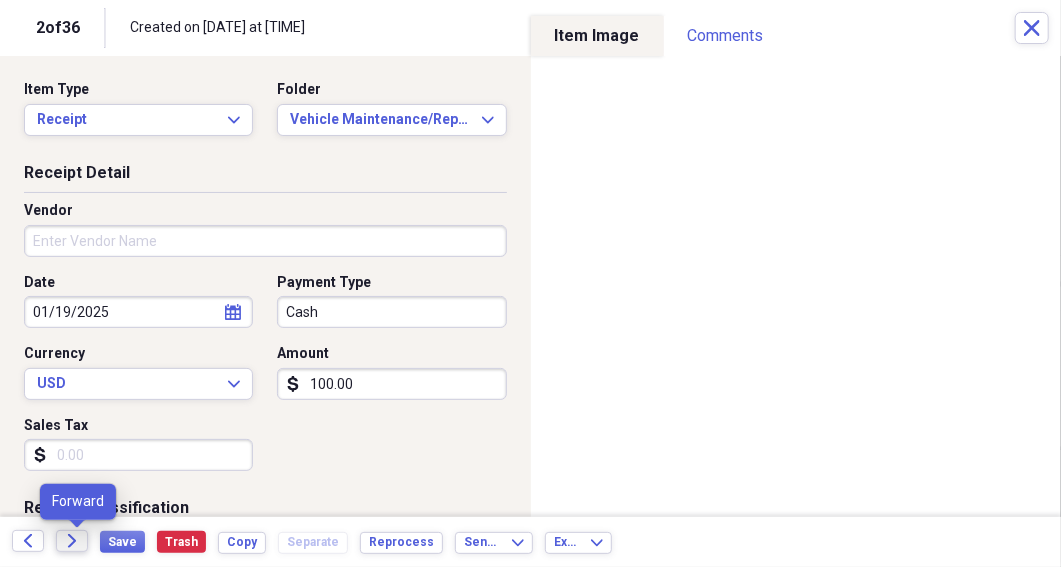 click on "Forward" 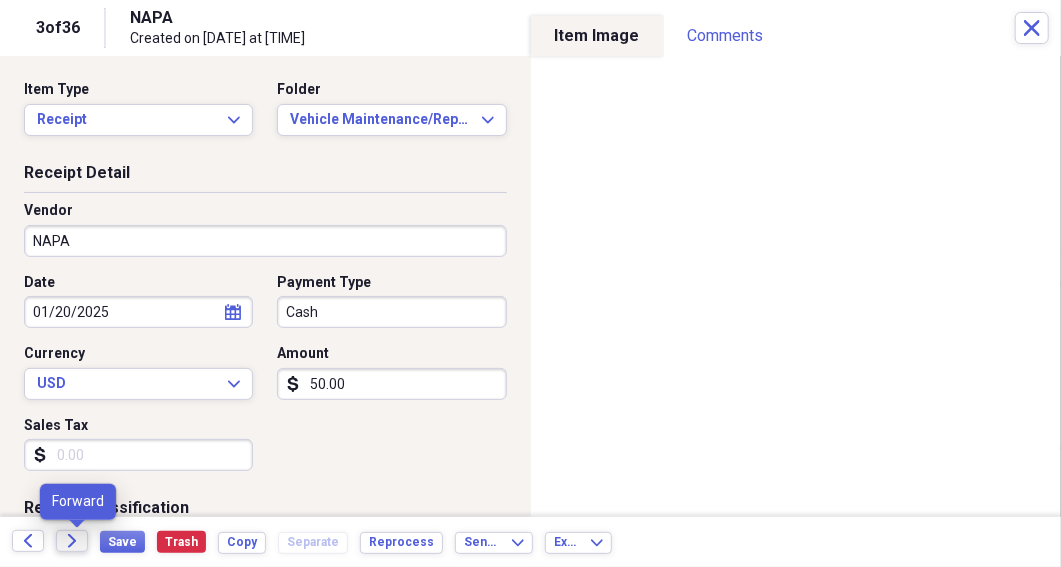 click on "Forward" 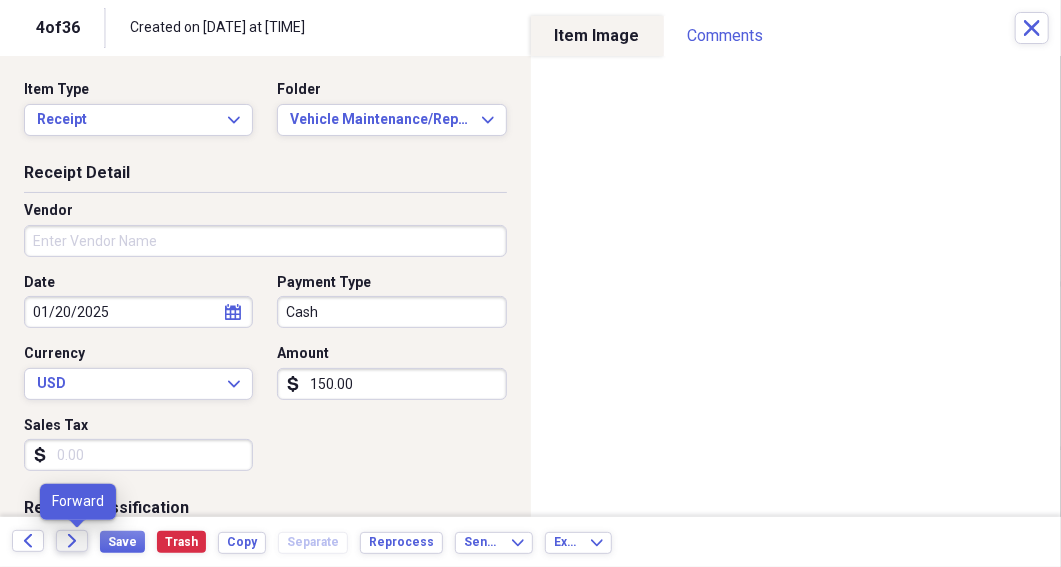 click on "Forward" 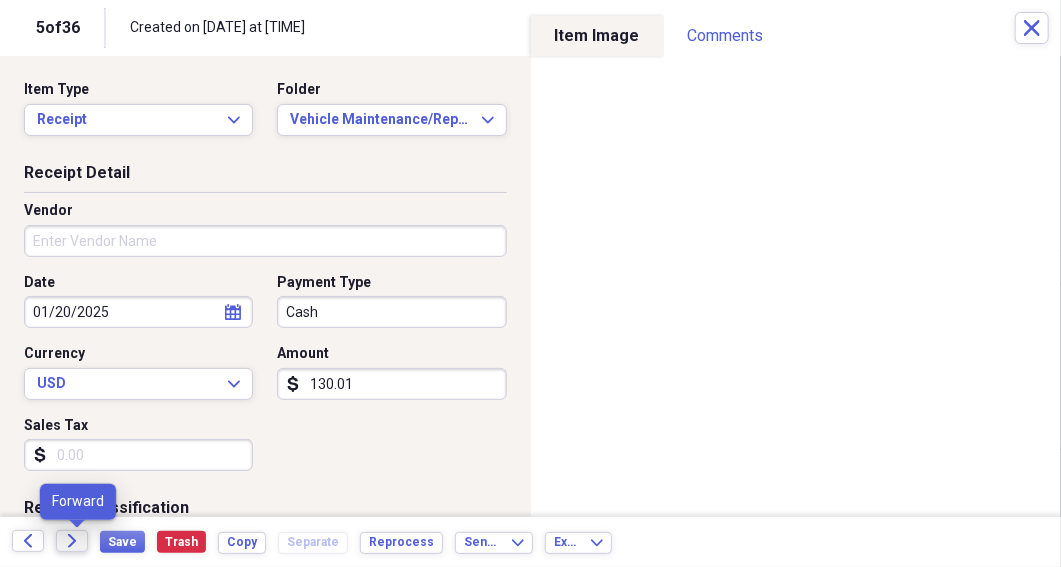 click on "Forward" at bounding box center (72, 541) 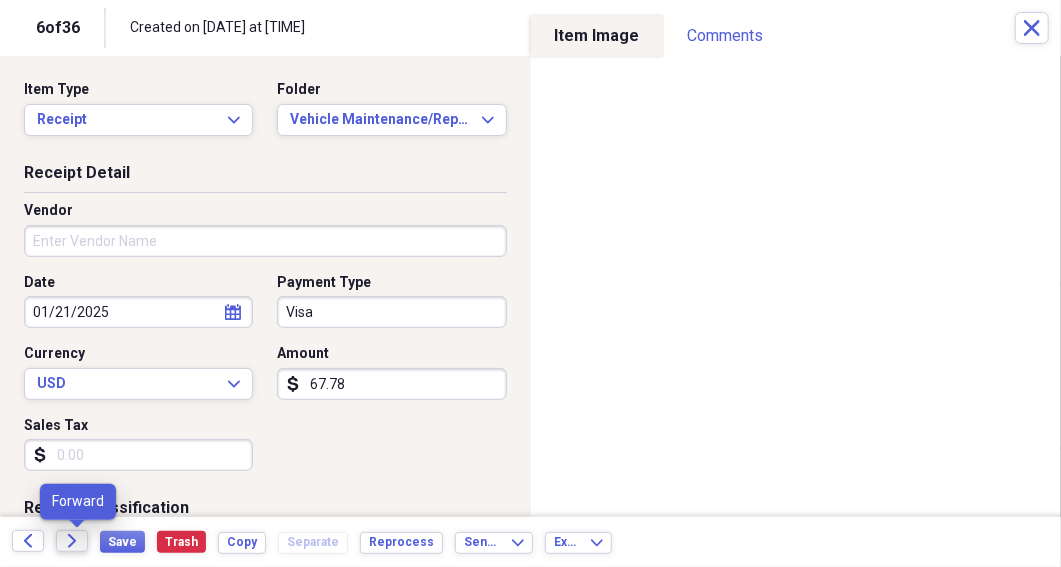 click on "Forward" 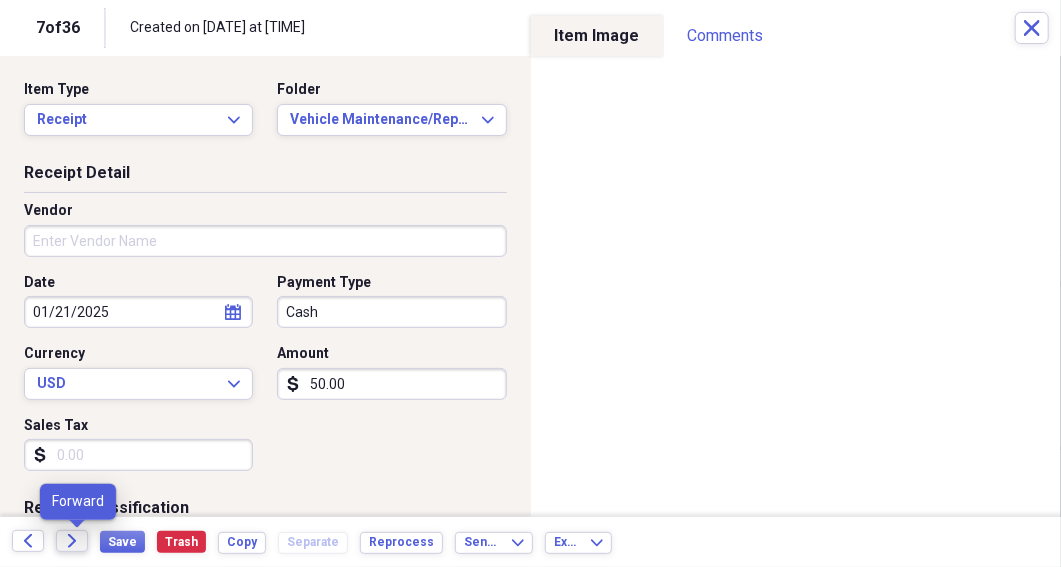 click on "Forward" 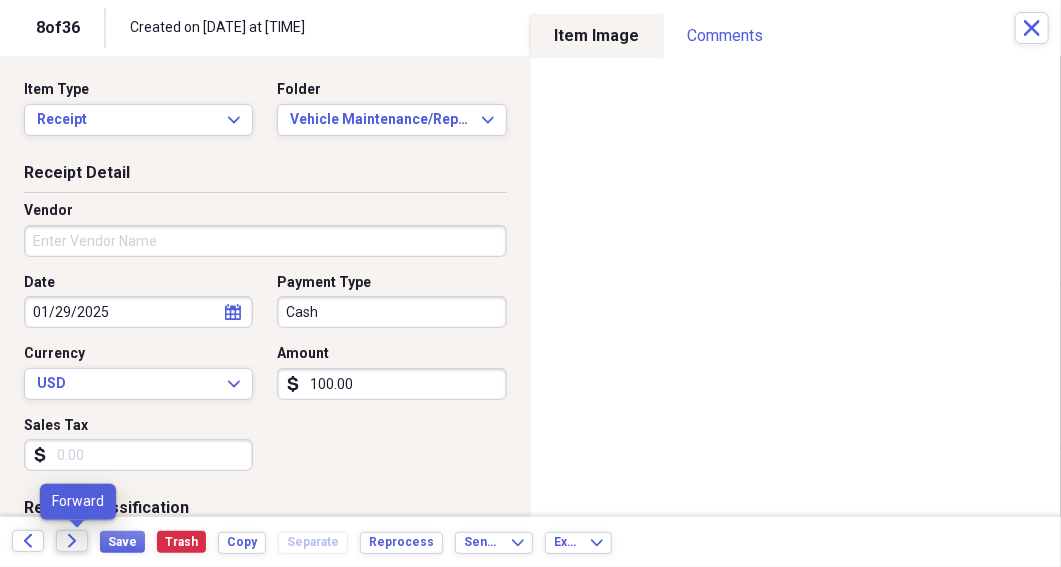 click on "Forward" 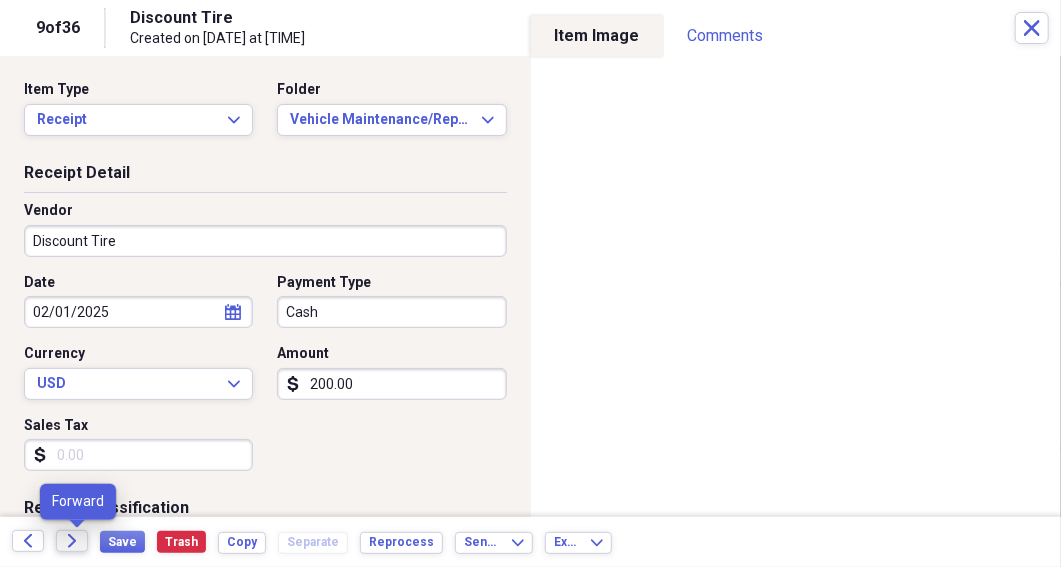 click on "Forward" 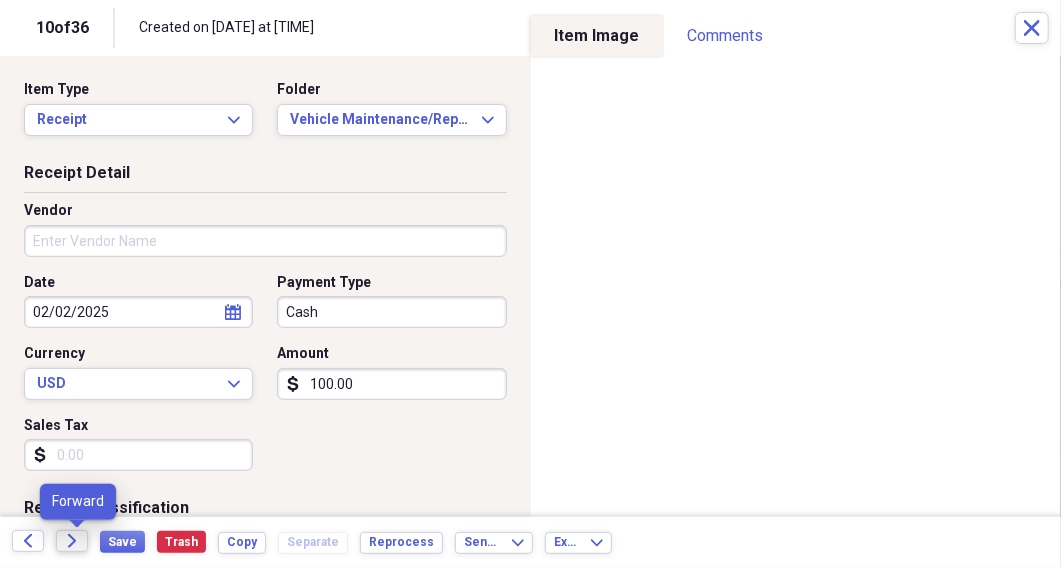 click 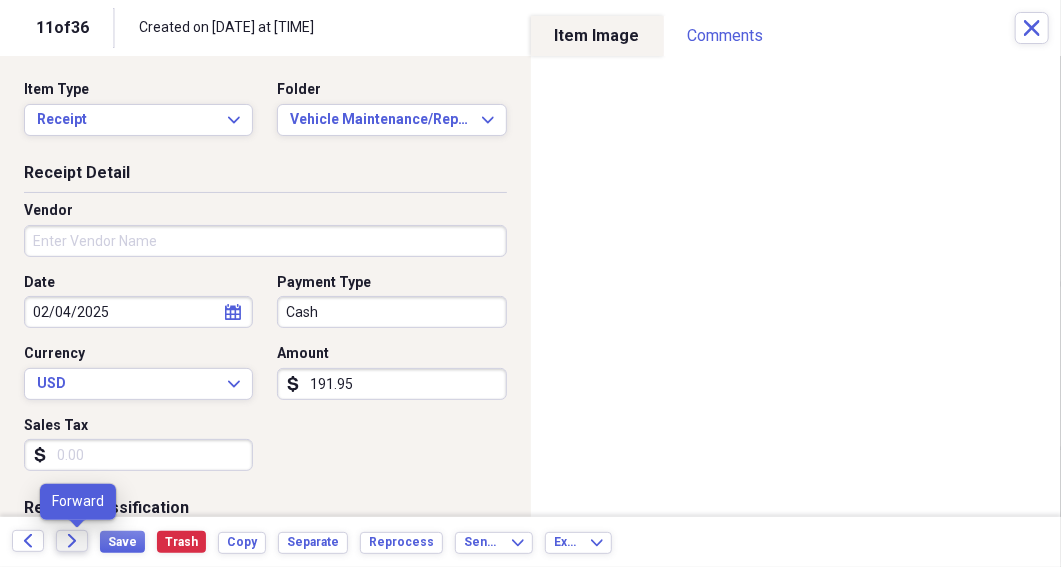 click on "Forward" 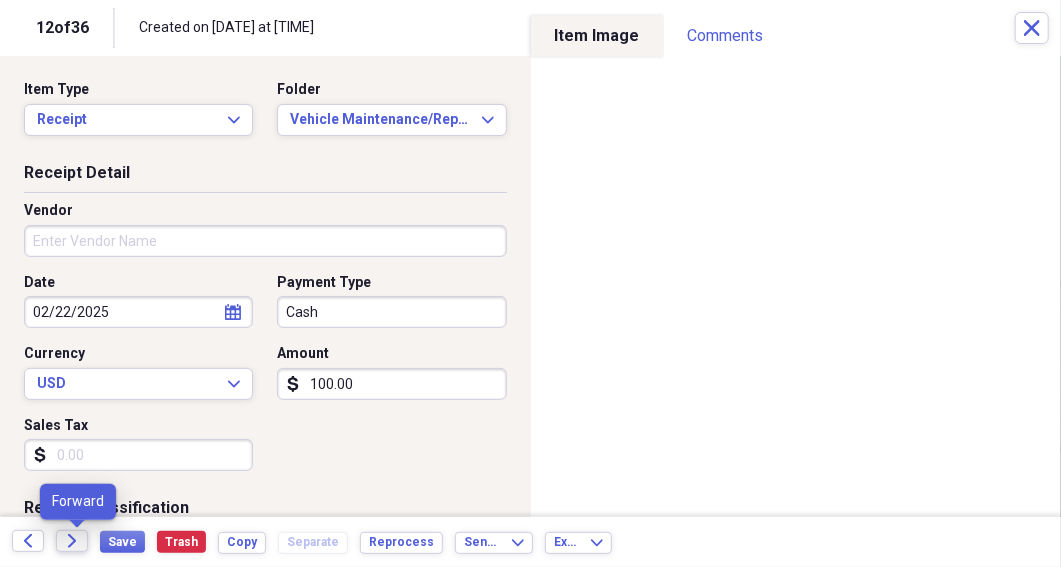 click on "Forward" 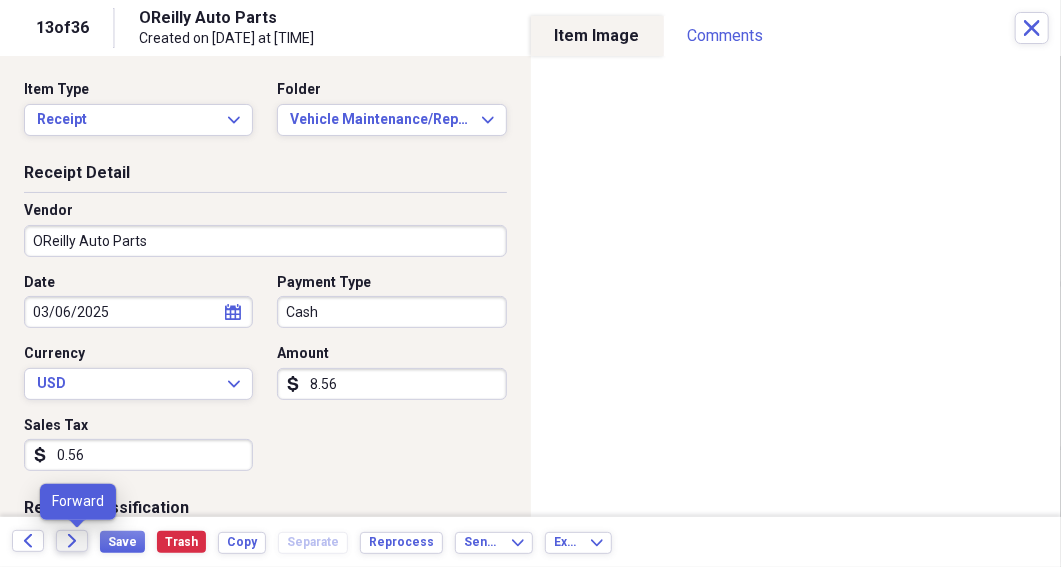 click on "Forward" at bounding box center (72, 541) 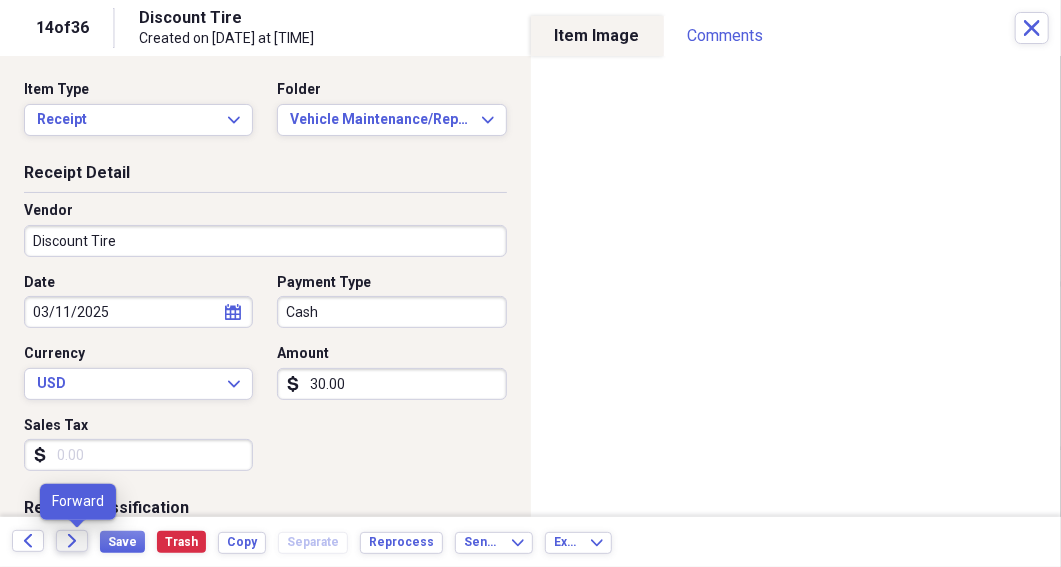 click on "Forward" 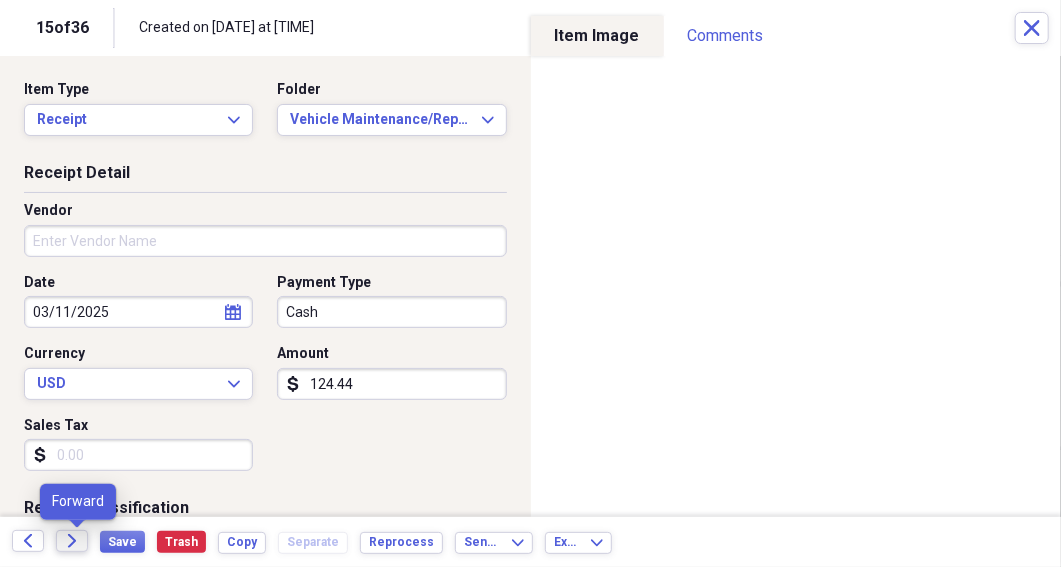 click on "Forward" at bounding box center [72, 541] 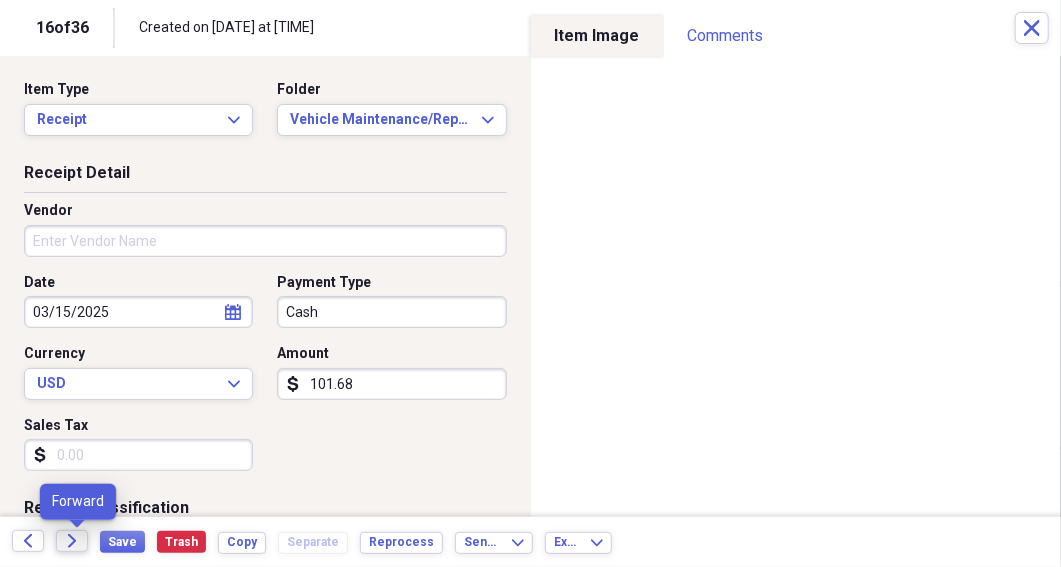 click on "Forward" 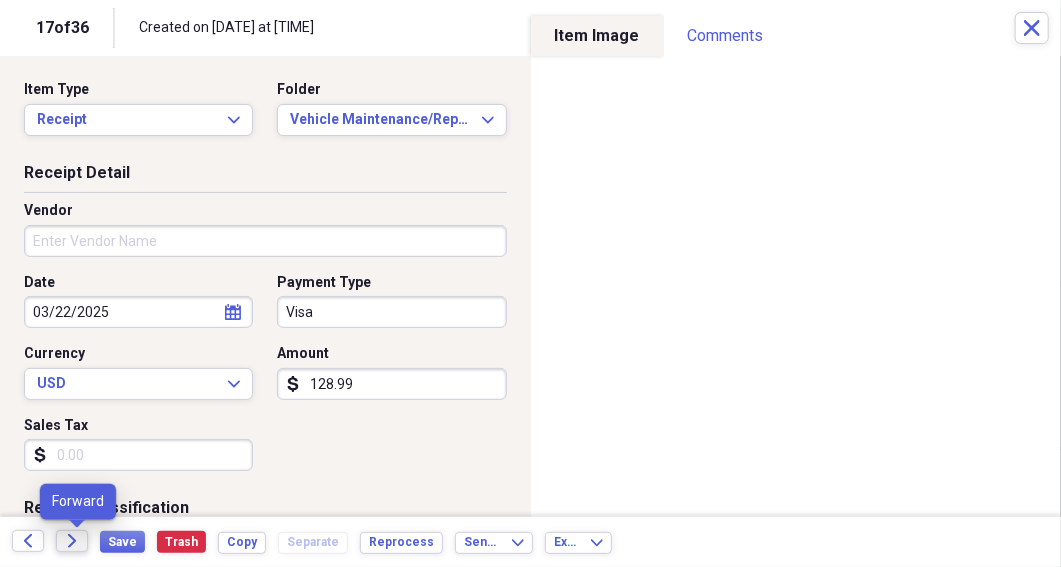 click on "Forward" 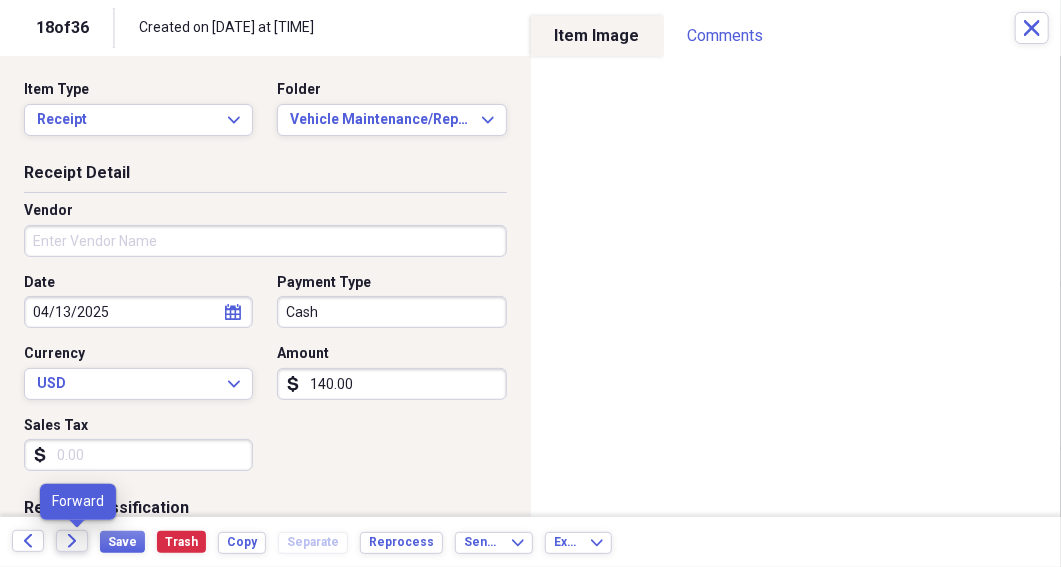 click on "Forward" at bounding box center (72, 541) 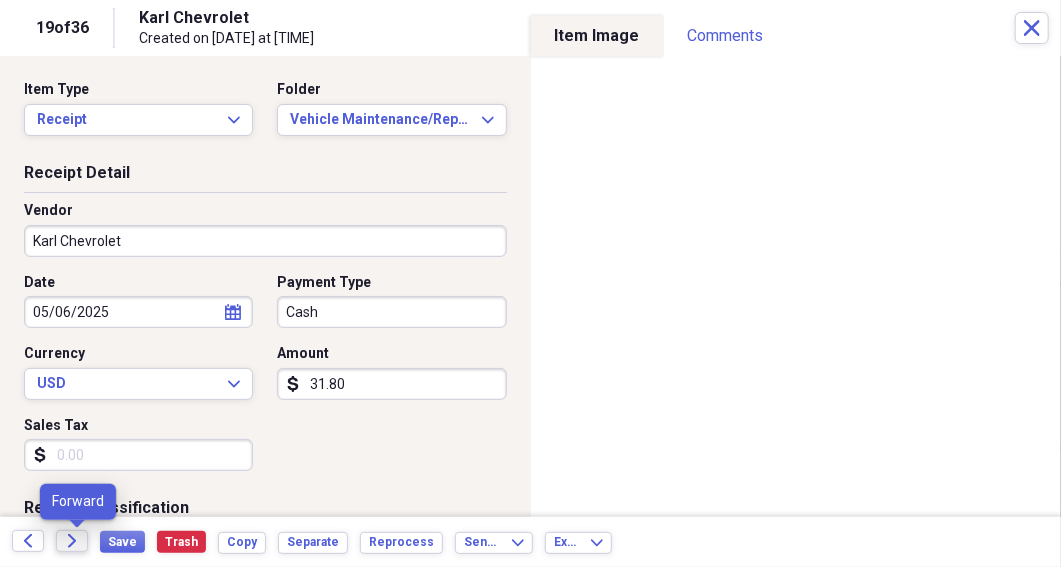 click on "Forward" at bounding box center (72, 541) 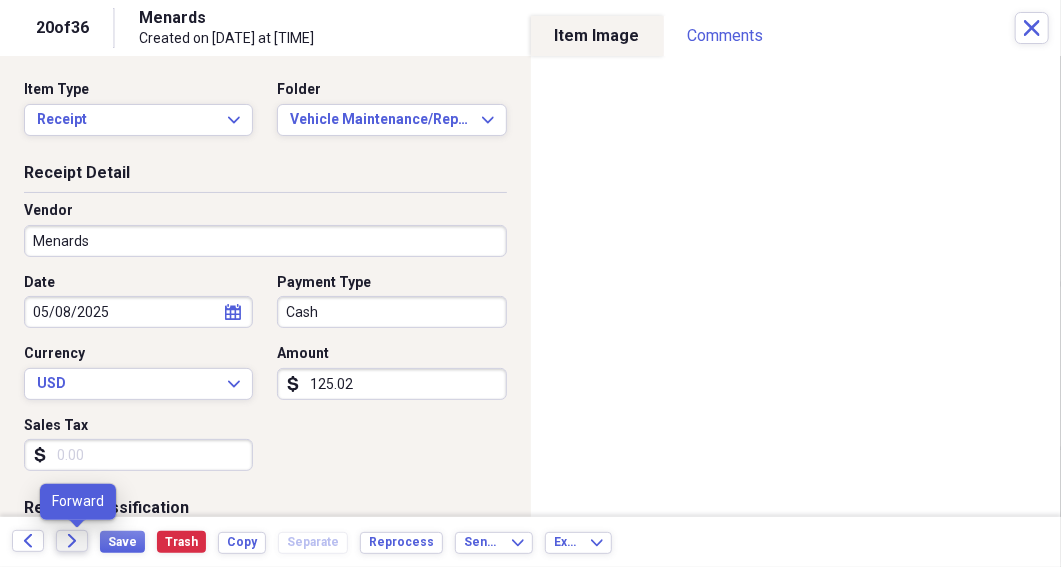 click on "Forward" 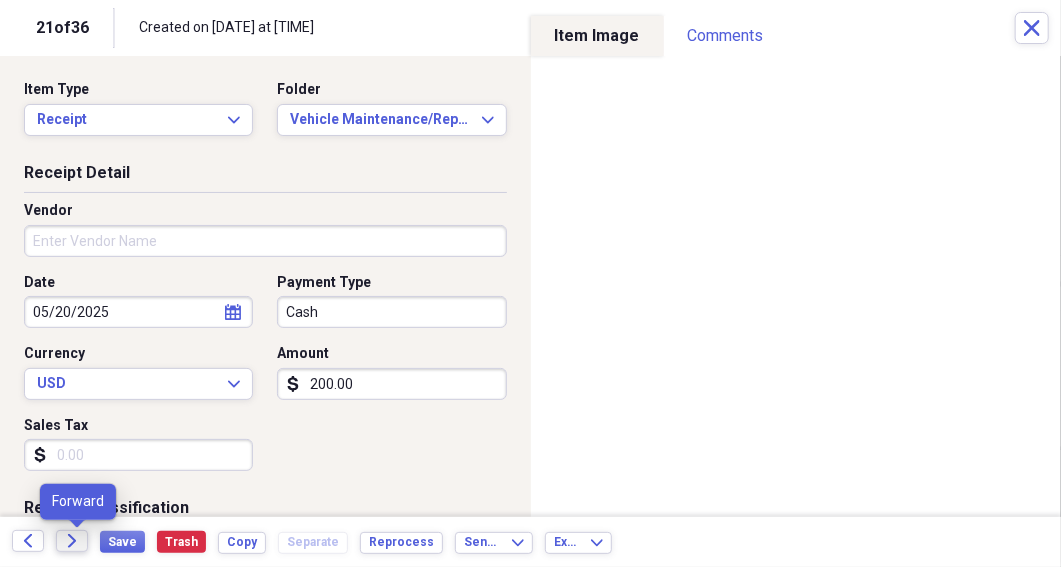 click on "Forward" 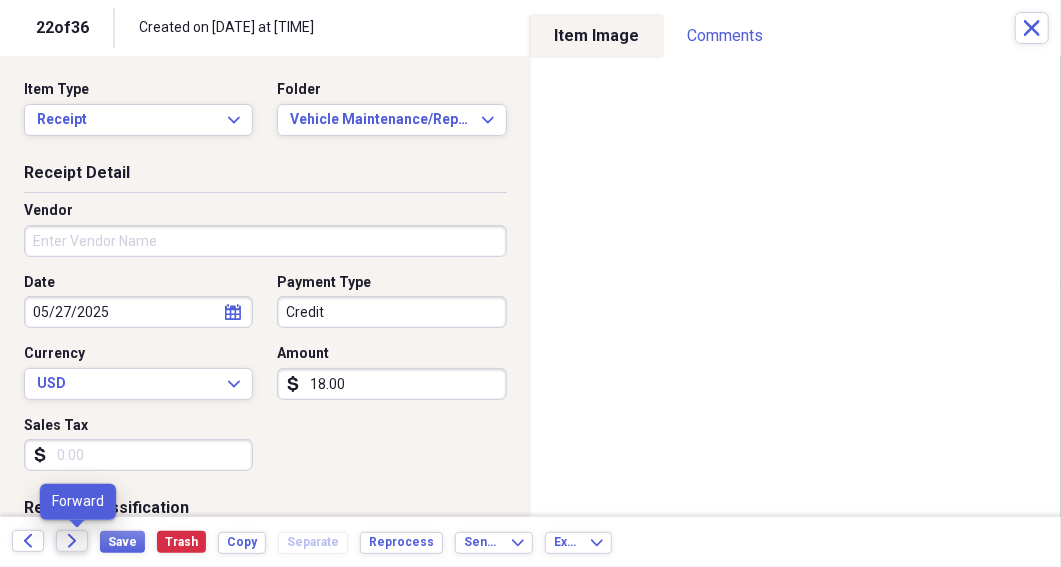 click on "Forward" 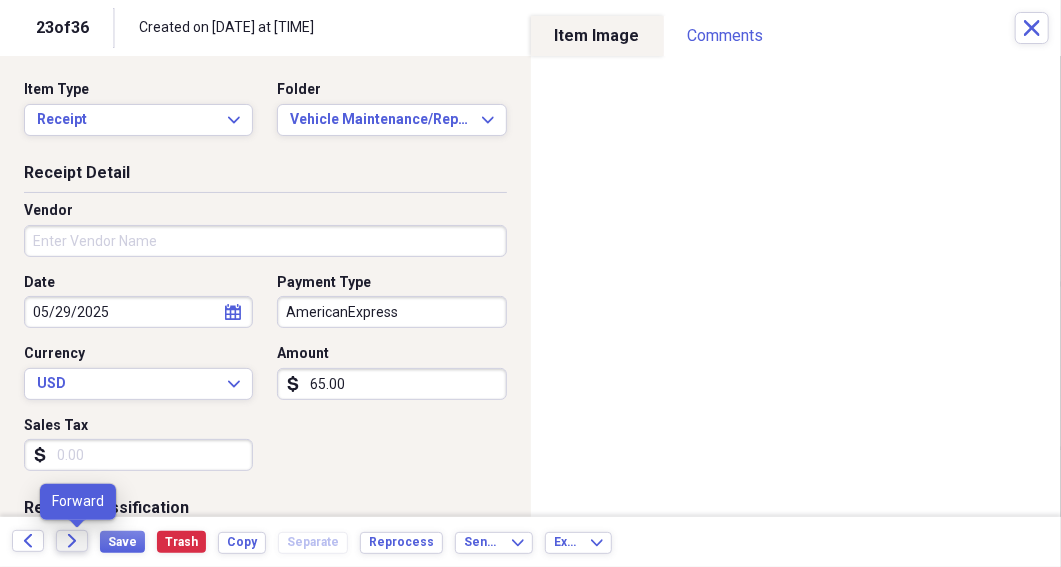 click on "Forward" at bounding box center (72, 541) 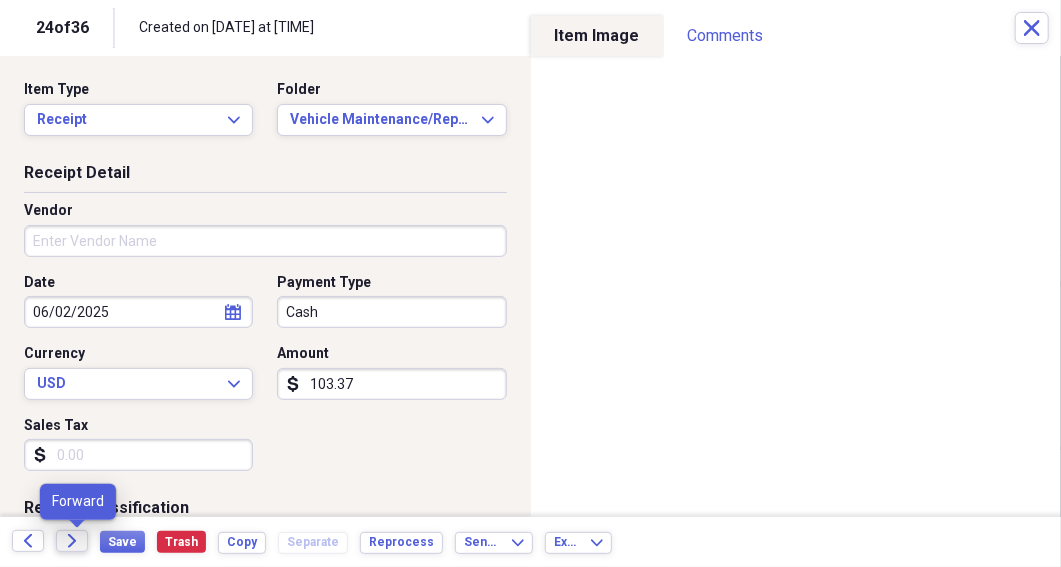 click on "Forward" at bounding box center [72, 541] 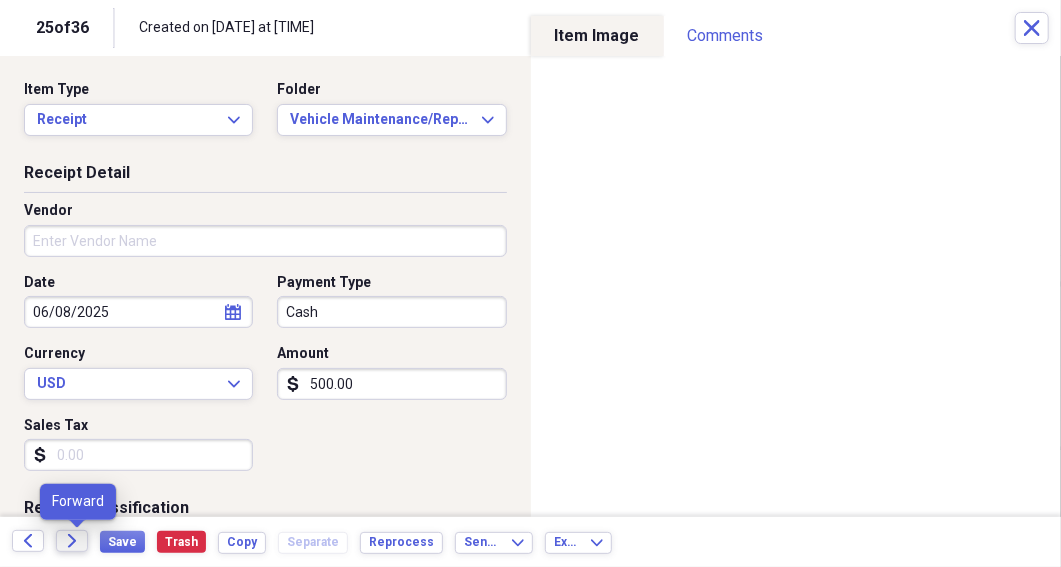 click on "Forward" at bounding box center [72, 541] 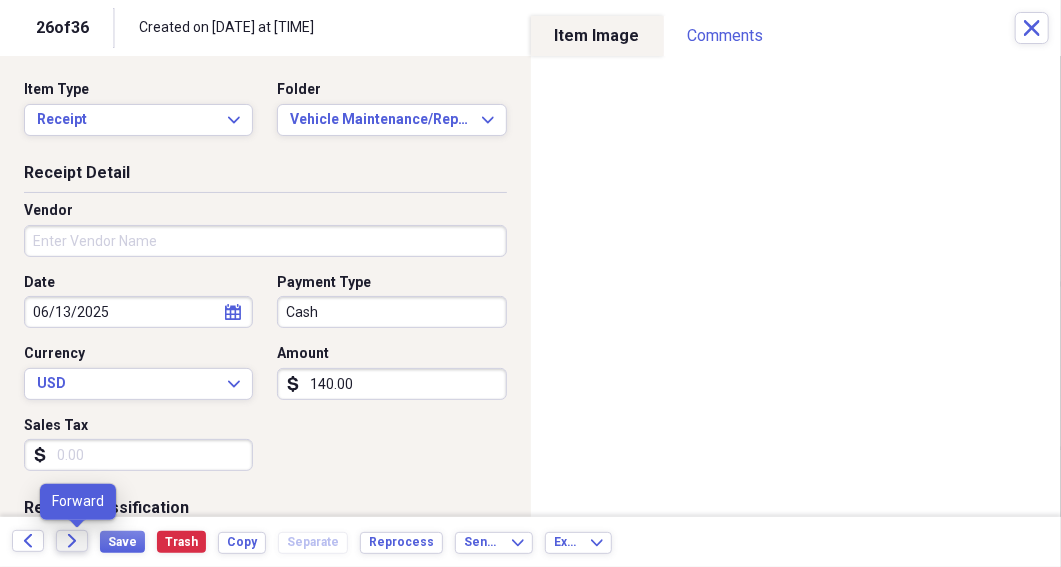 click on "Forward" 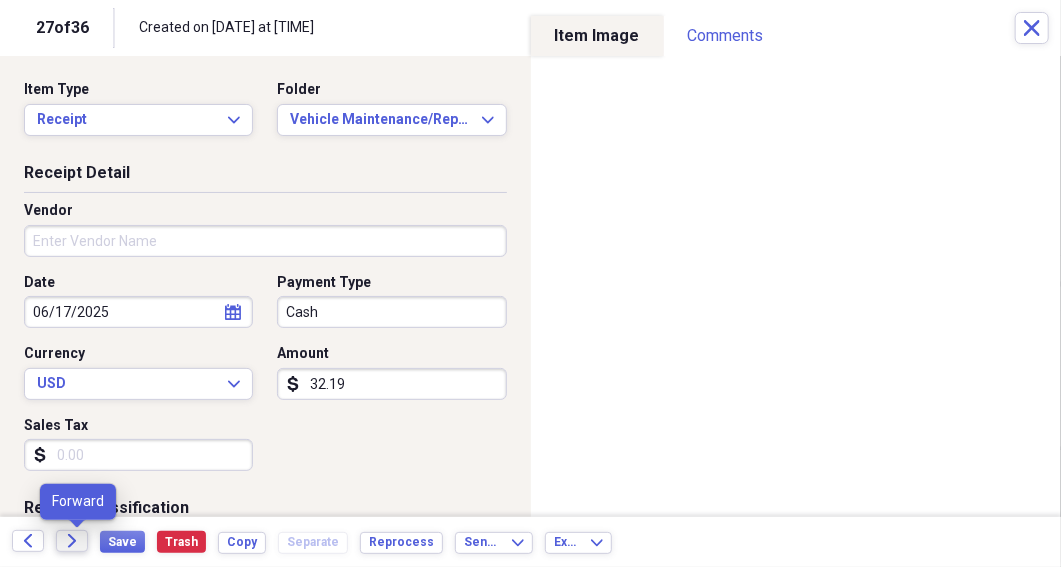 click on "Forward" 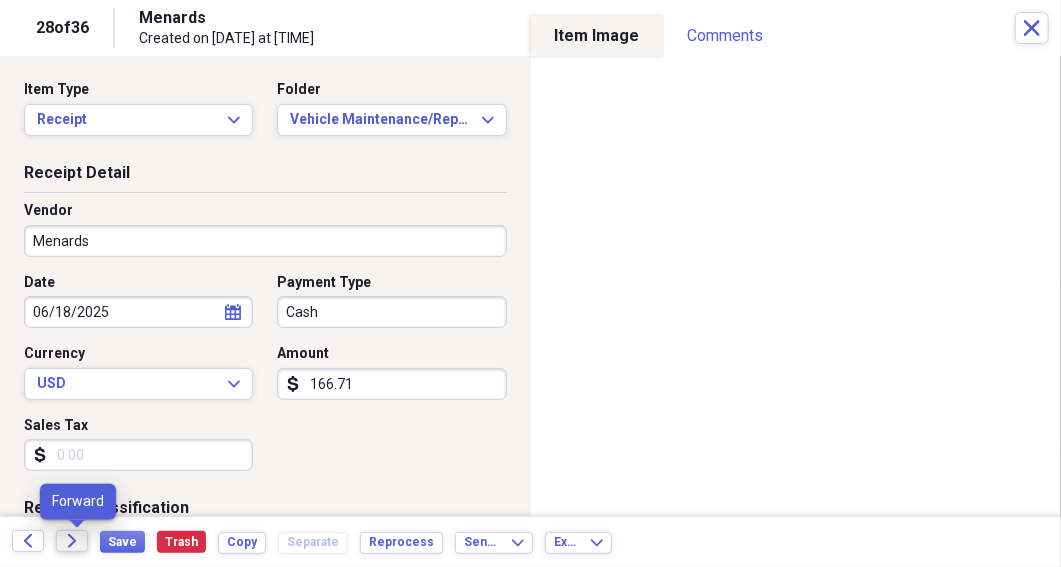click on "Forward" 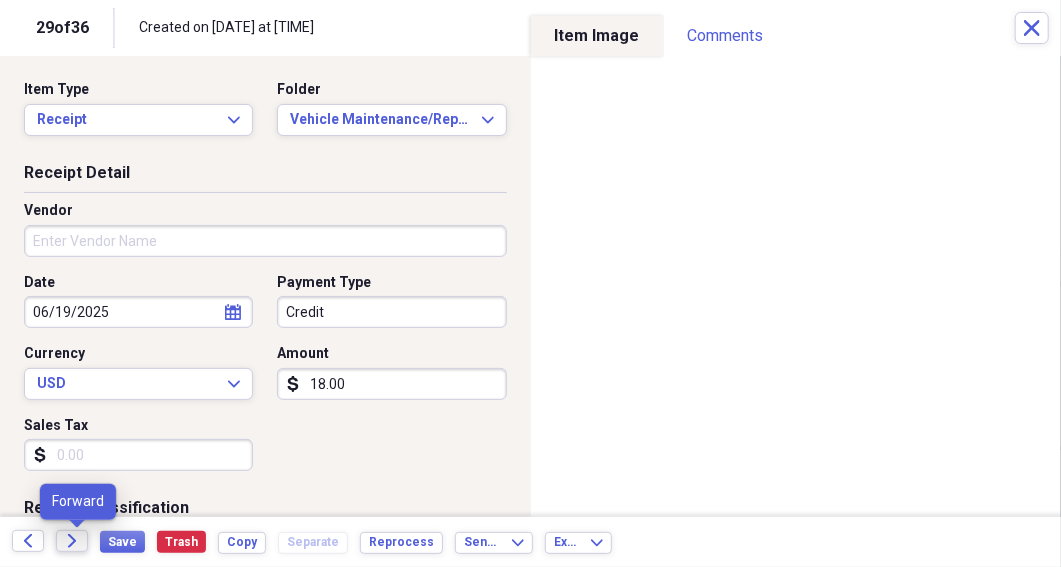 click on "Forward" 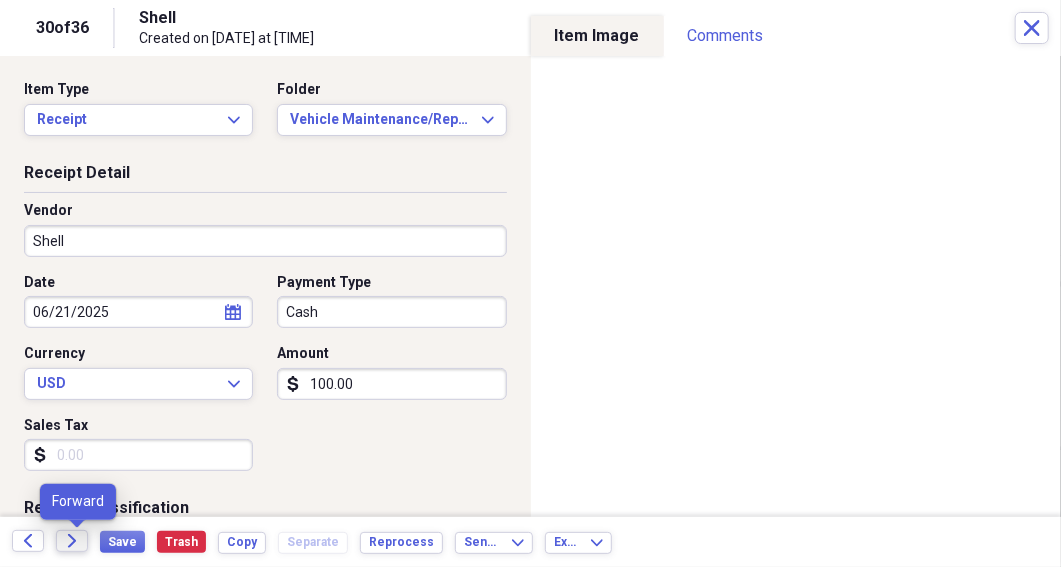 click on "Forward" 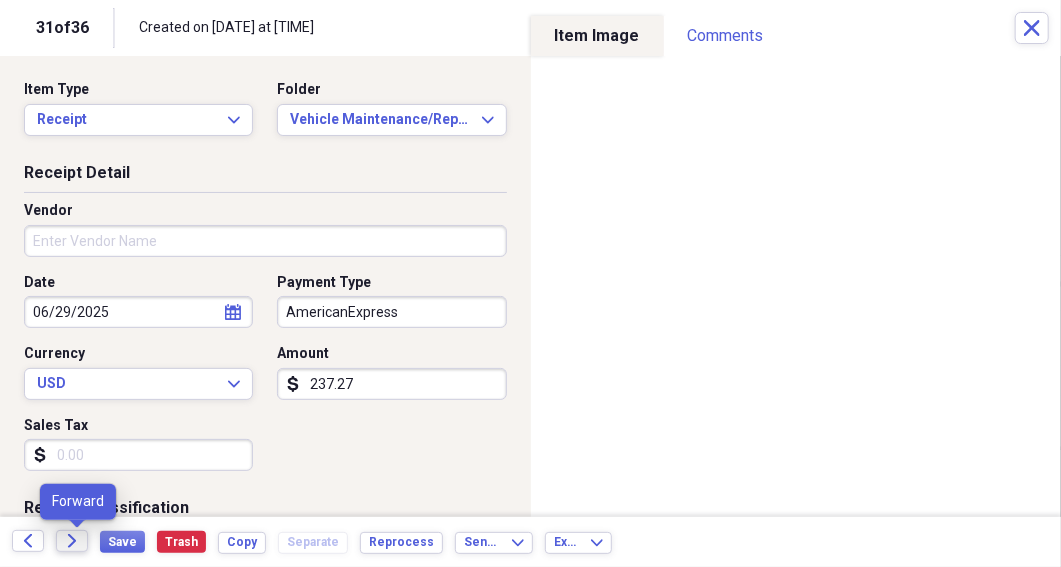 click on "Forward" 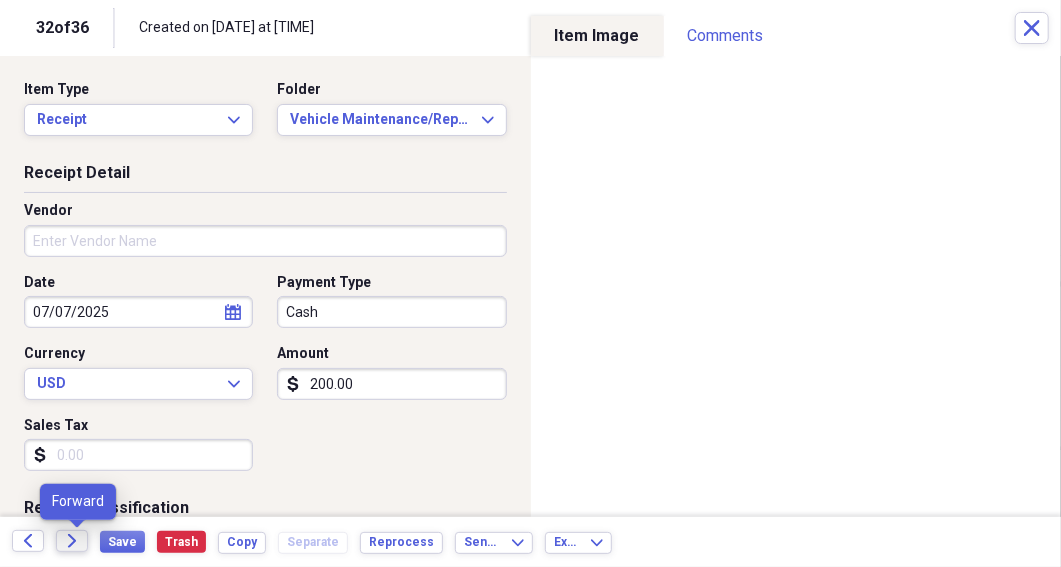 click on "Forward" 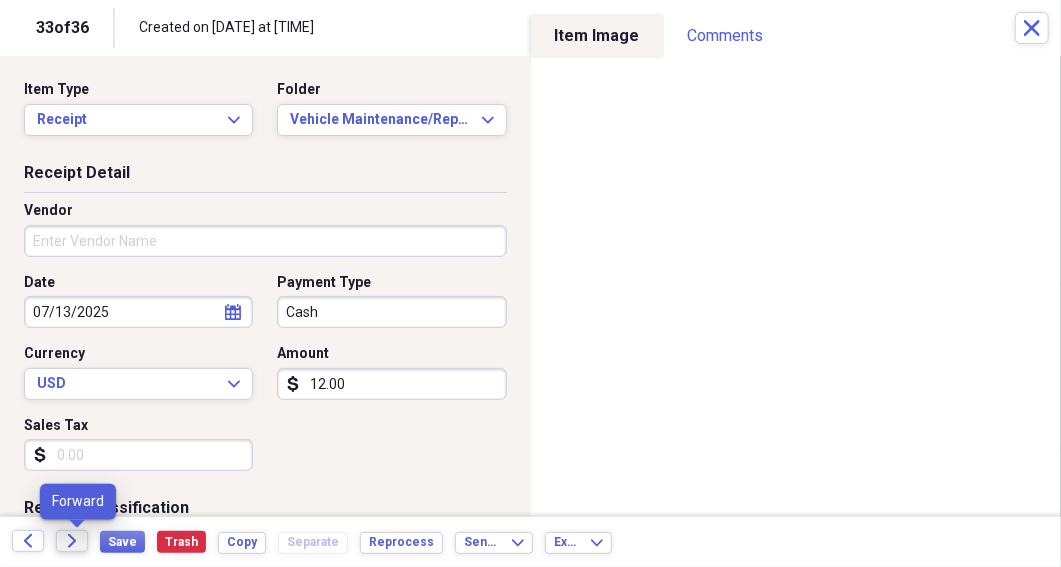 click on "Forward" 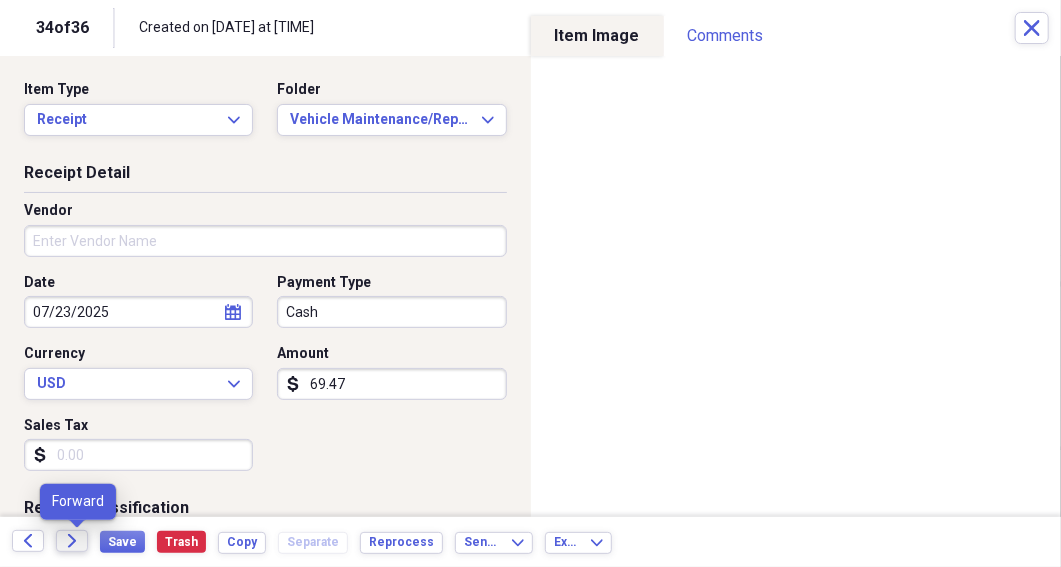 click on "Forward" 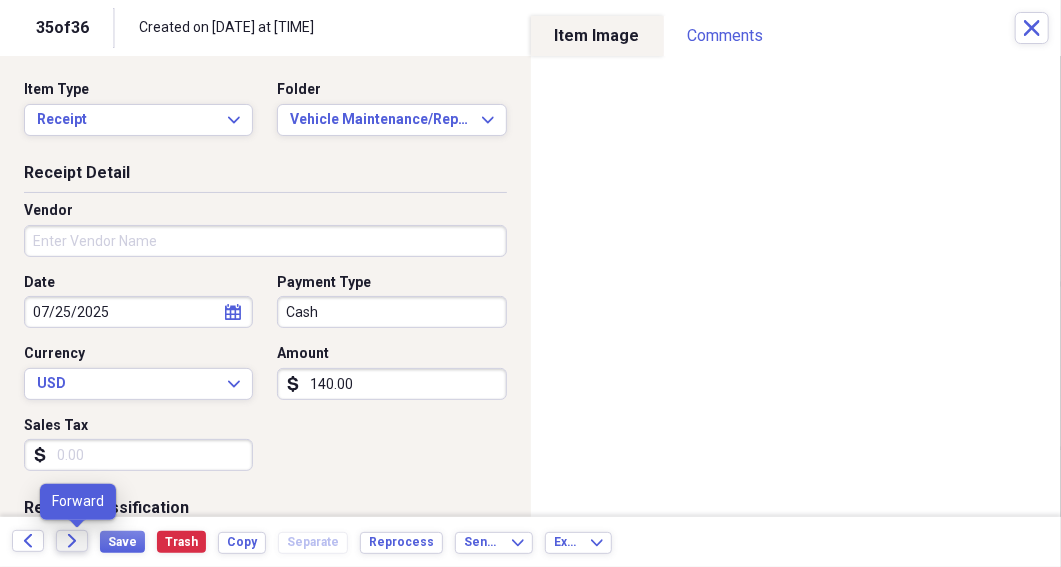 click on "Forward" 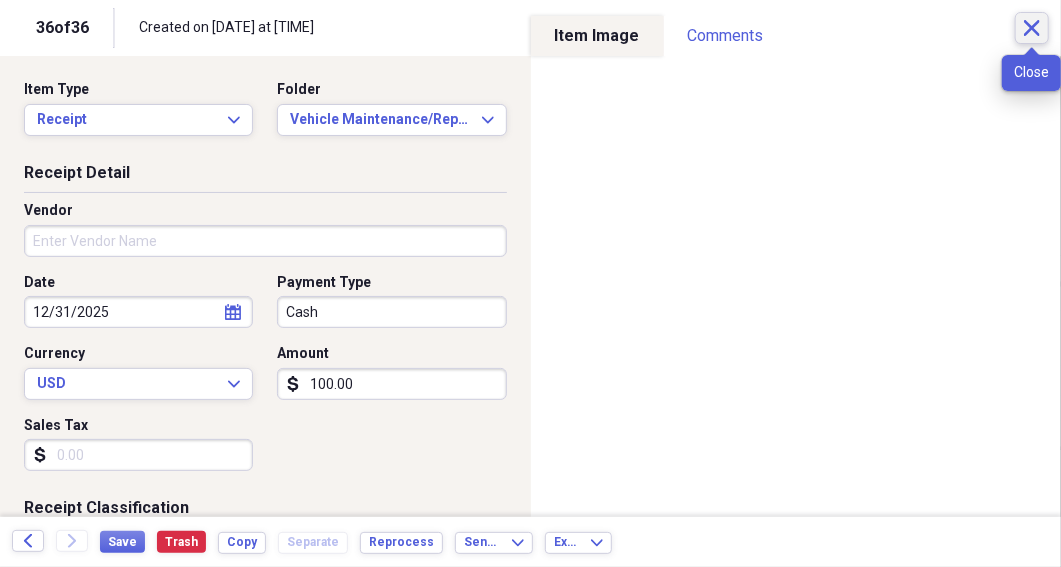 click on "Close" 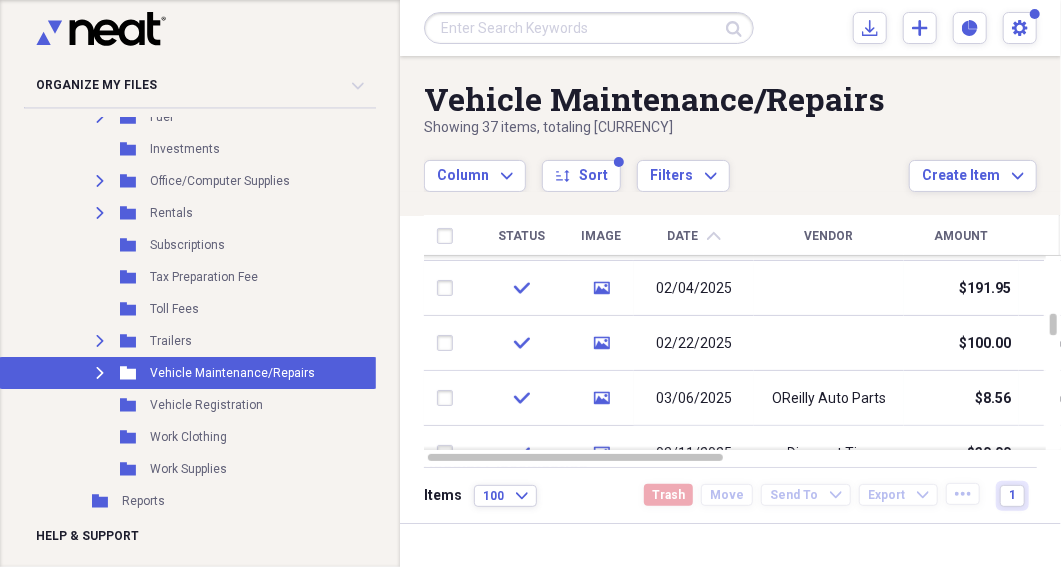 click on "Collapse" 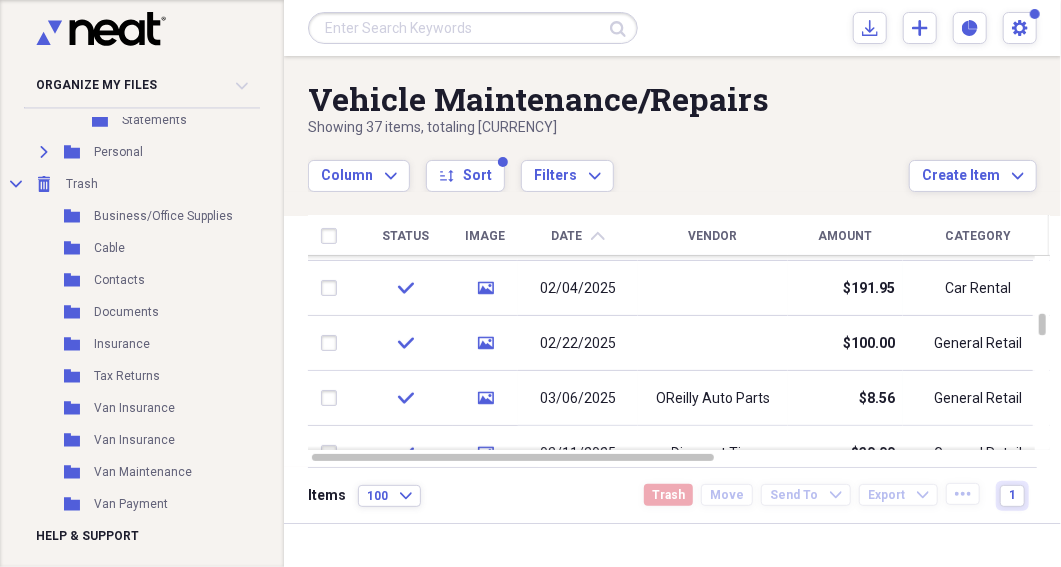 click on "Expand" 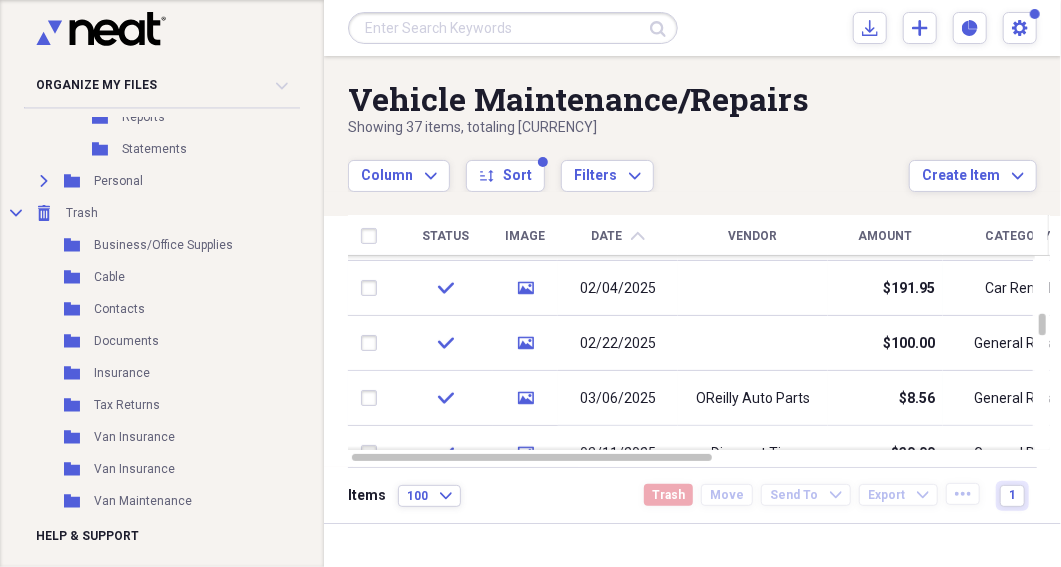 click on "Expand" 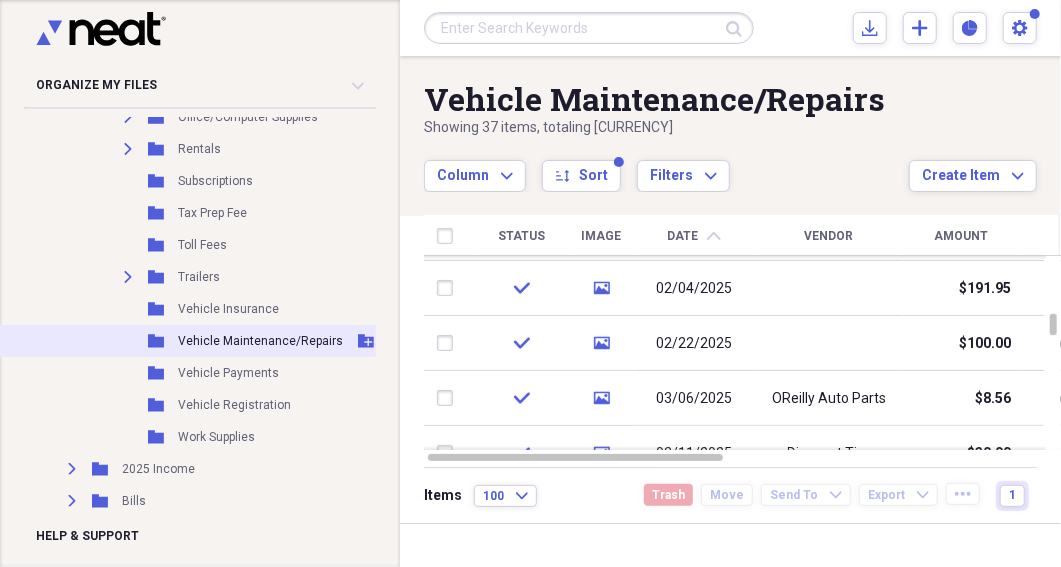 click on "Vehicle Maintenance/Repairs" at bounding box center [260, 341] 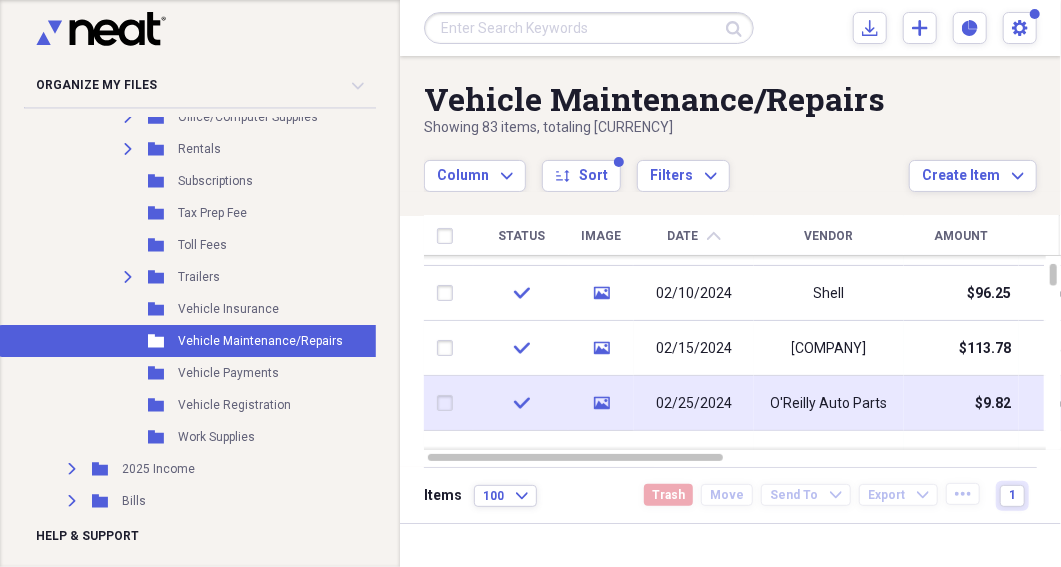 click on "02/25/2024" at bounding box center (694, 404) 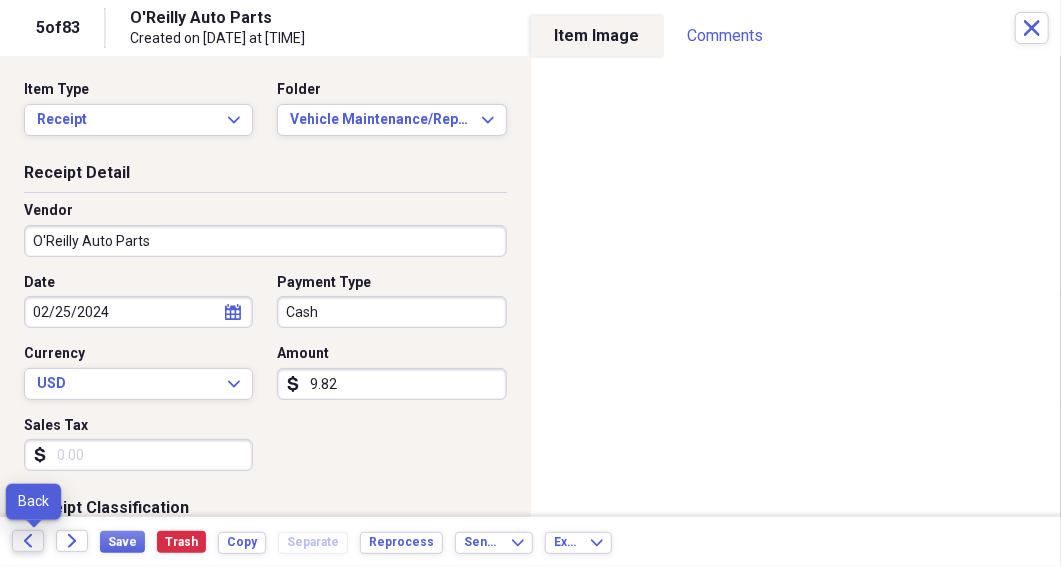 click on "Back" 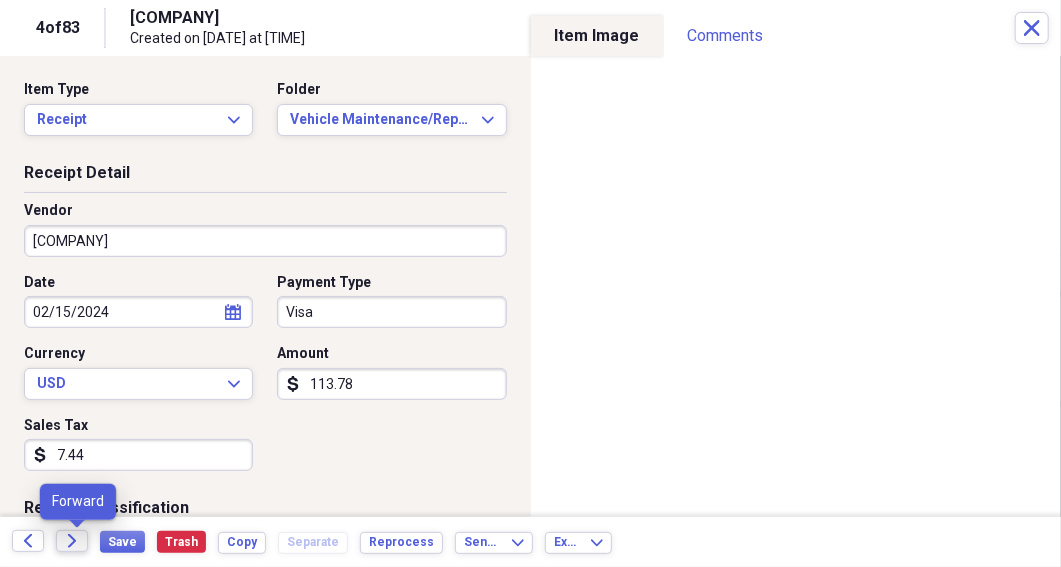 click on "Forward" 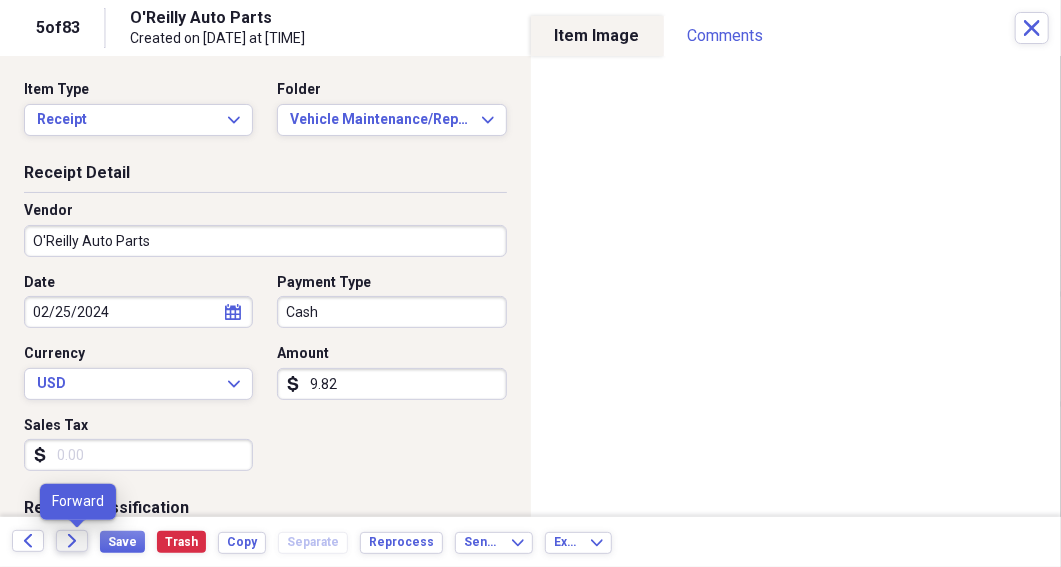 click 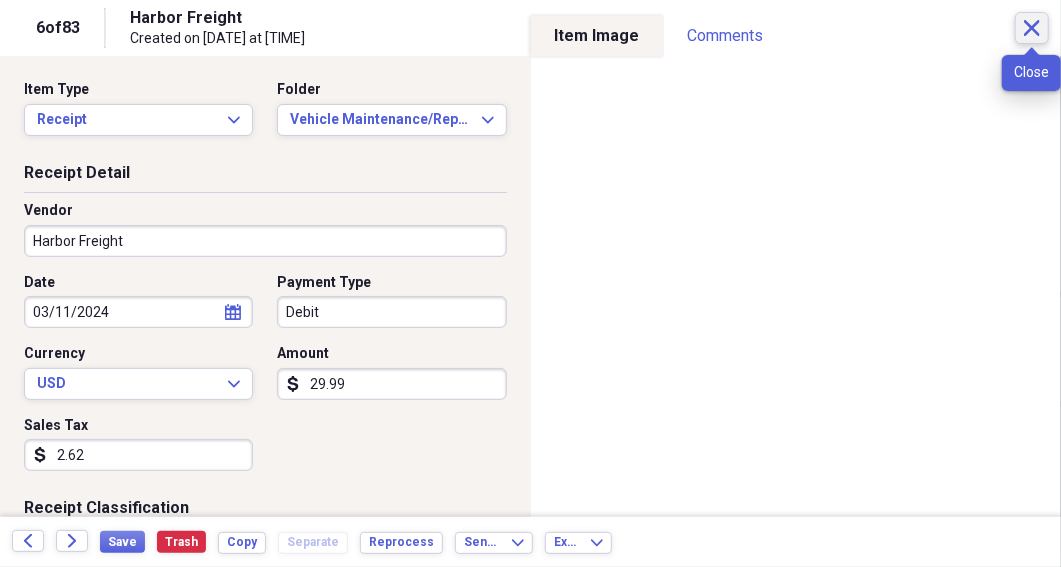 click on "Close" 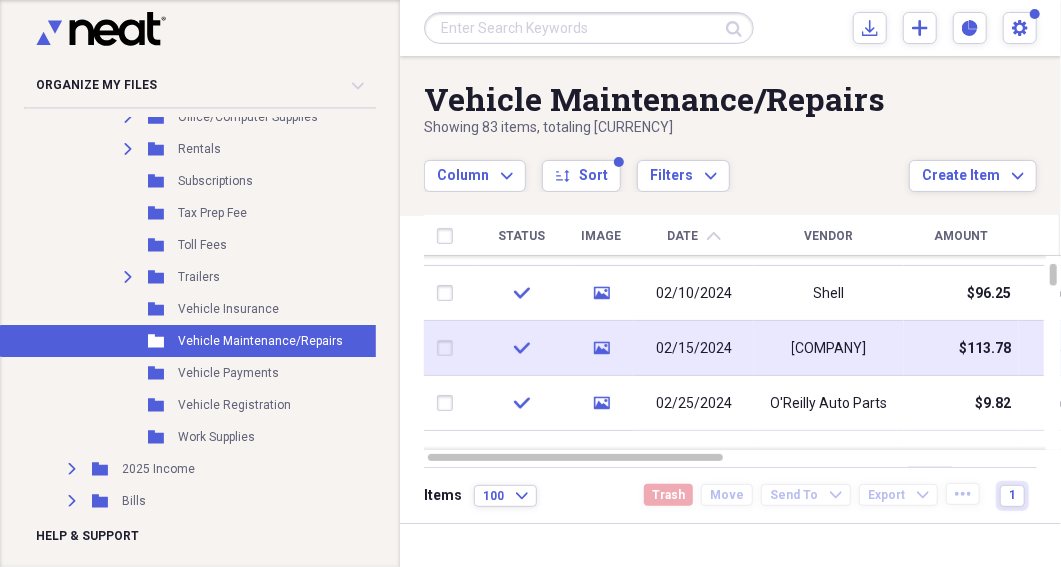 click on "[COMPANY]" at bounding box center (829, 349) 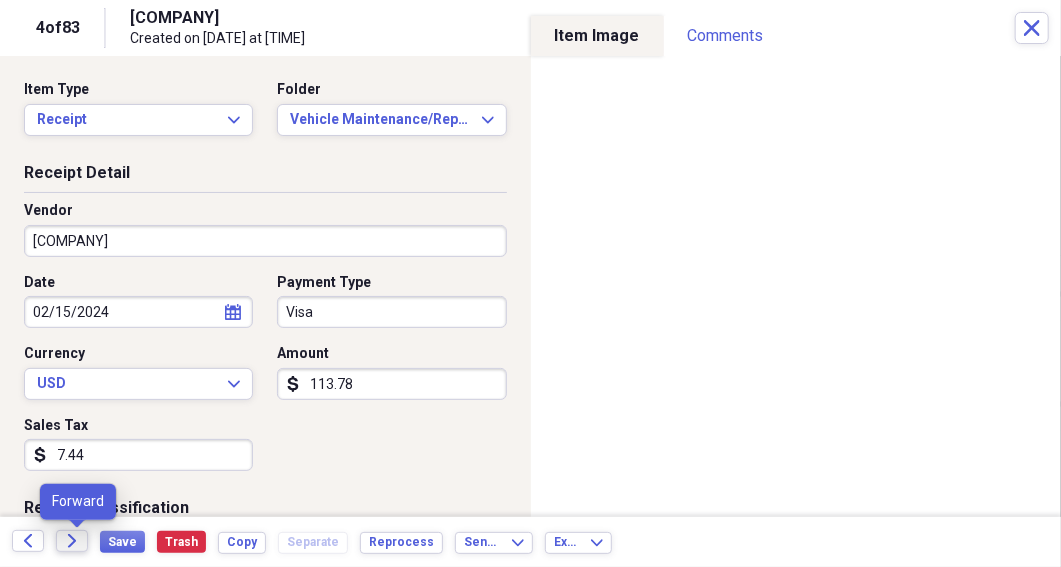 click on "Forward" 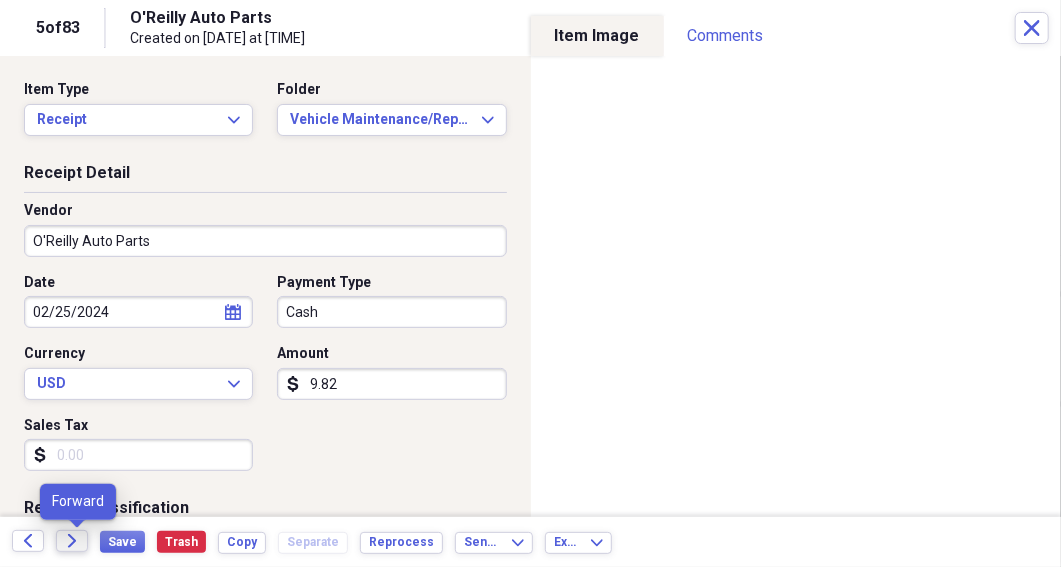click 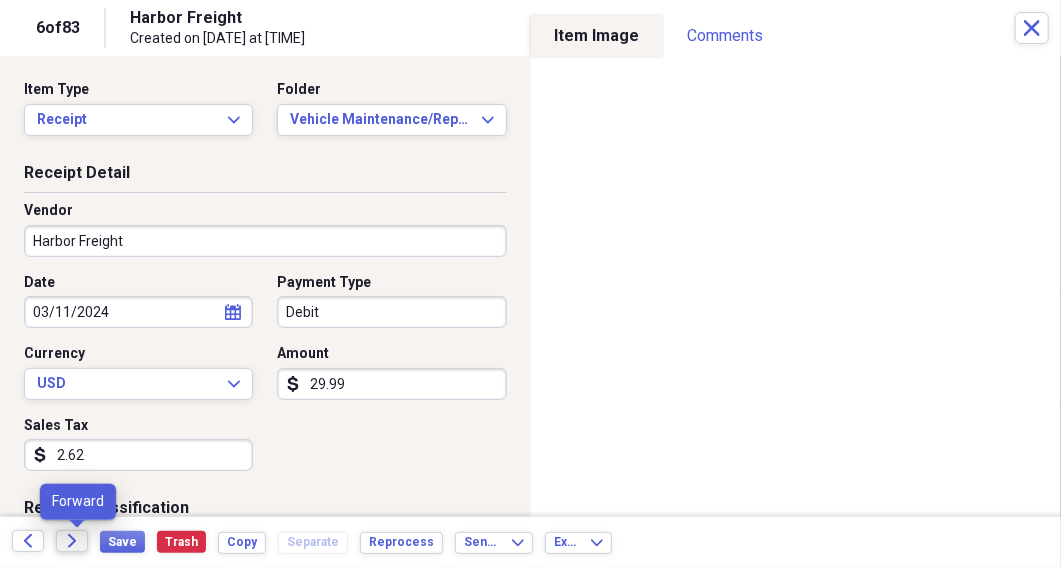 click 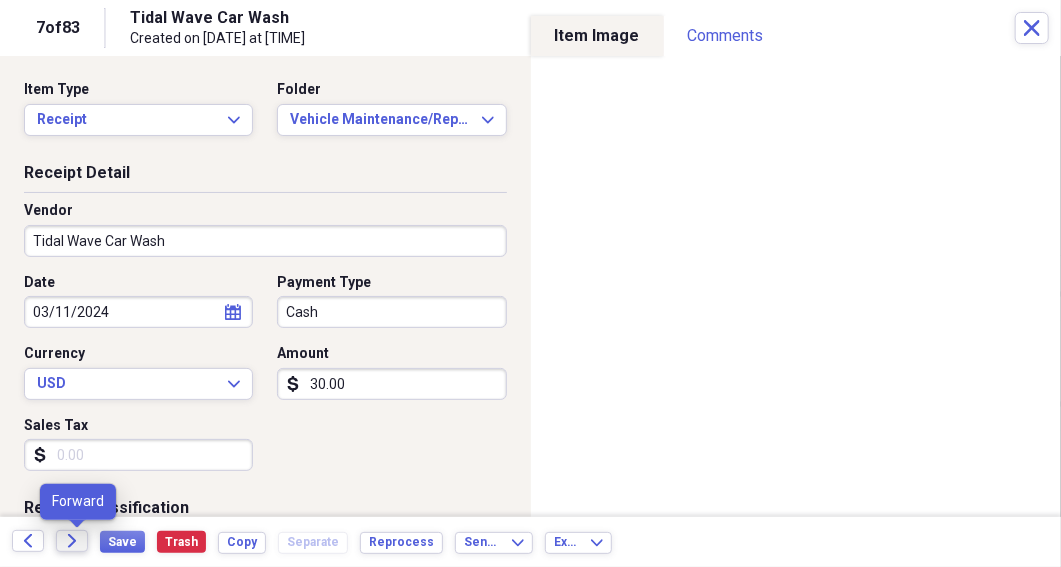 click on "Forward" 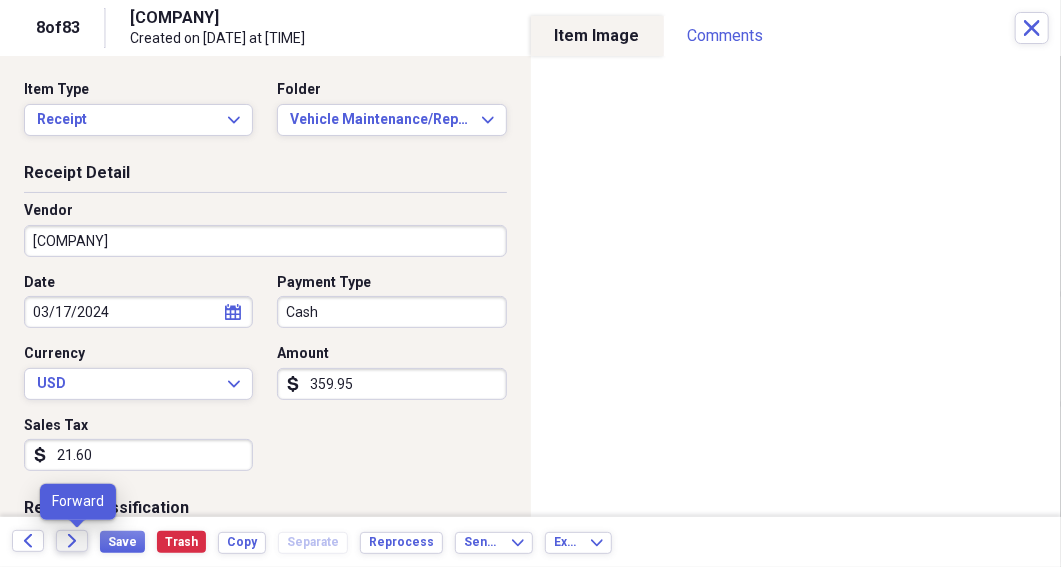 click on "Forward" 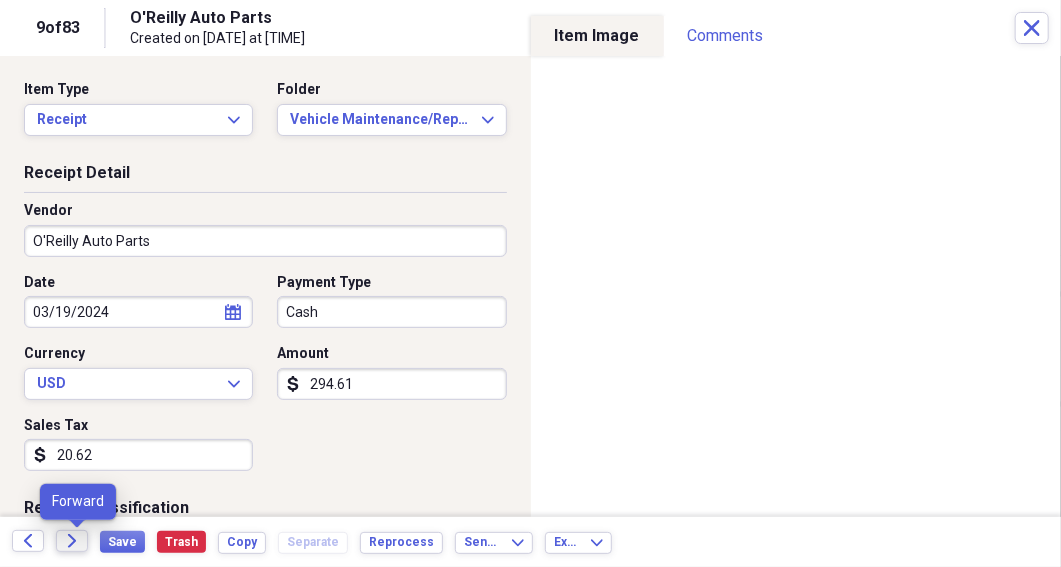 click on "Forward" at bounding box center (72, 541) 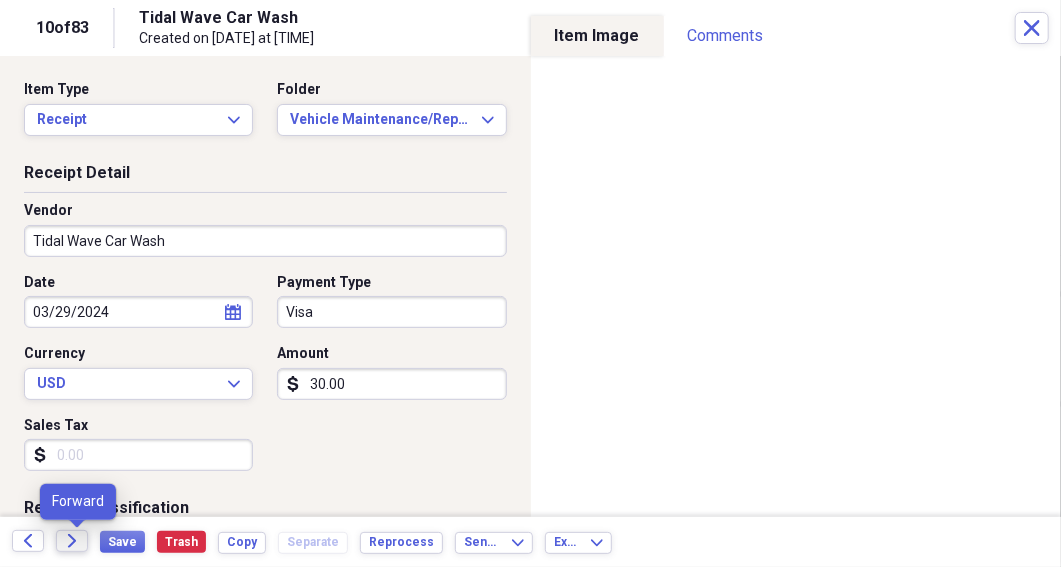 click on "Forward" at bounding box center (72, 541) 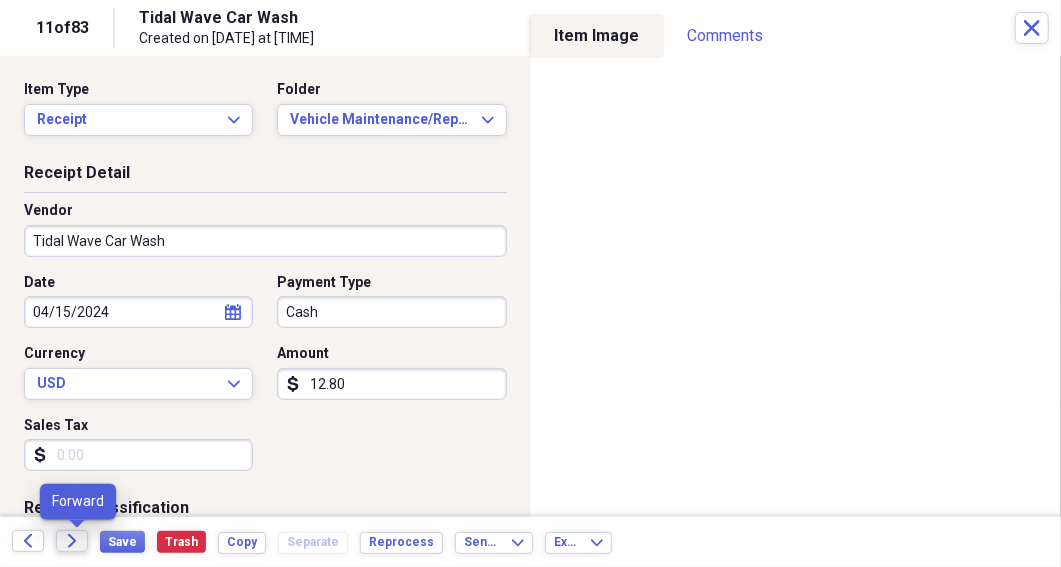 click 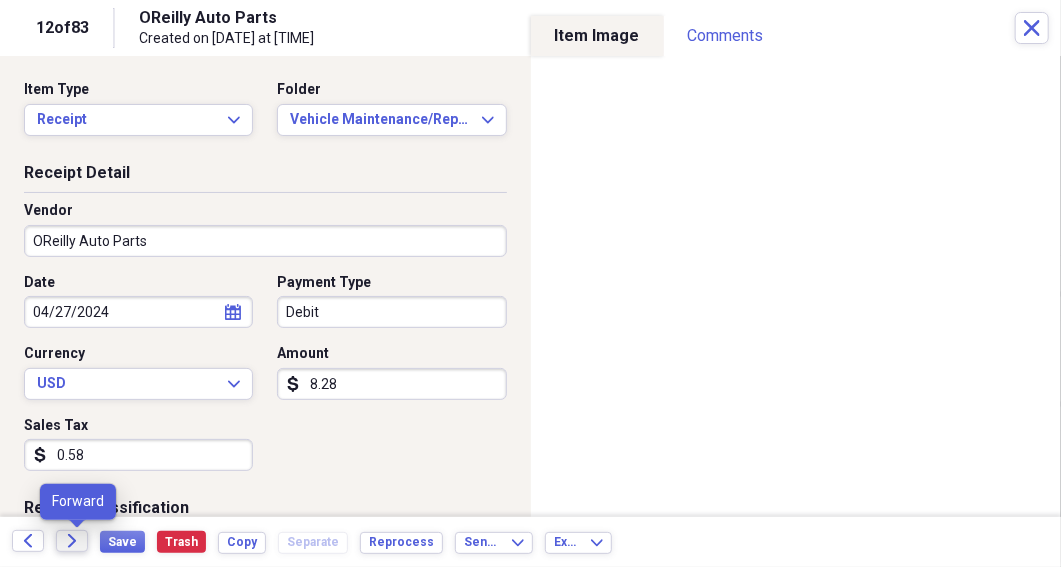 click on "Forward" at bounding box center [72, 541] 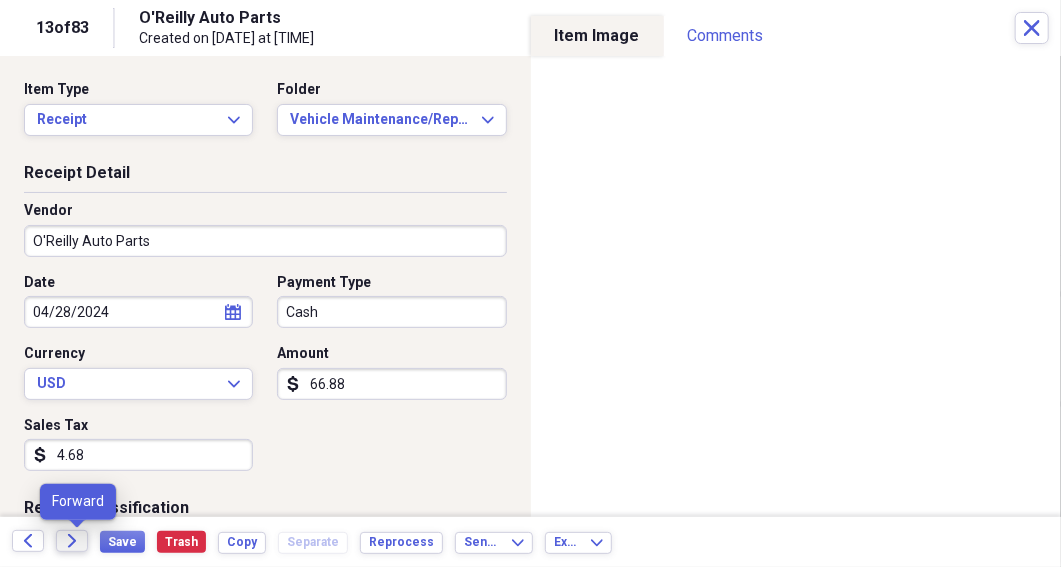 click on "Forward" 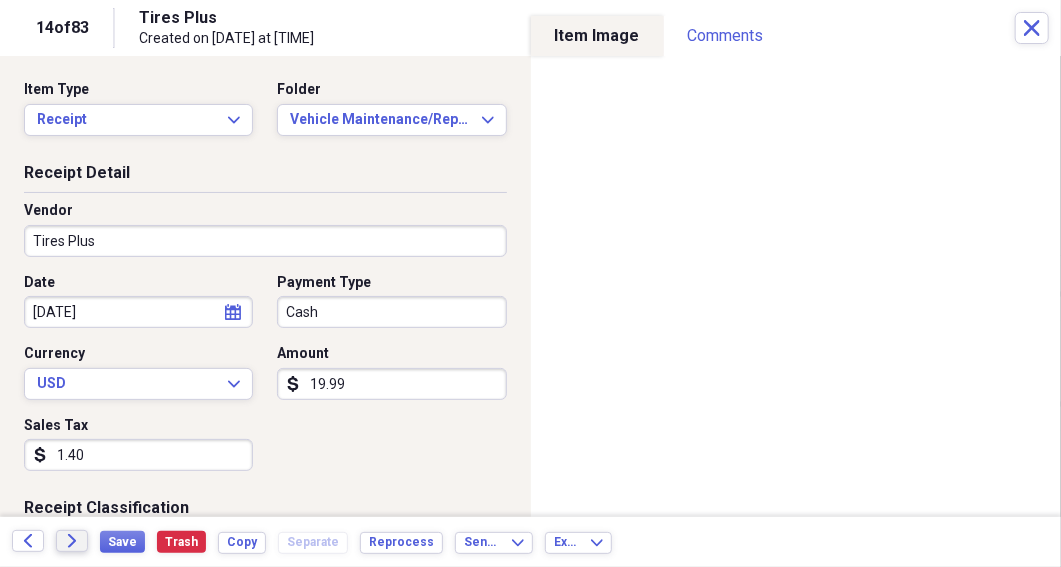 click on "Forward" 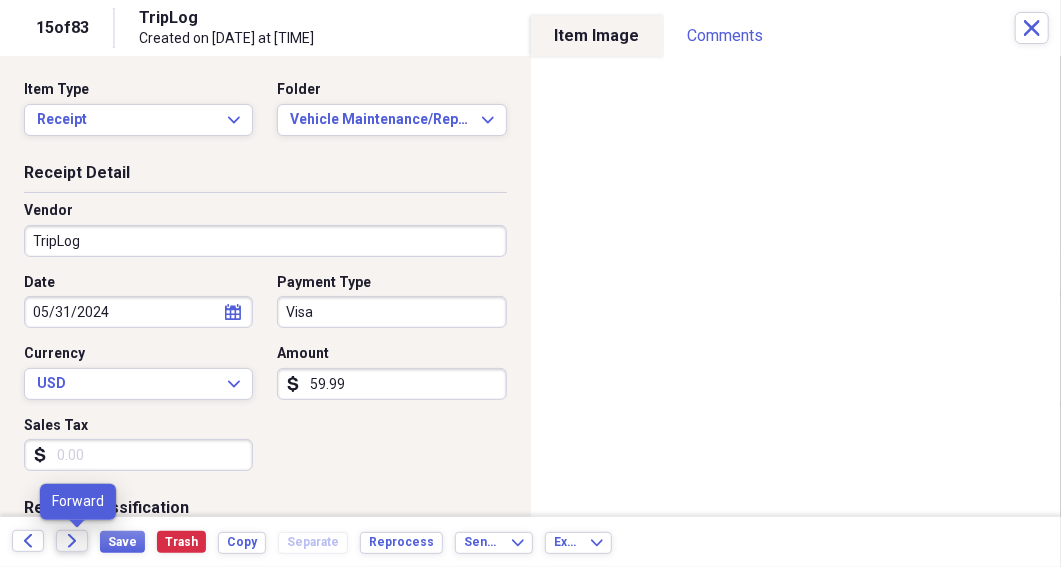 click on "Forward" 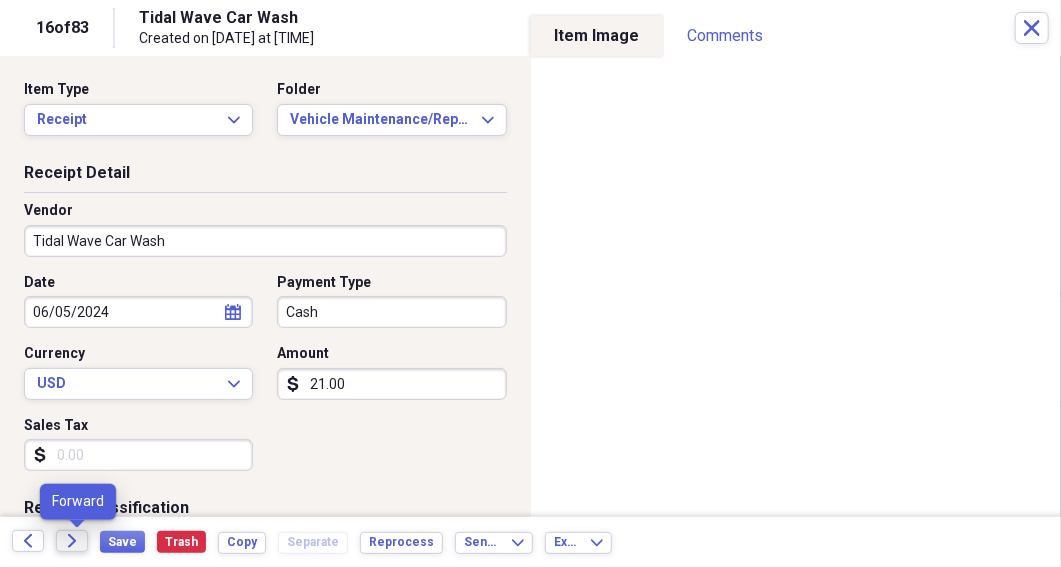 click on "Forward" 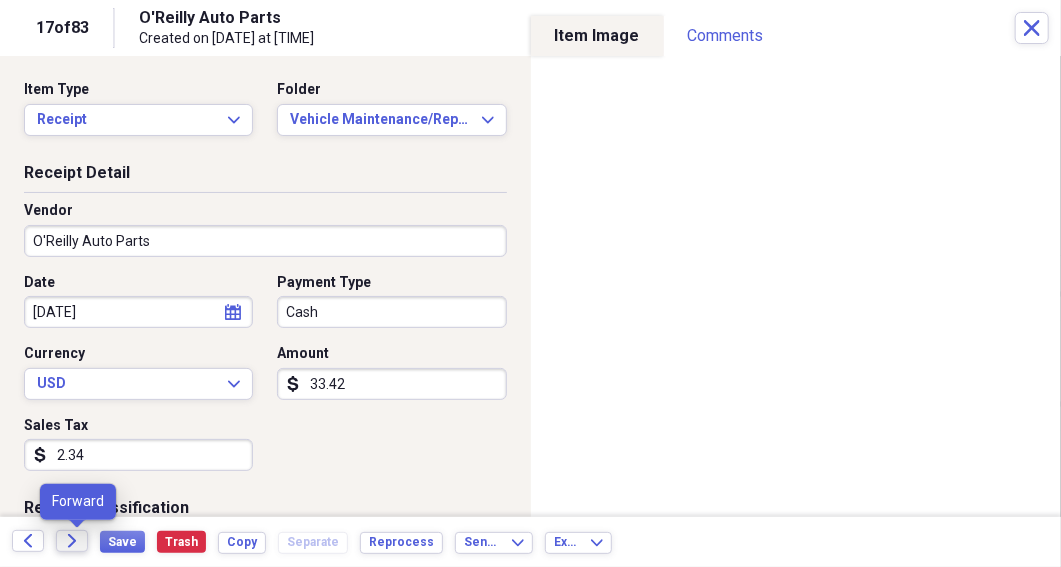 click on "Forward" at bounding box center [72, 541] 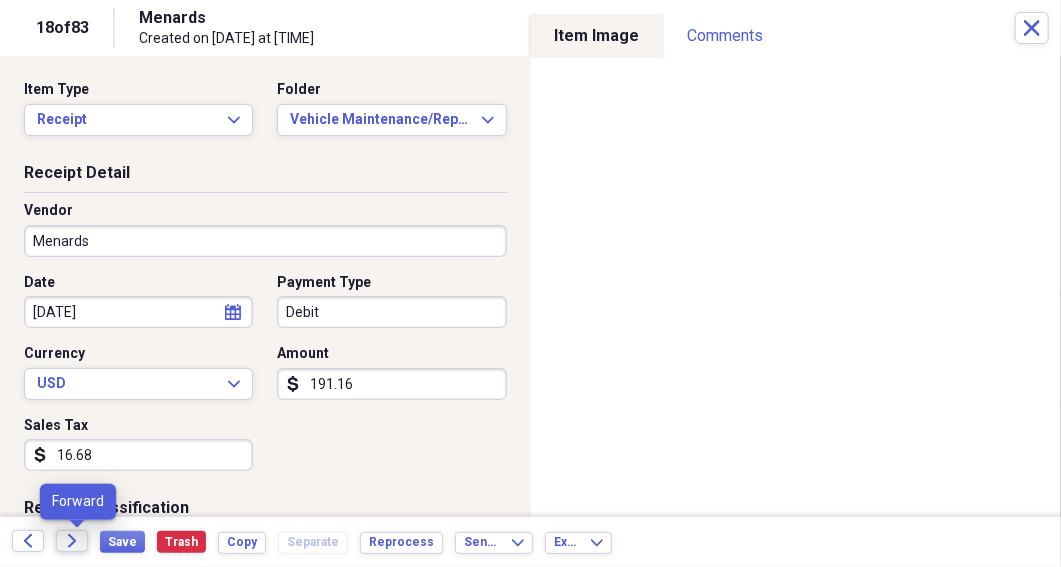 click on "Forward" 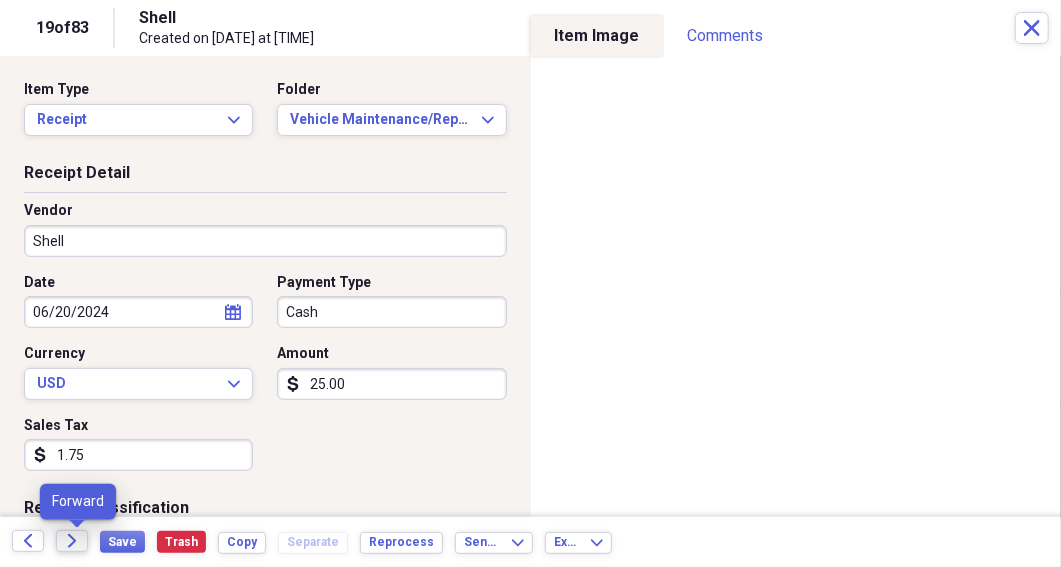 click on "Forward" 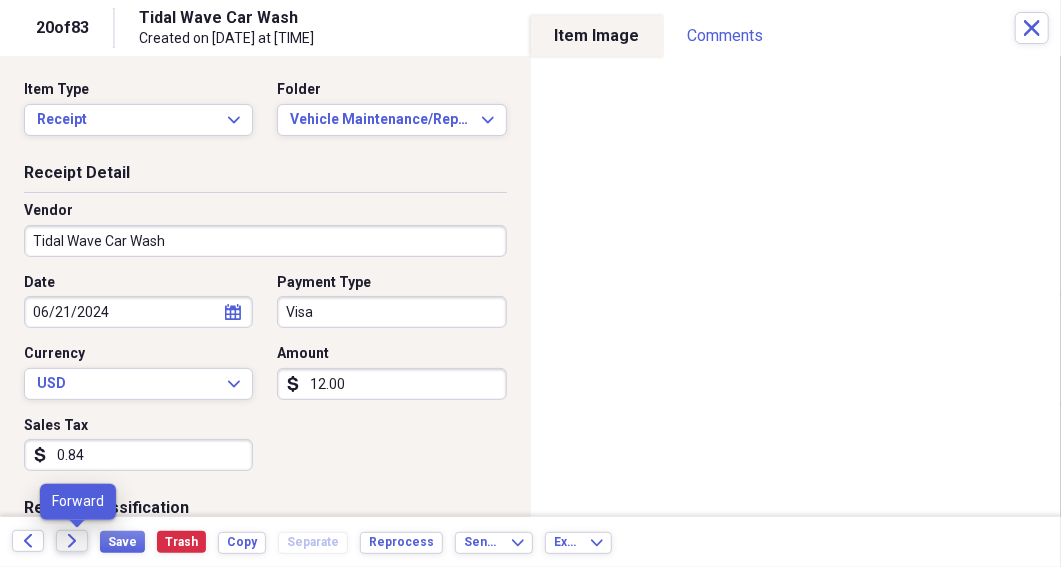 click on "Forward" 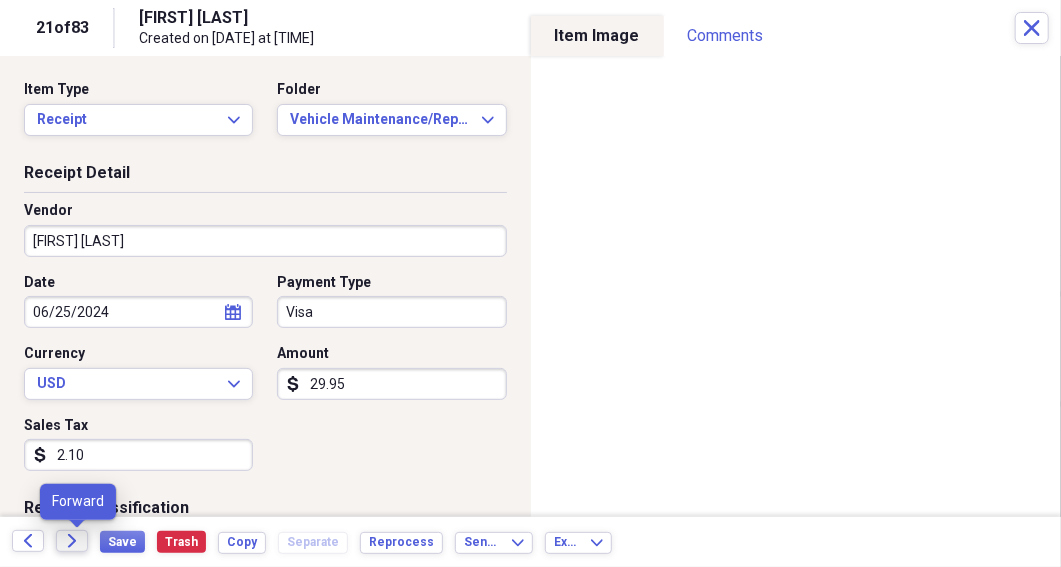 click on "Forward" 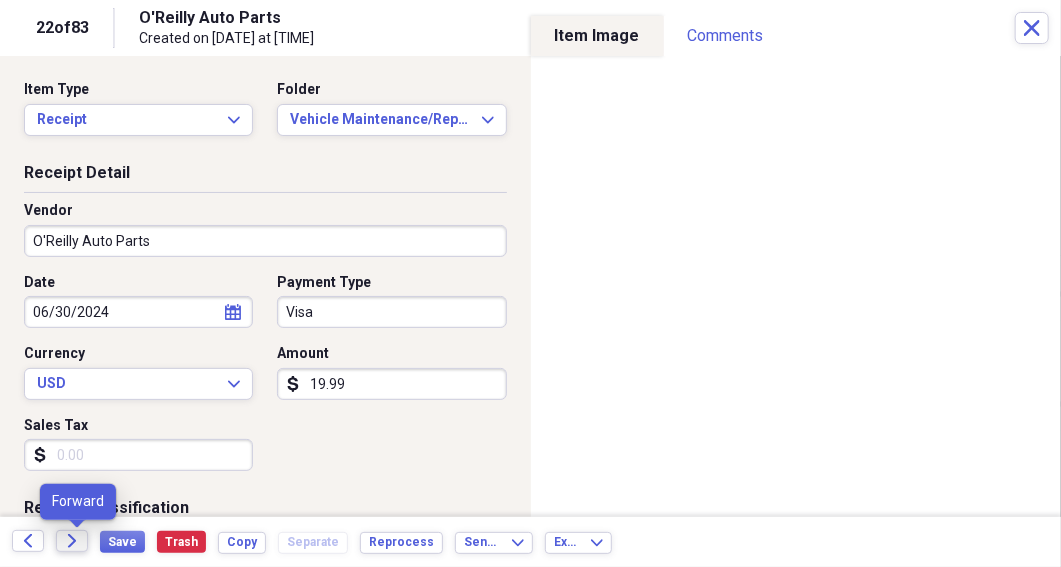click on "Forward" 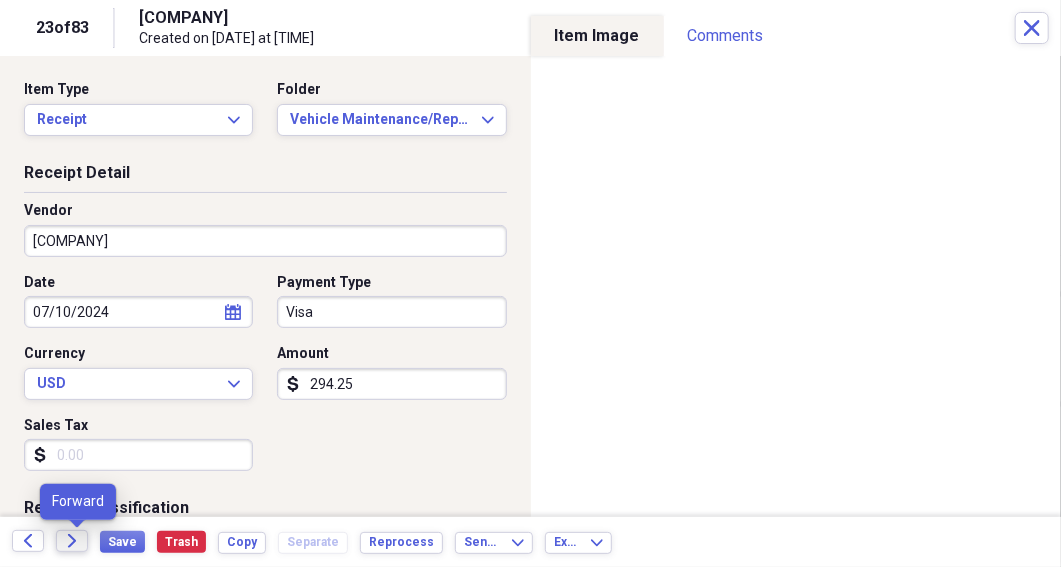 click on "Forward" 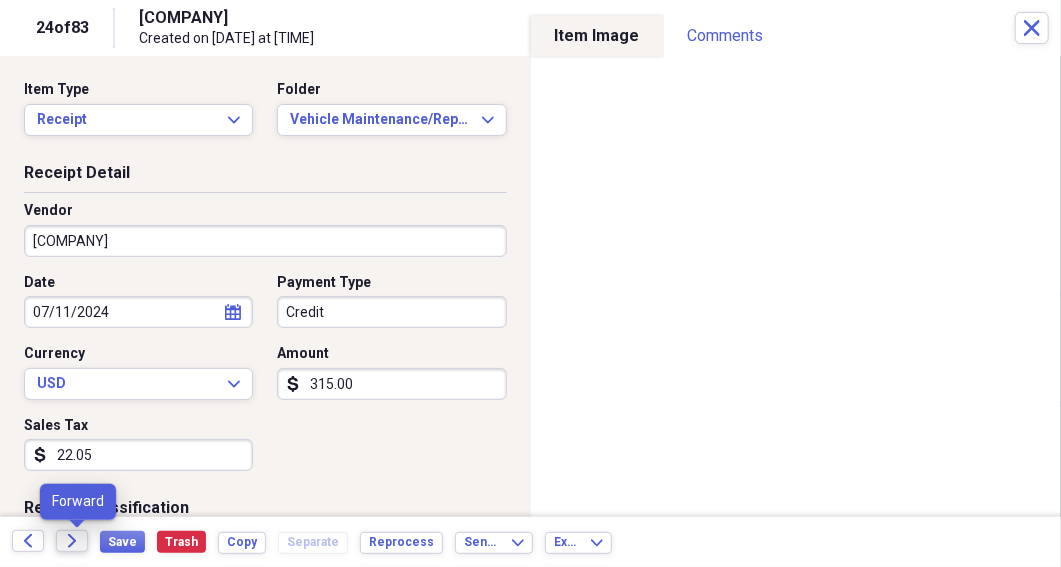 click 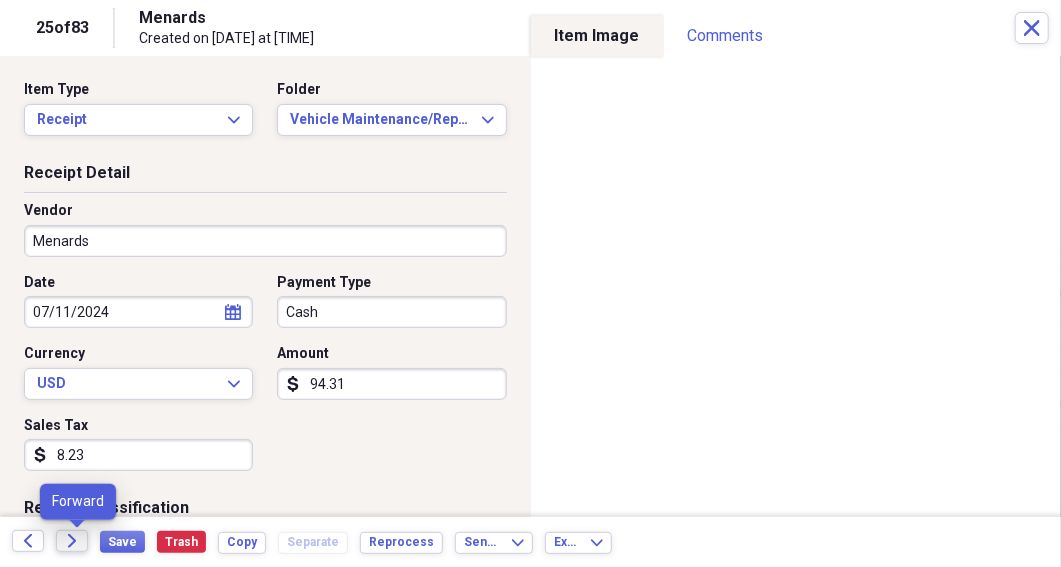 click 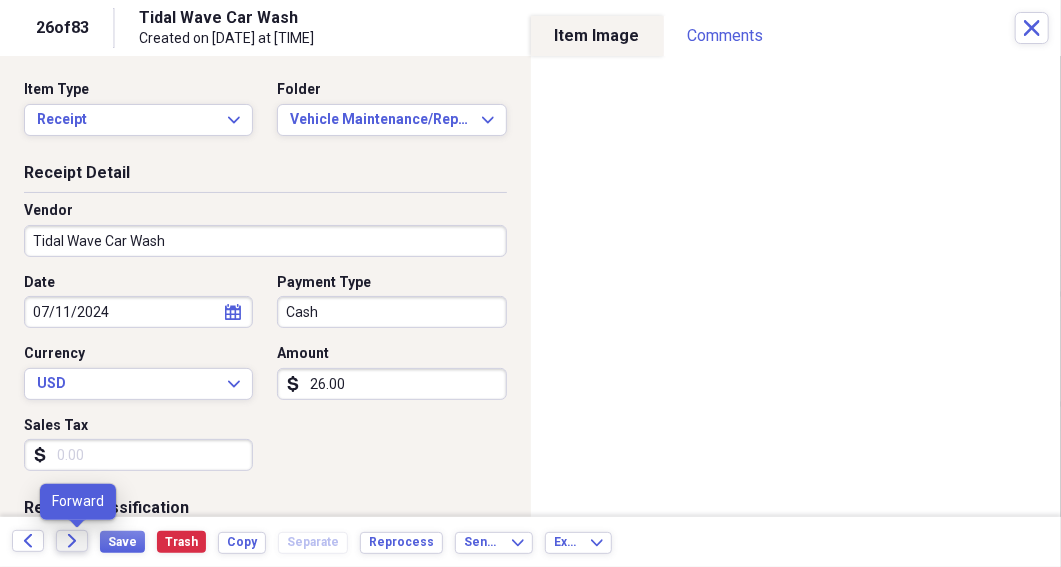 click on "Forward" 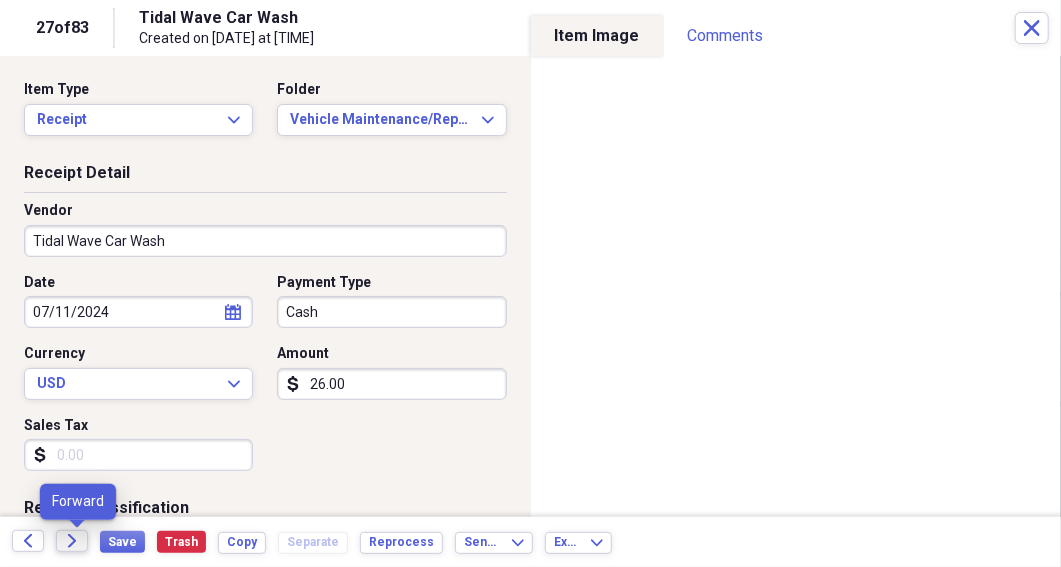 click on "Forward" 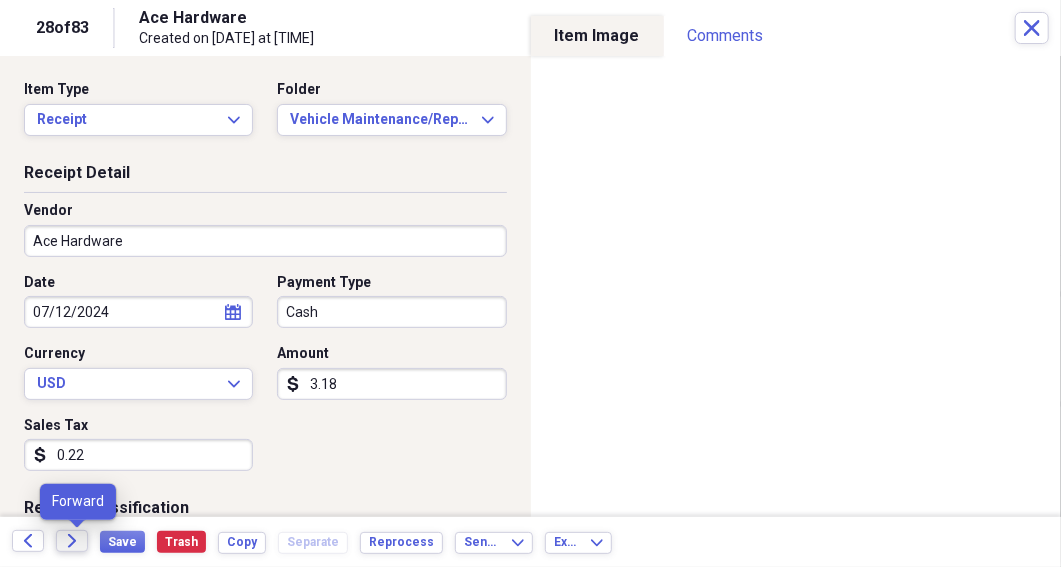 click 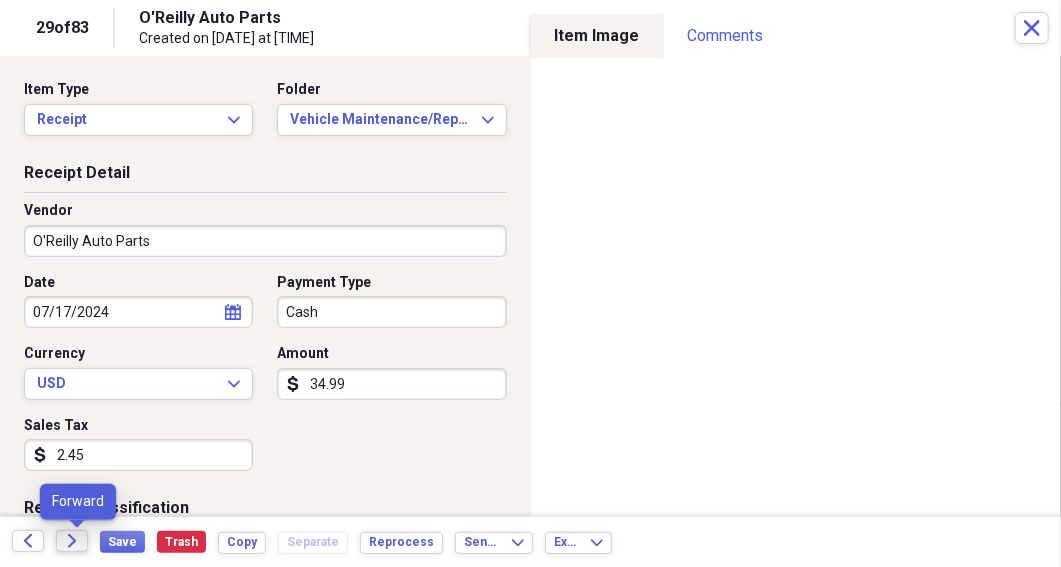 click on "Forward" 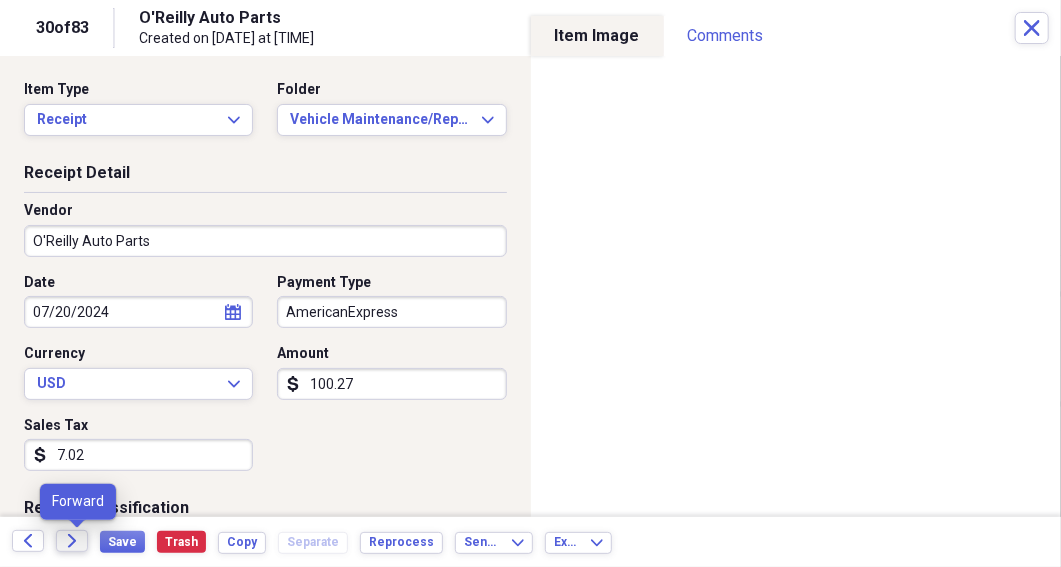 click on "Forward" 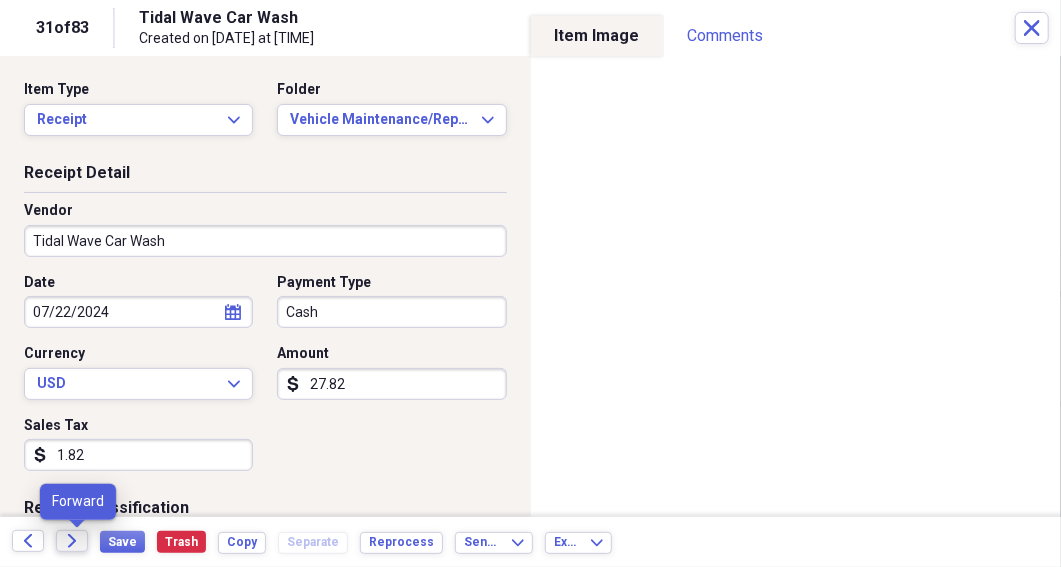 click on "Forward" 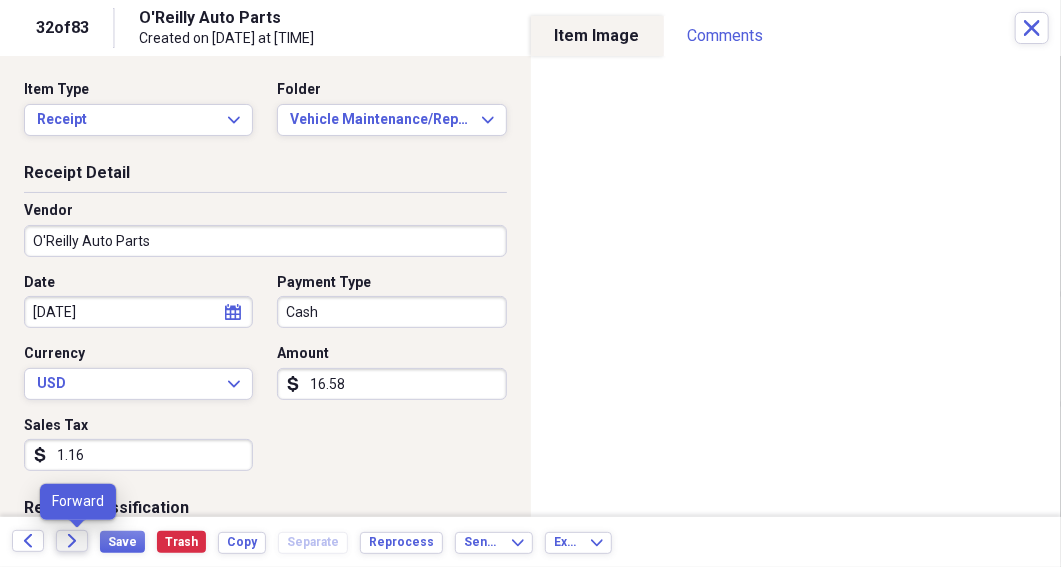 click on "Forward" 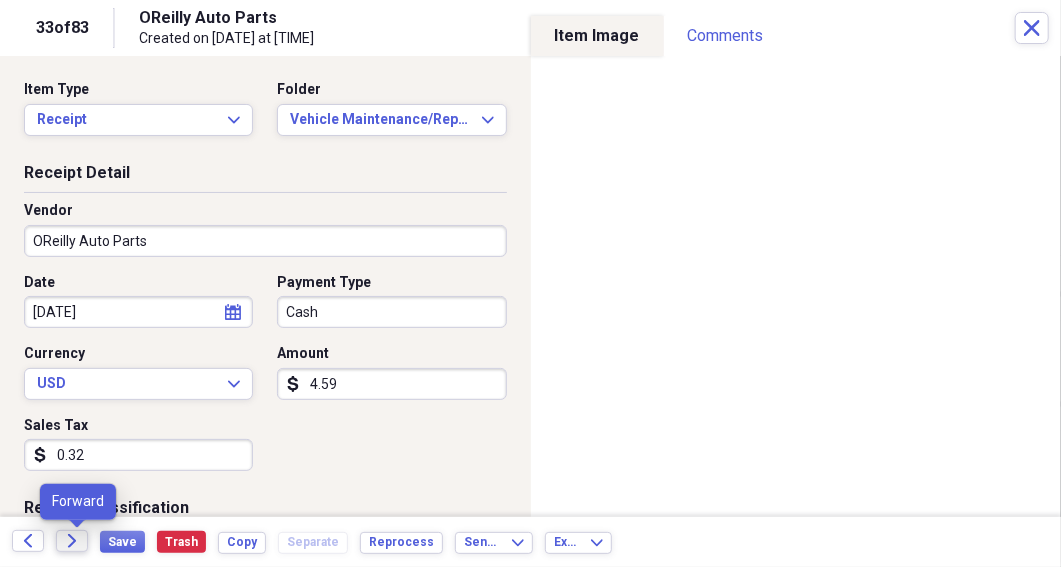 click on "Forward" 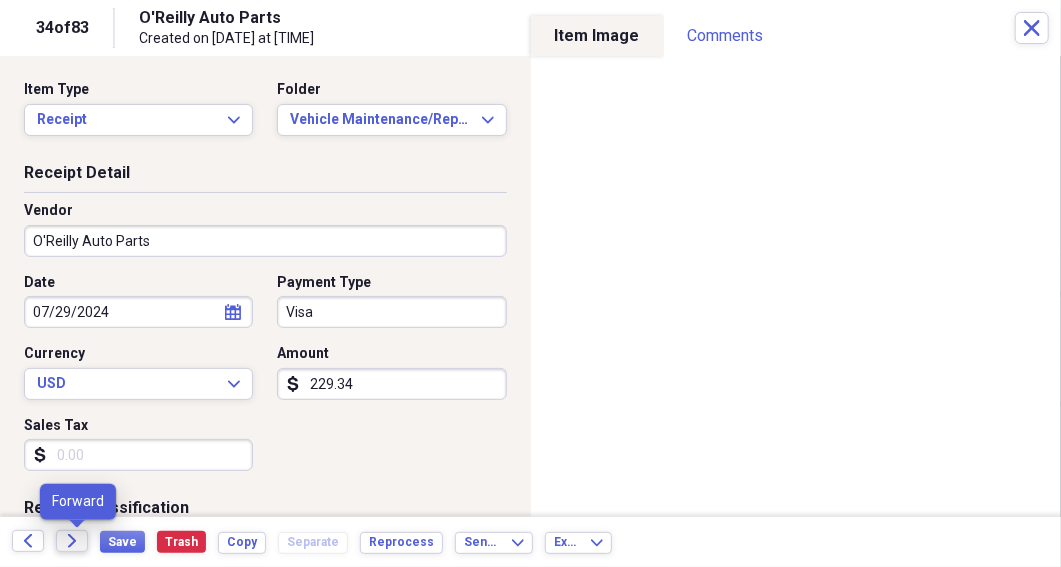 click on "Forward" at bounding box center (72, 541) 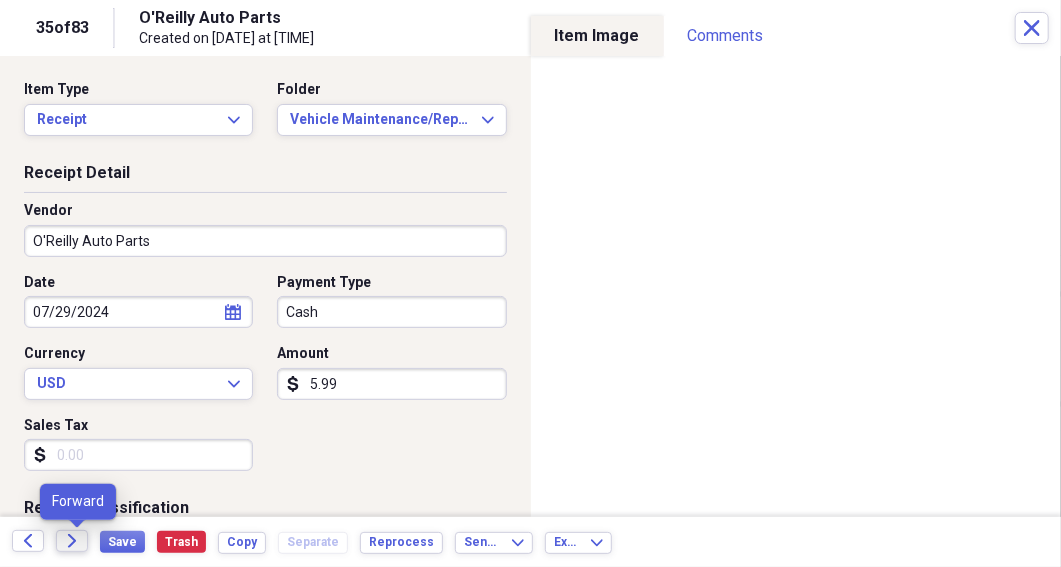 click 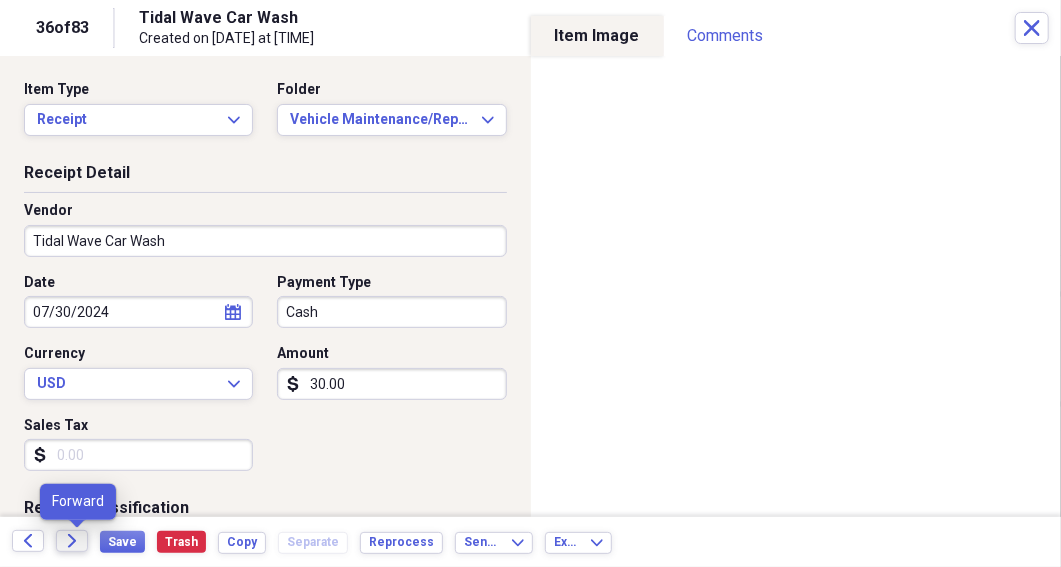 click on "Forward" 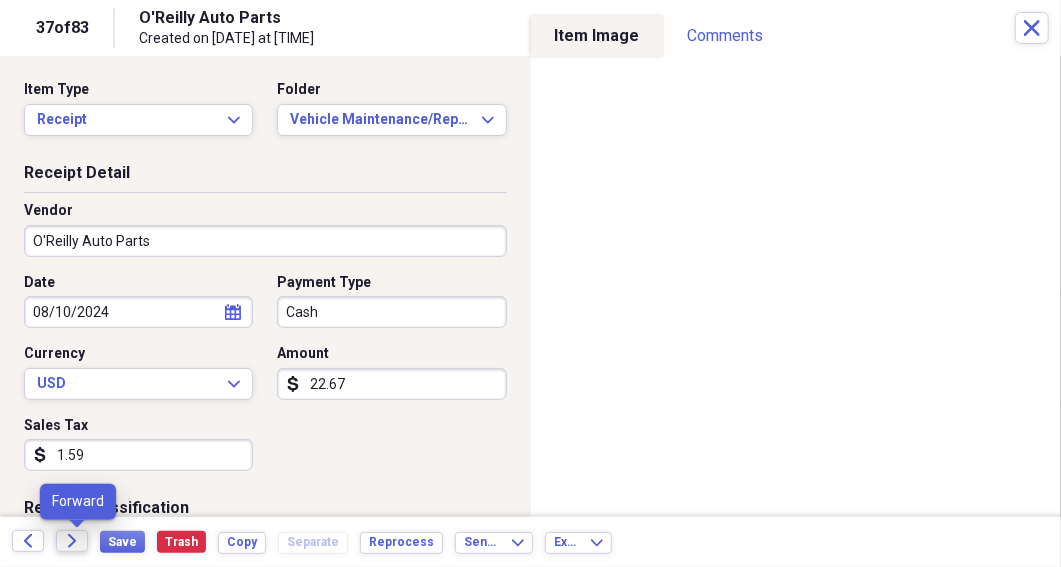 click on "Forward" 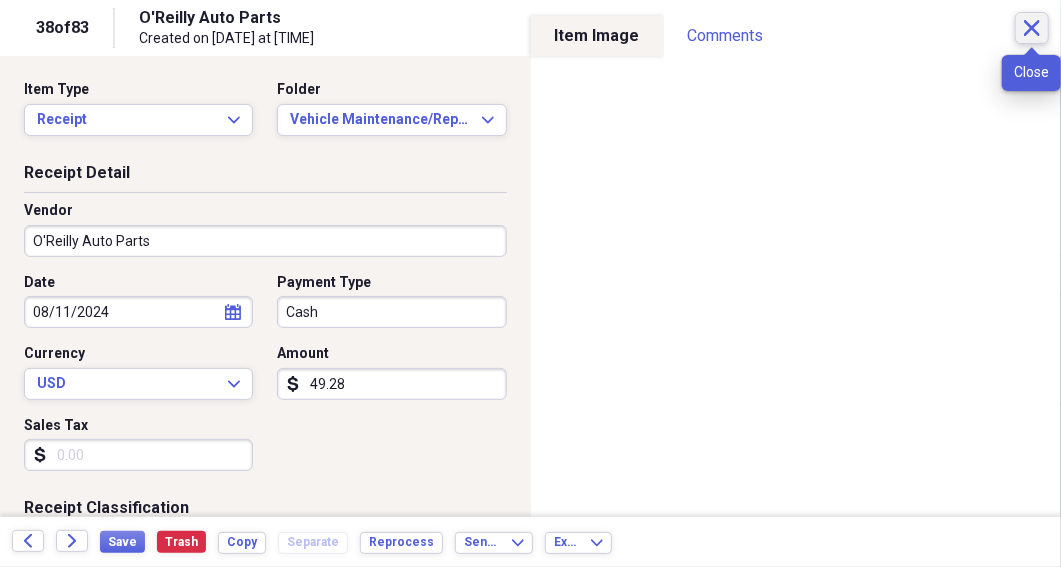 click on "Close" 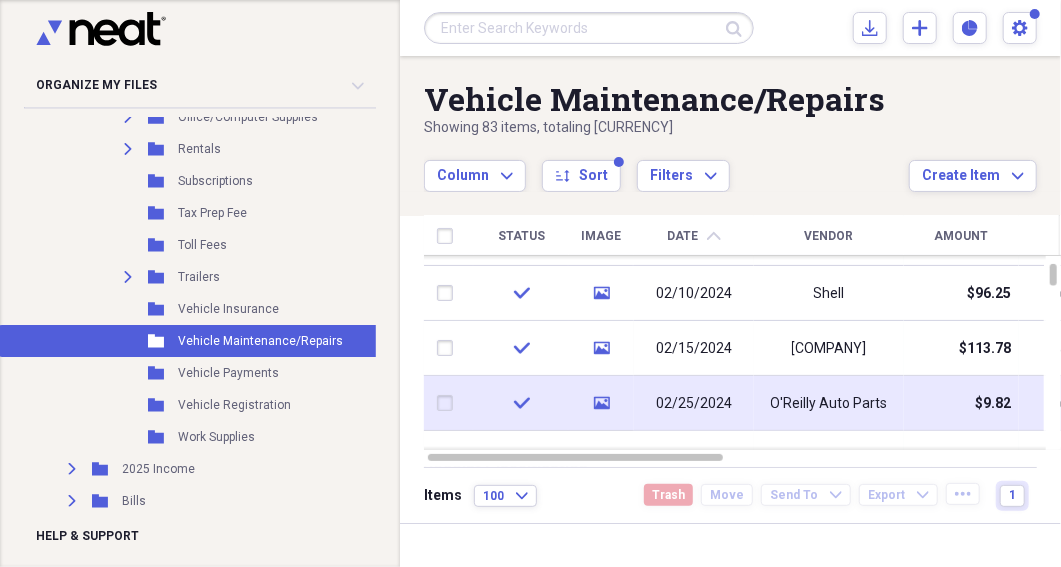 click on "O'Reilly Auto Parts" at bounding box center (829, 404) 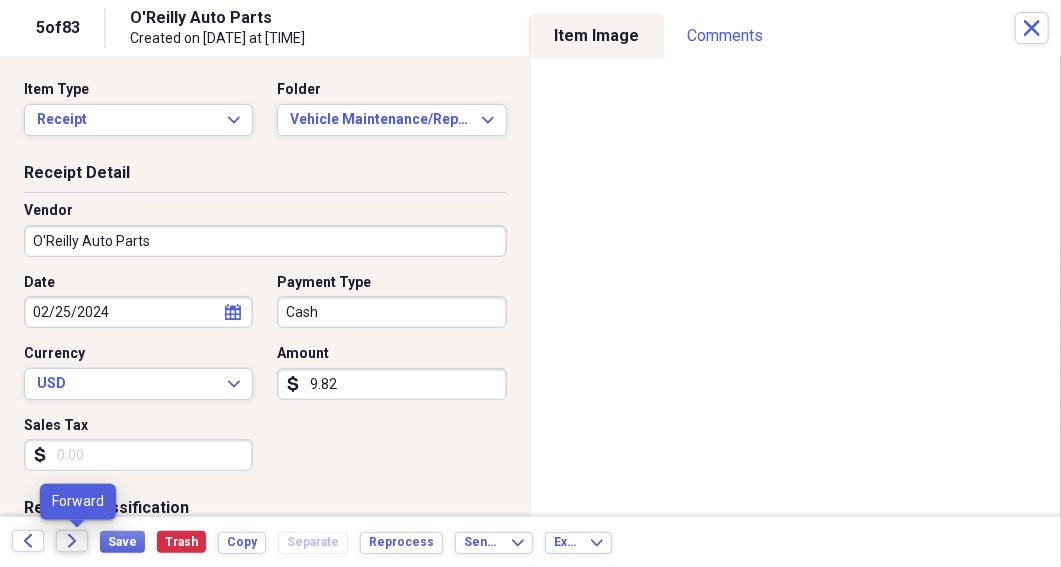 click on "Forward" 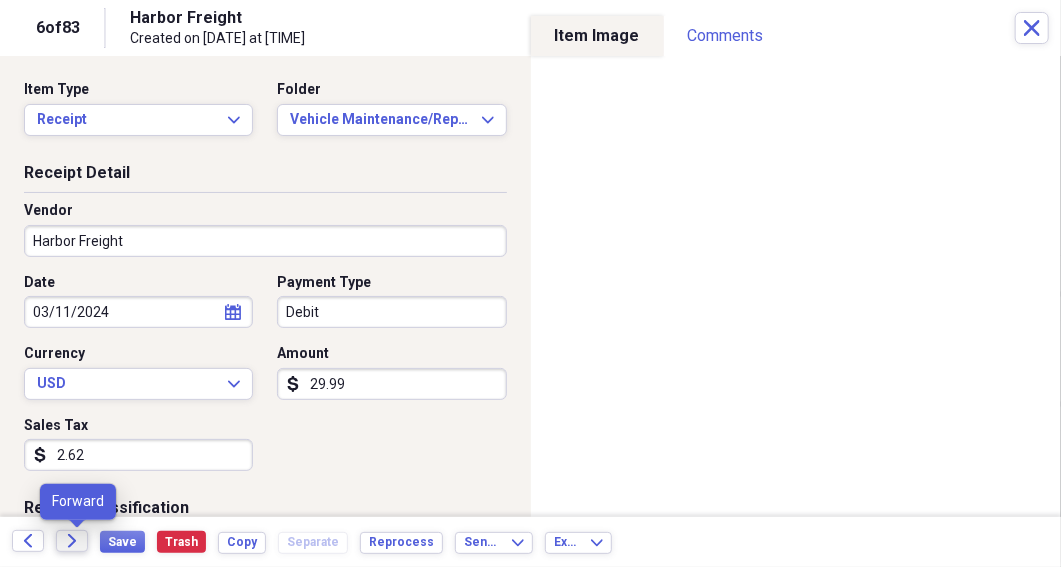 click on "Forward" 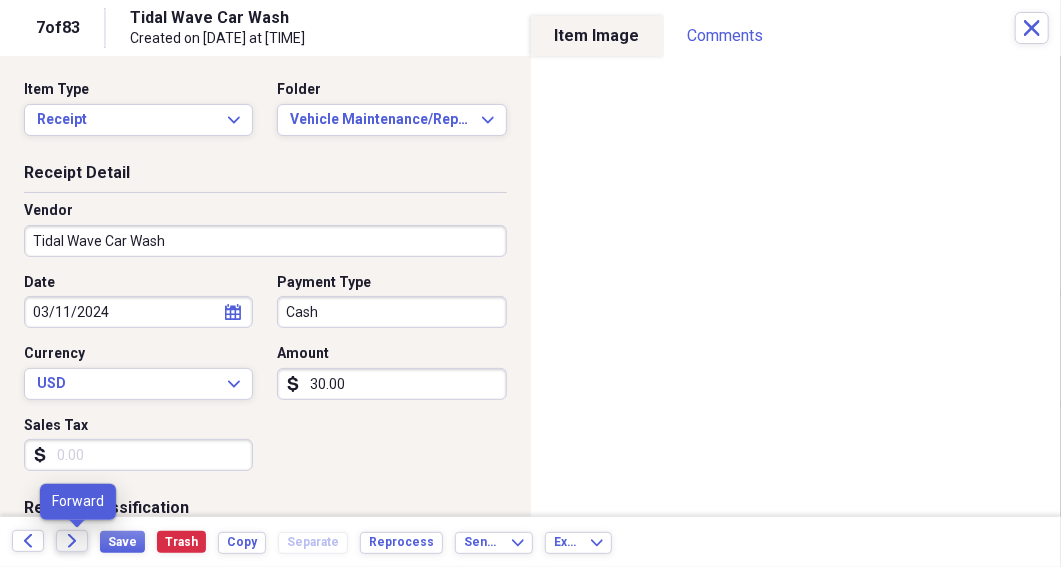click on "Forward" 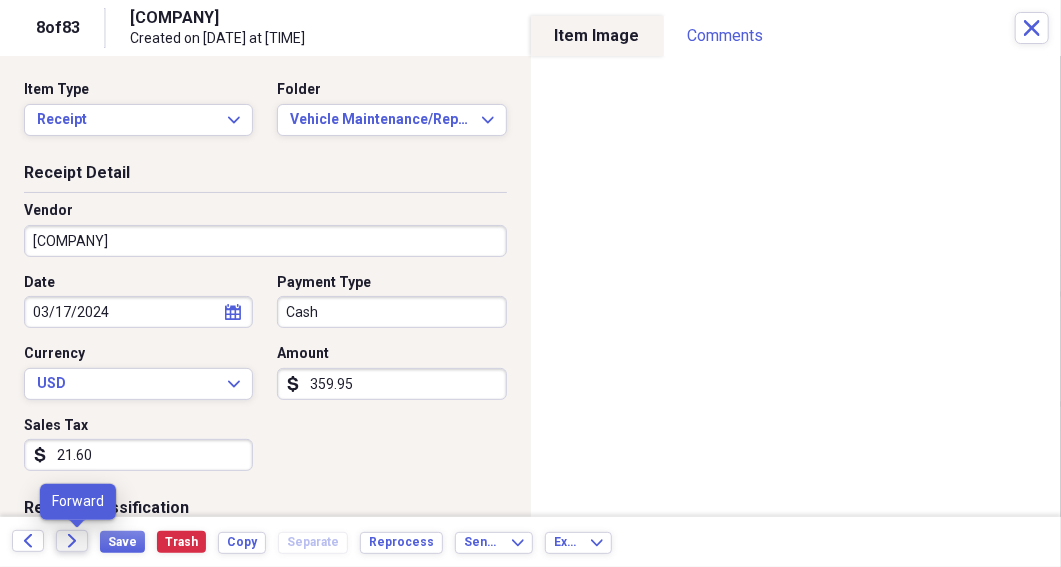click on "Forward" 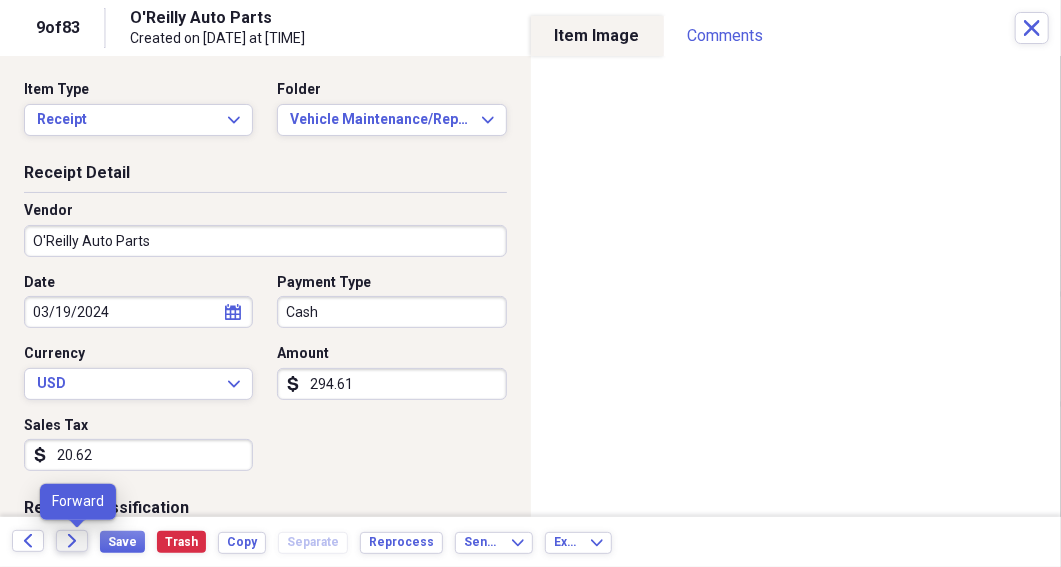 click 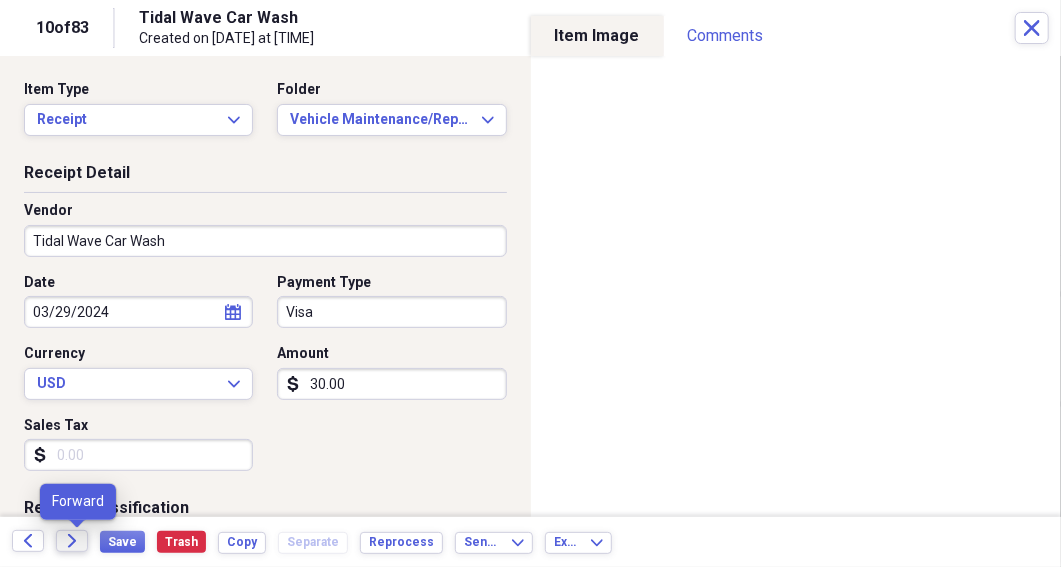 click 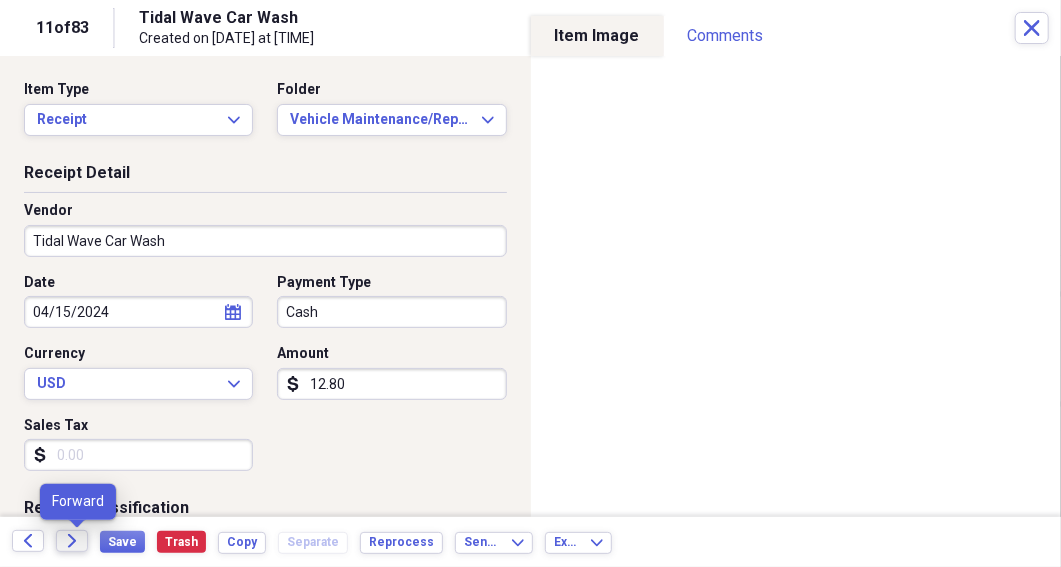 click 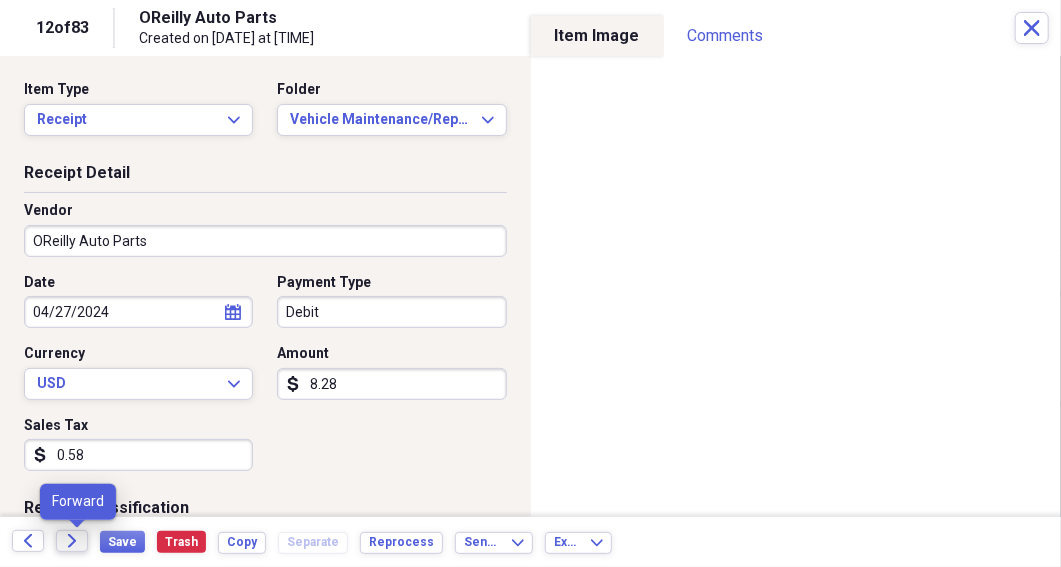 click 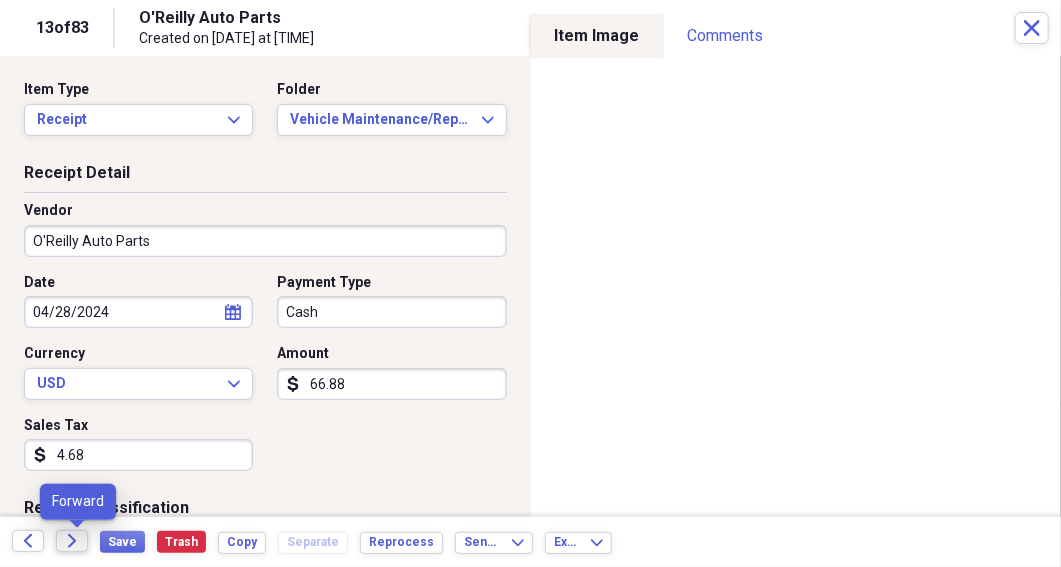 click 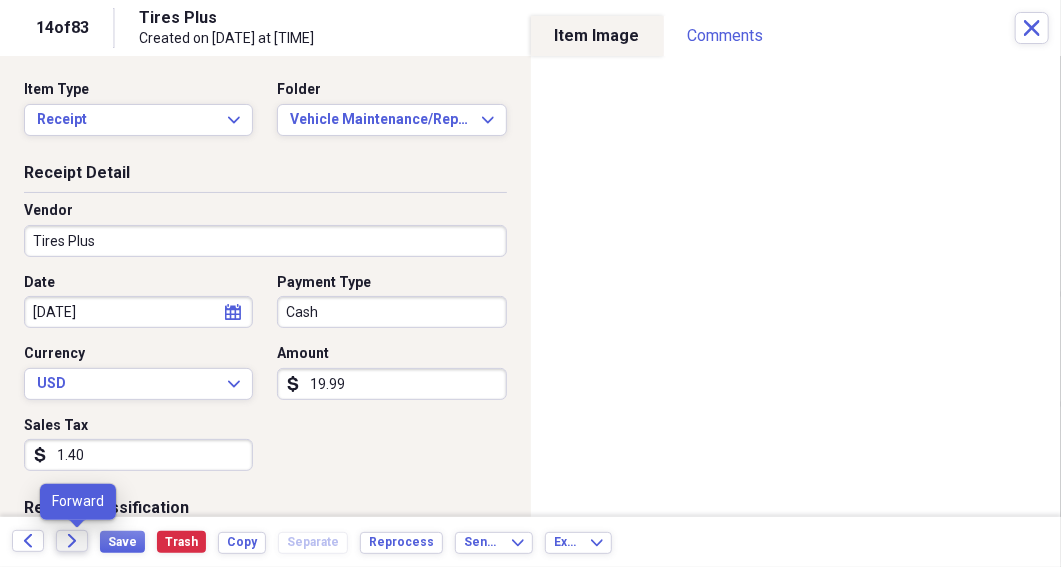 click 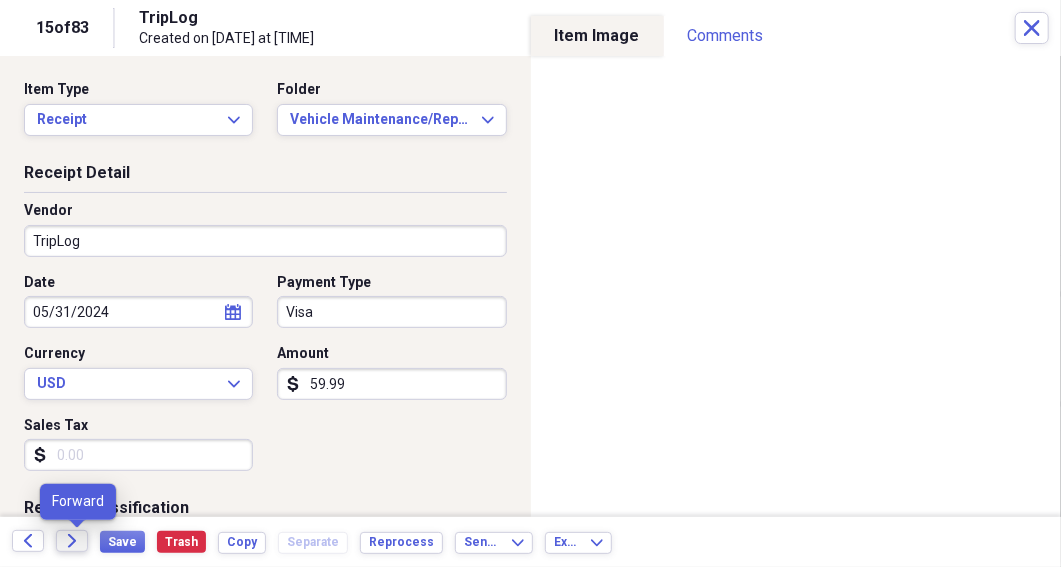 click 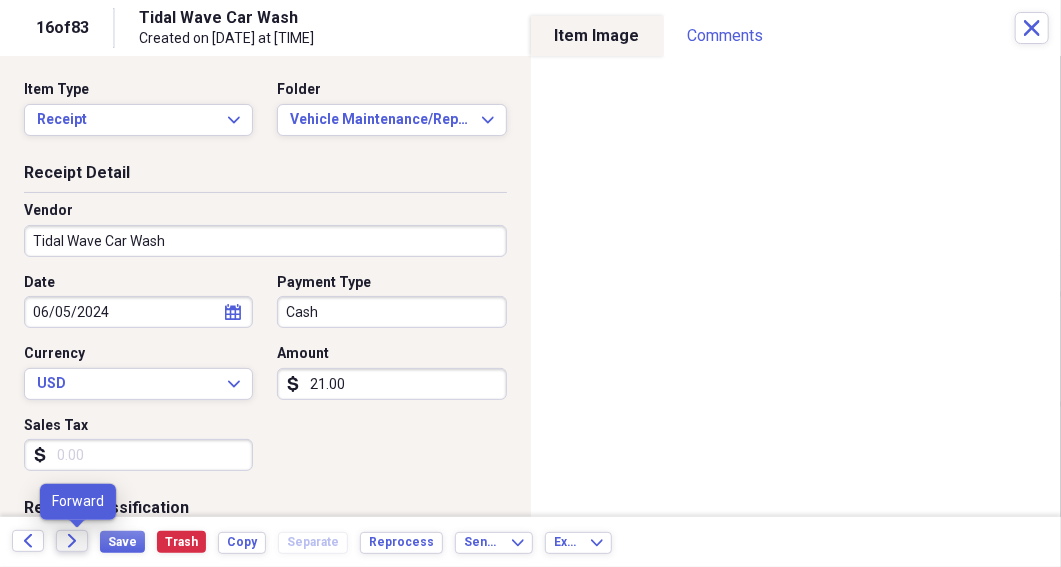 click 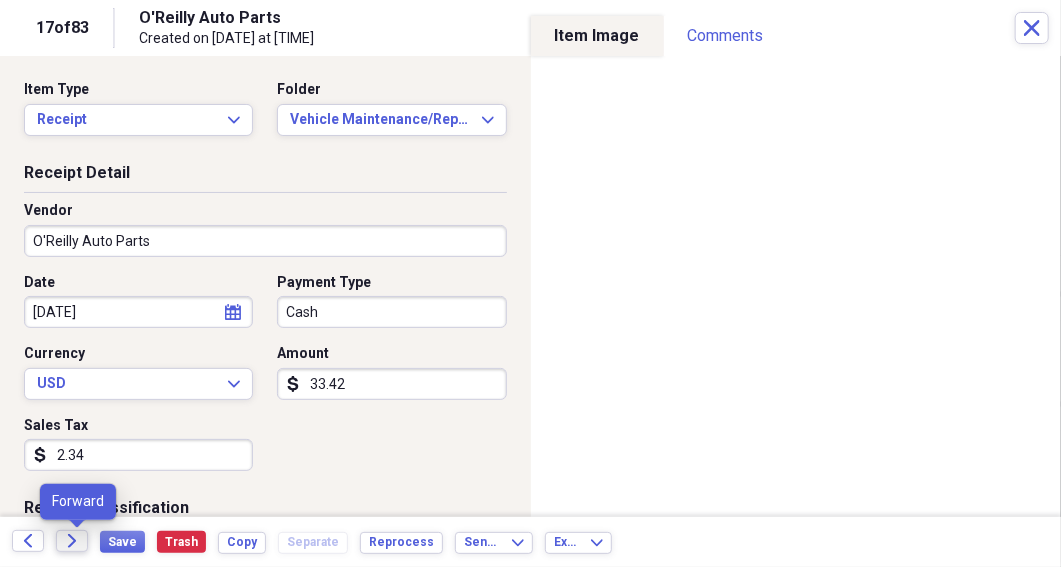 click on "Forward" 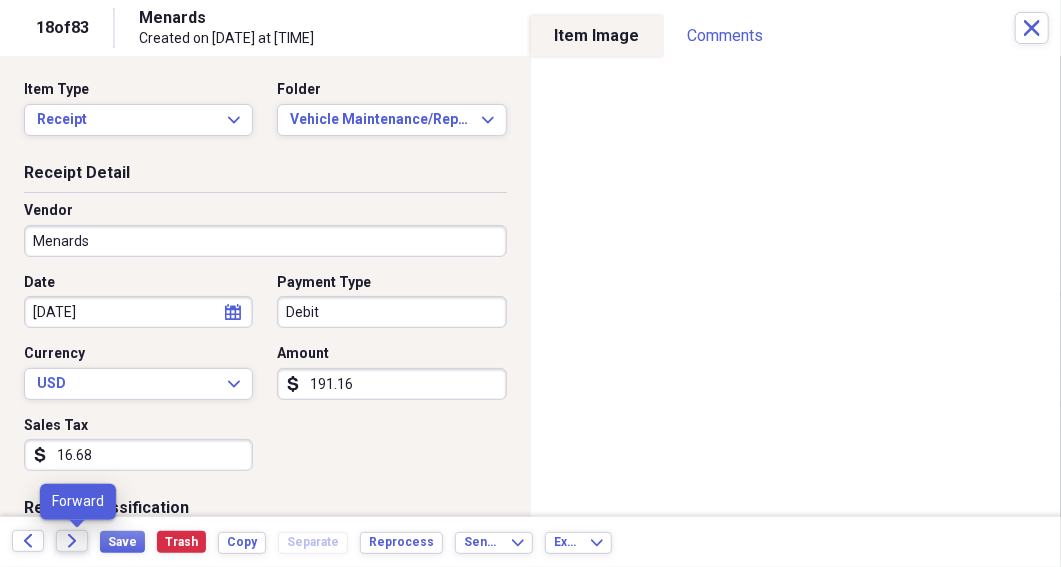 click on "Forward" at bounding box center [72, 541] 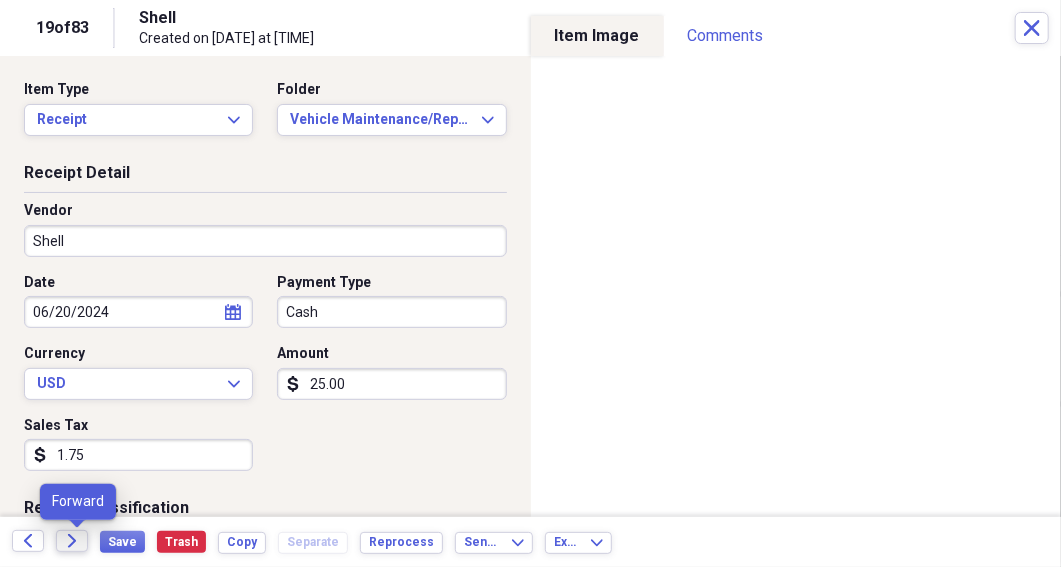 click on "Forward" 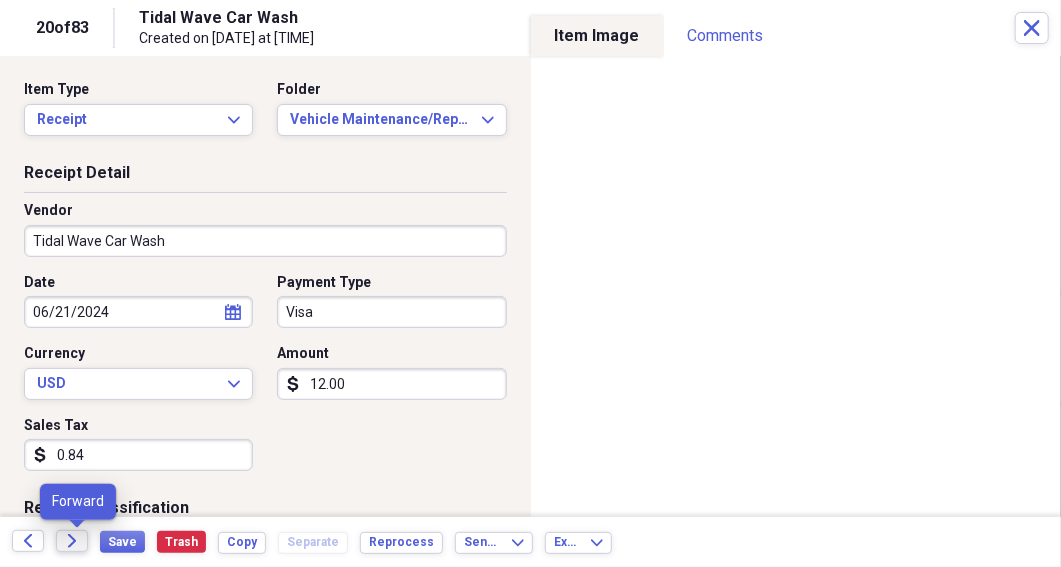 click on "Forward" 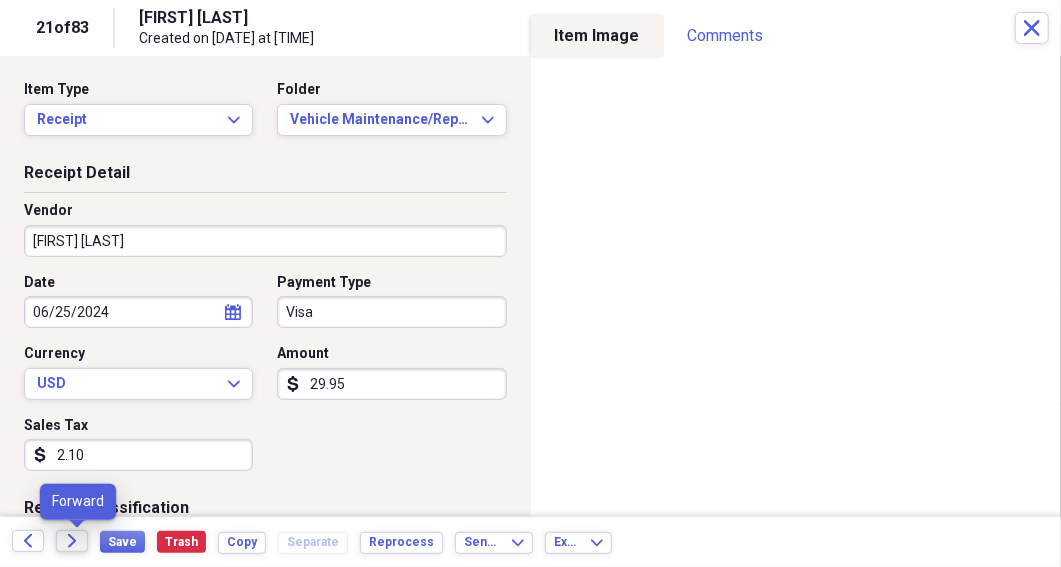 click on "Forward" 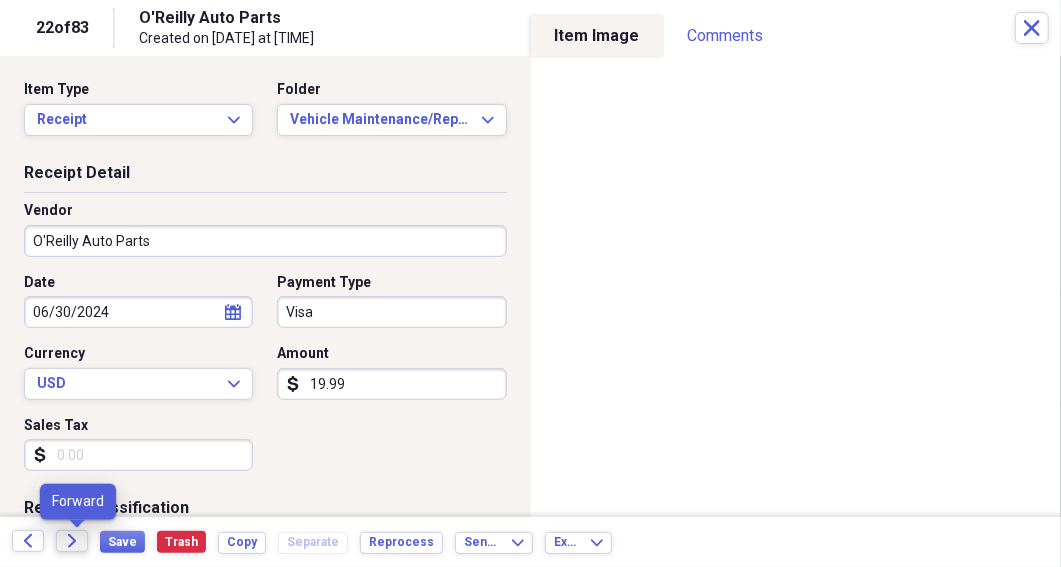 click 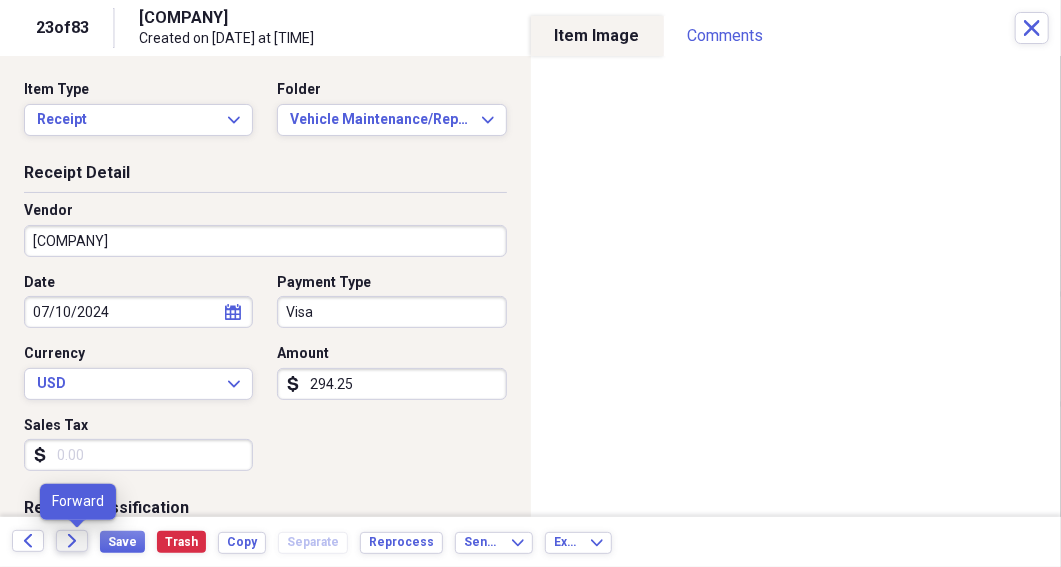 click on "Forward" at bounding box center [72, 541] 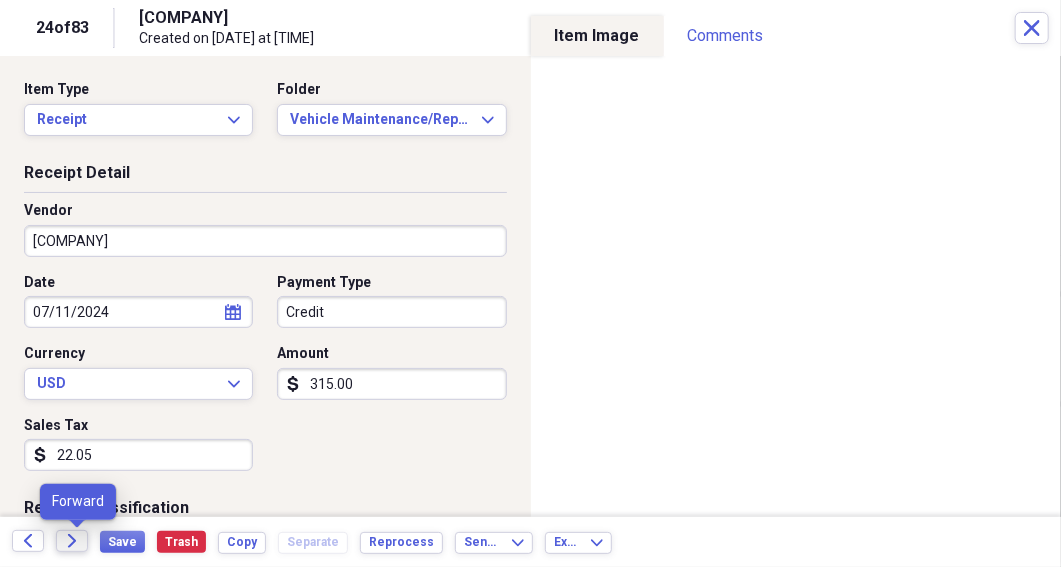 click on "Forward" 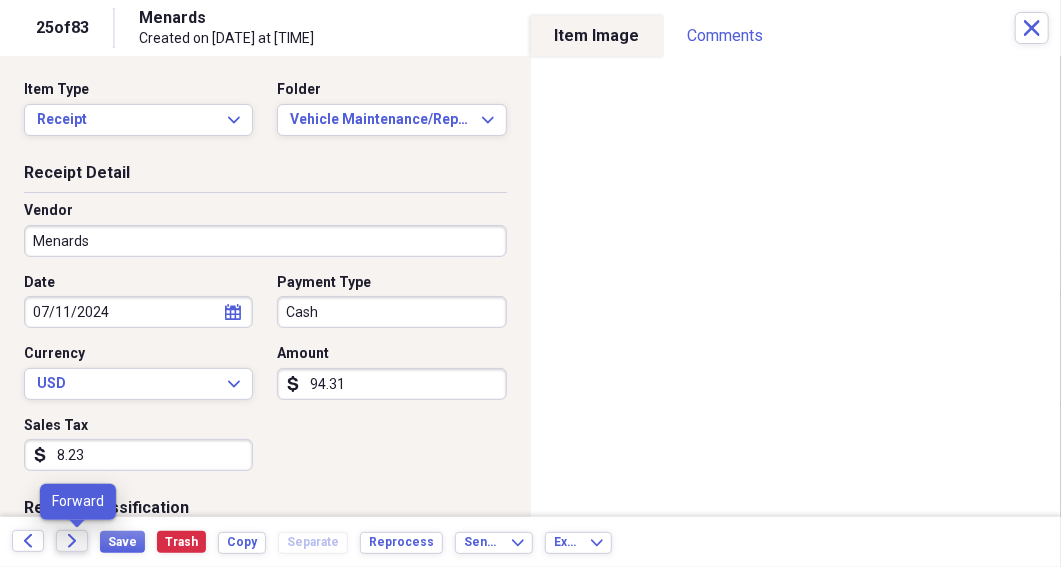 click on "Forward" 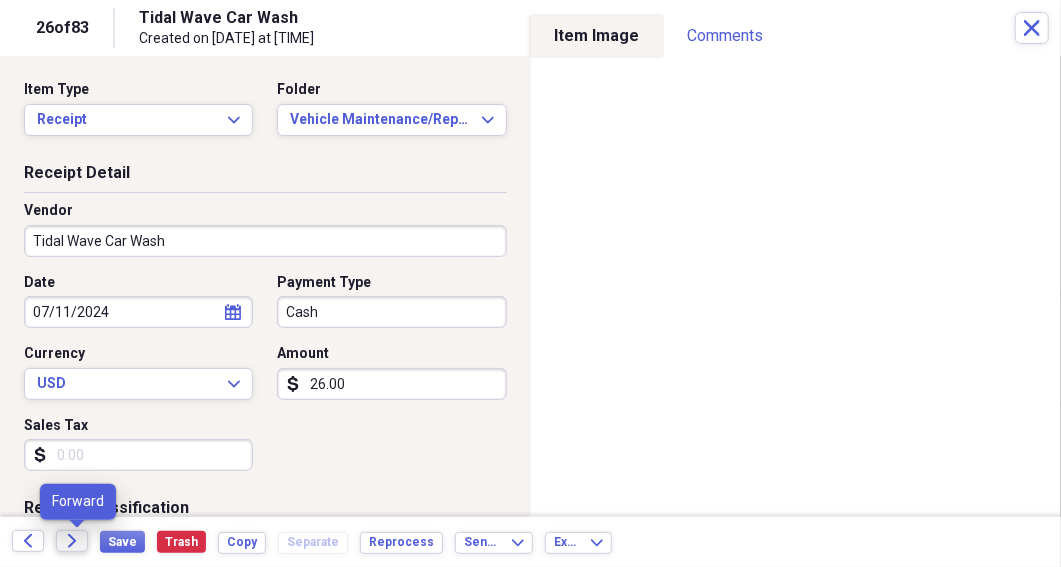 click on "Forward" 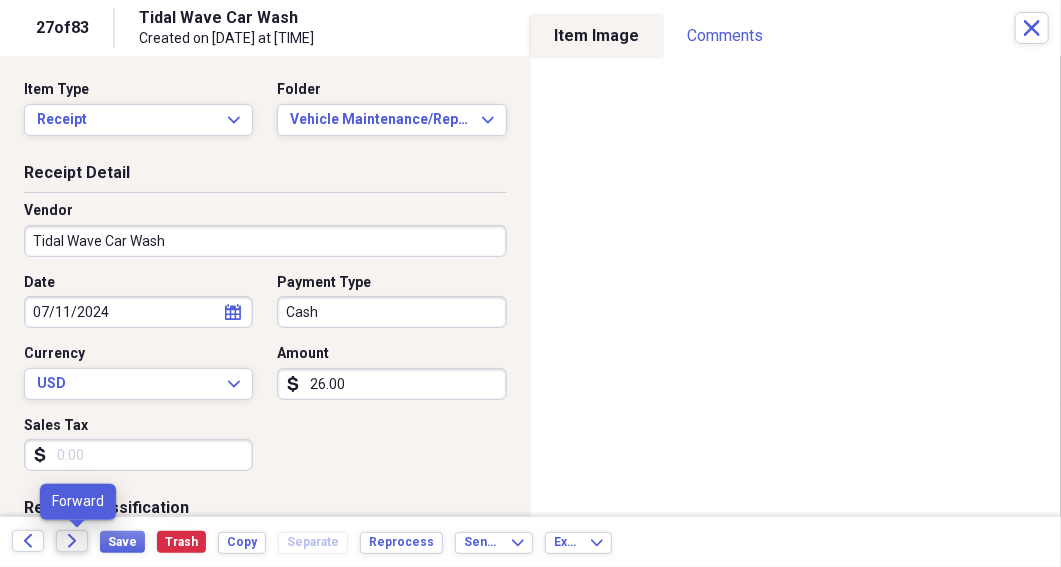 click 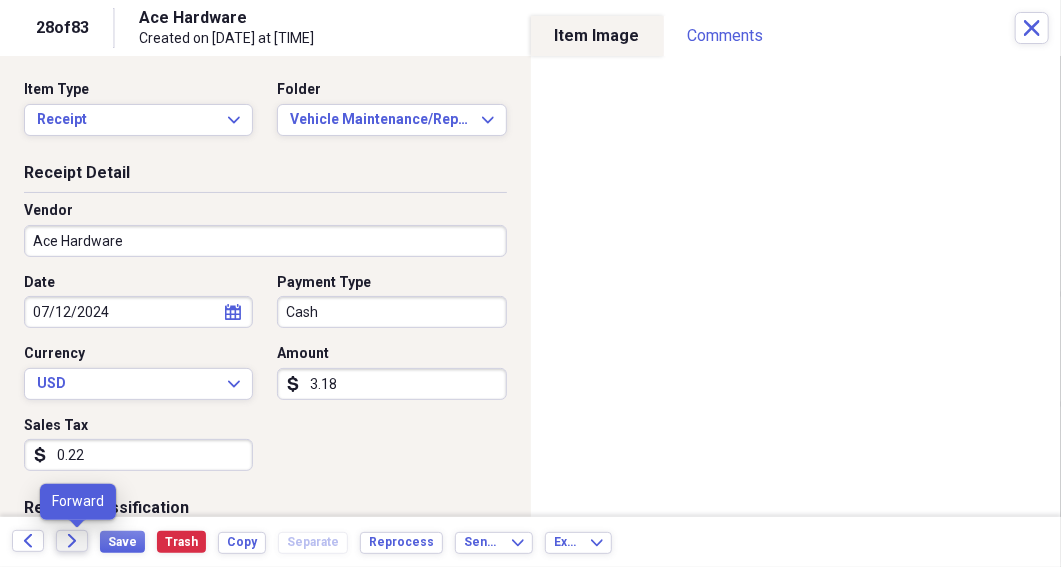 click 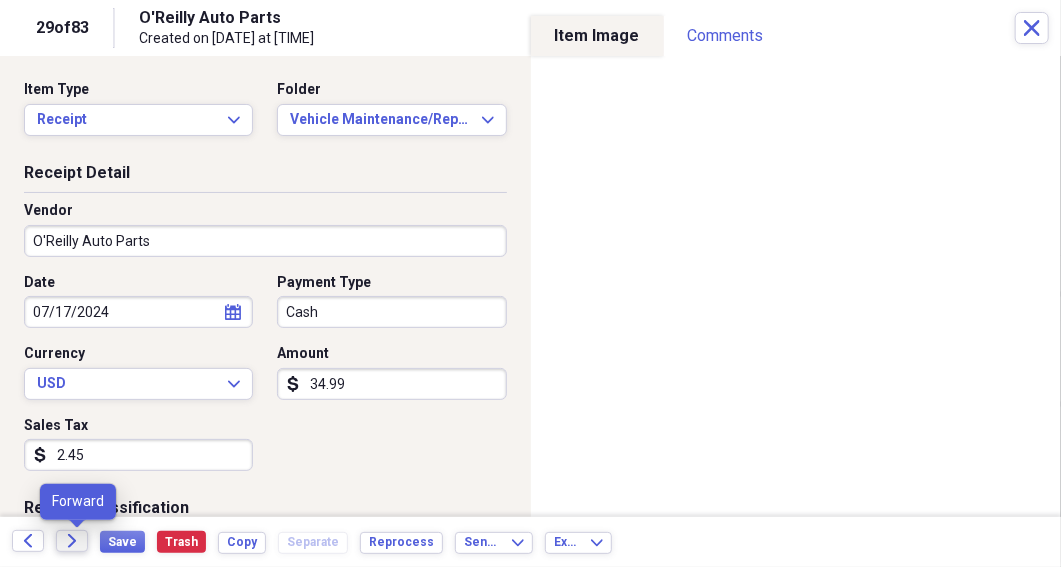 click on "Forward" 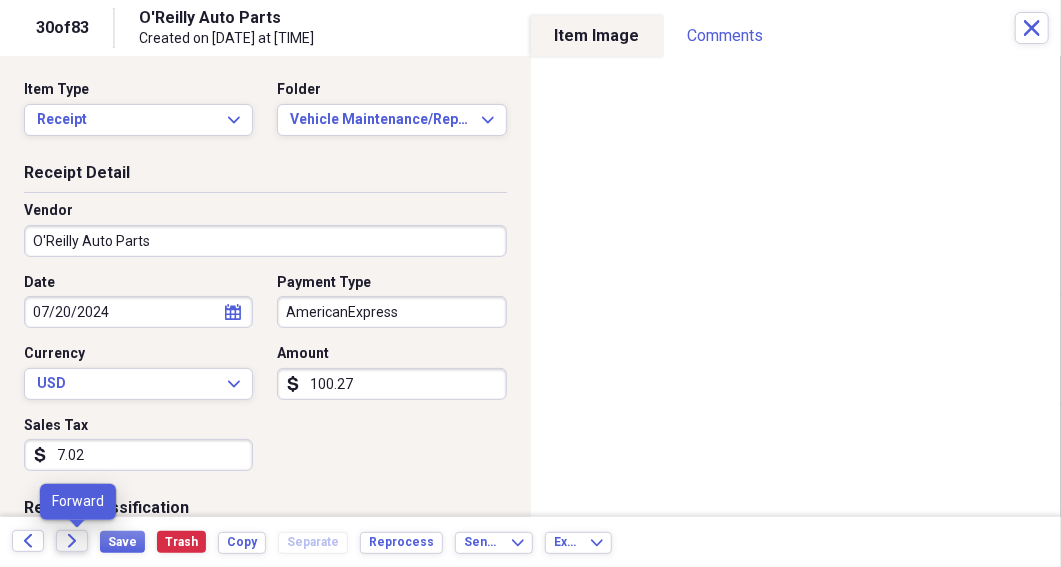click on "Forward" 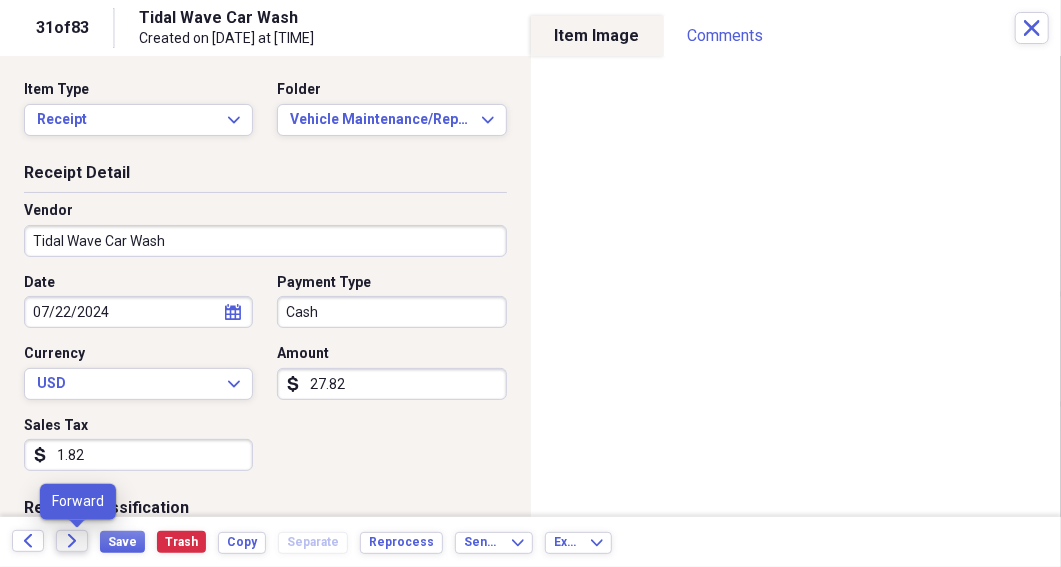 click on "Forward" 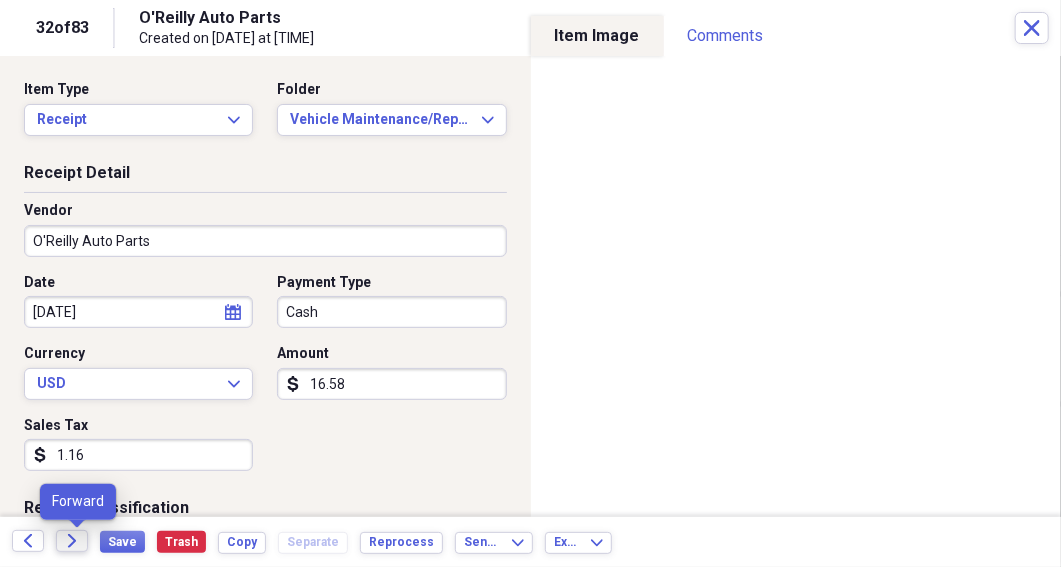 click on "Forward" 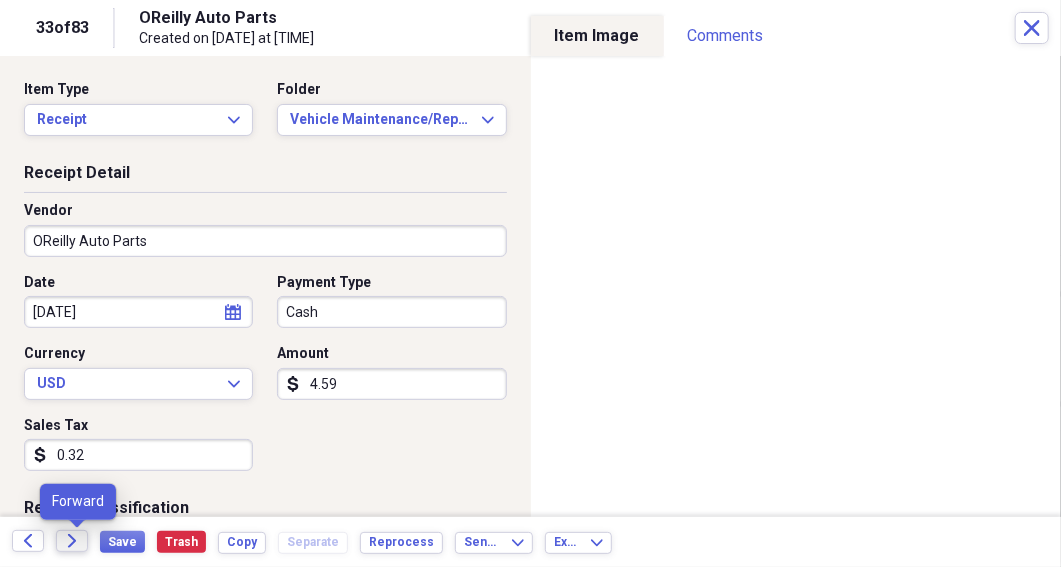 click on "Forward" 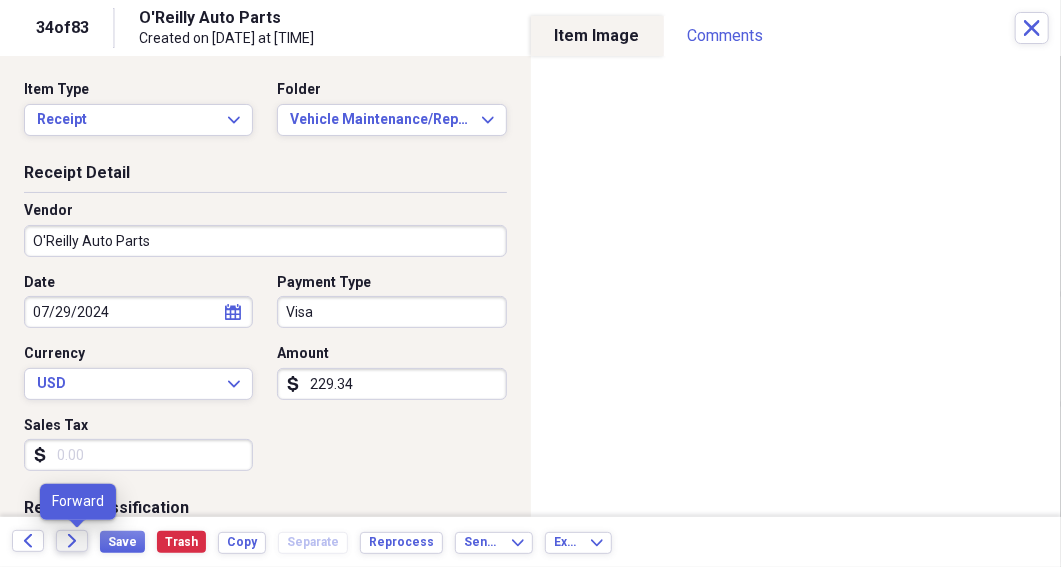click on "Forward" 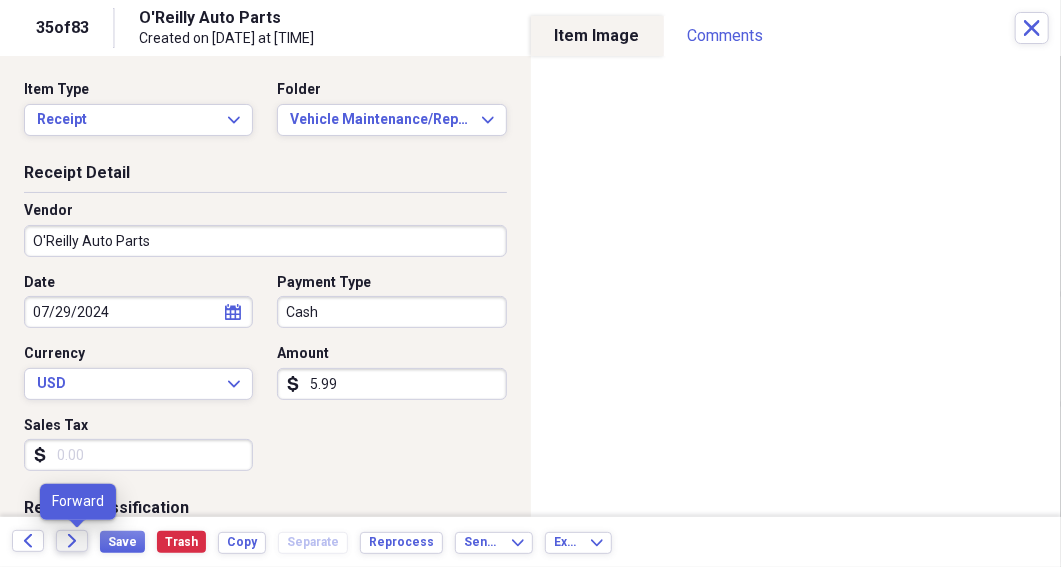 click on "Forward" at bounding box center [72, 541] 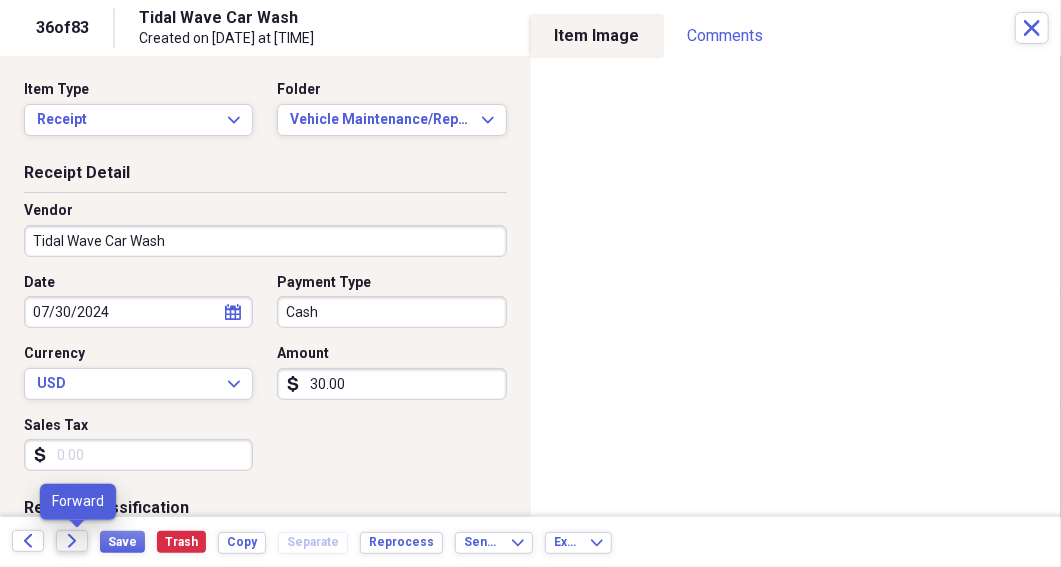 click on "Forward" 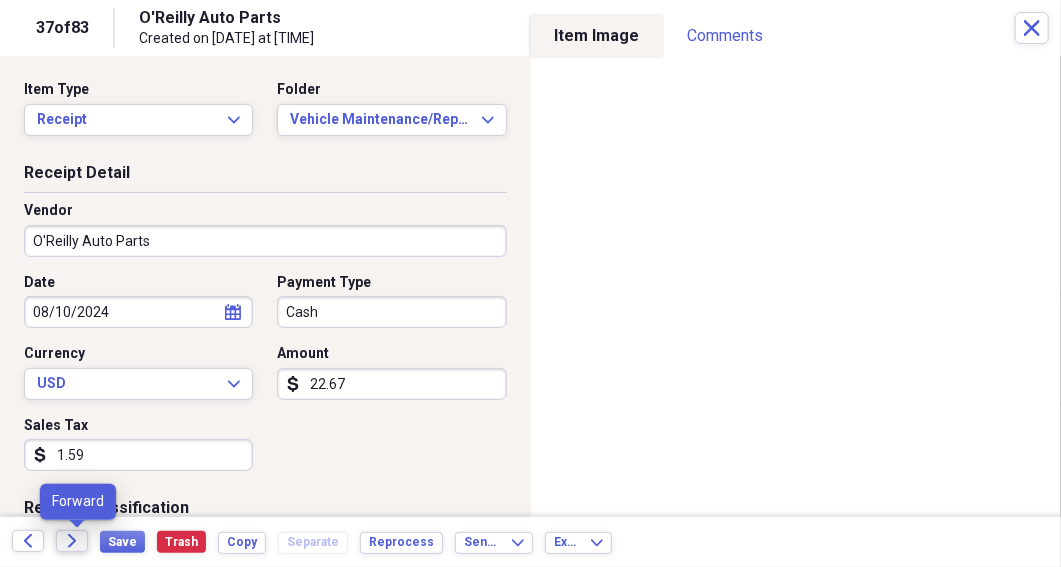 click on "Forward" 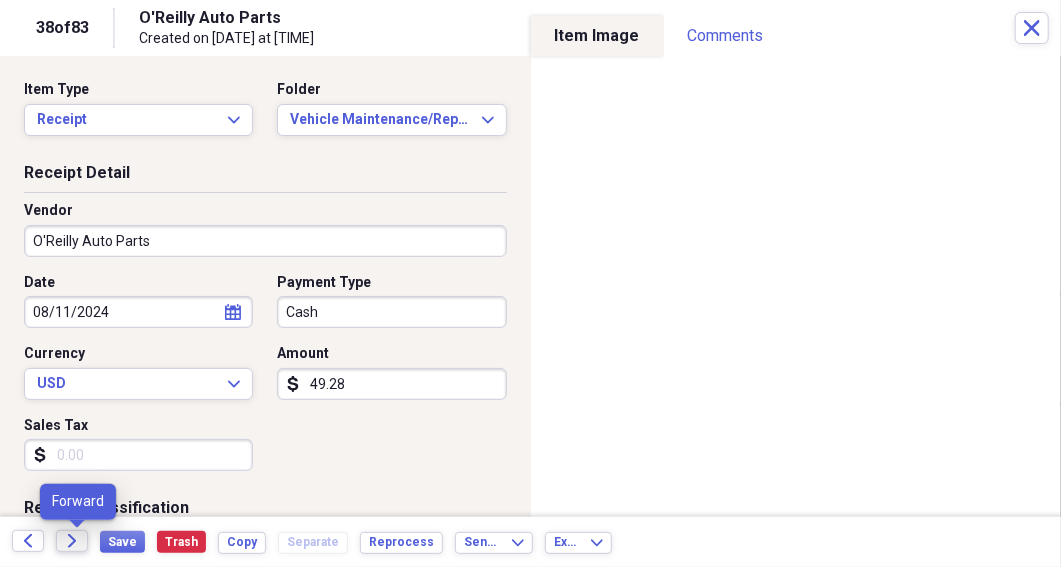 click 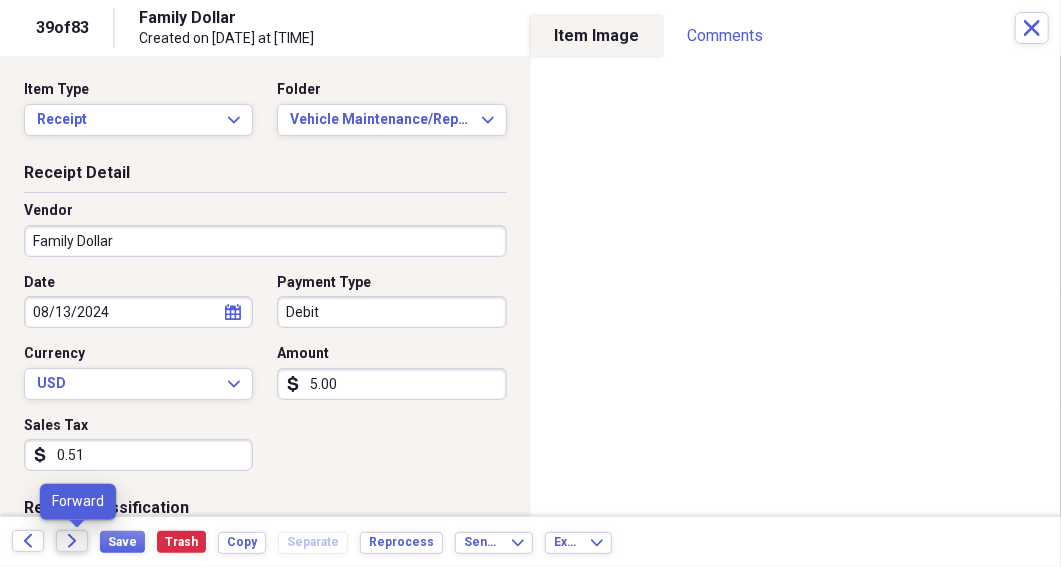 click 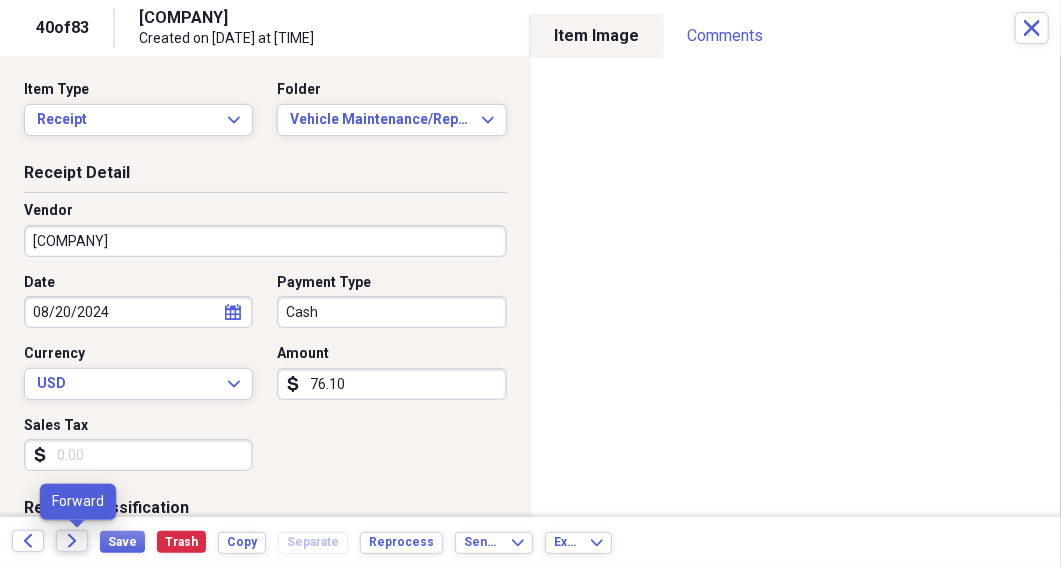 click 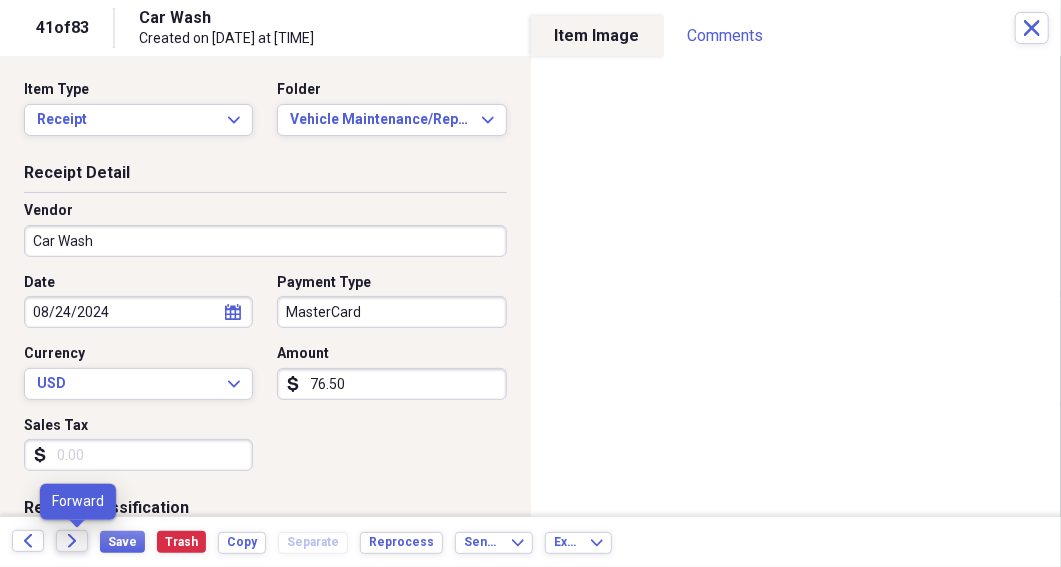 click 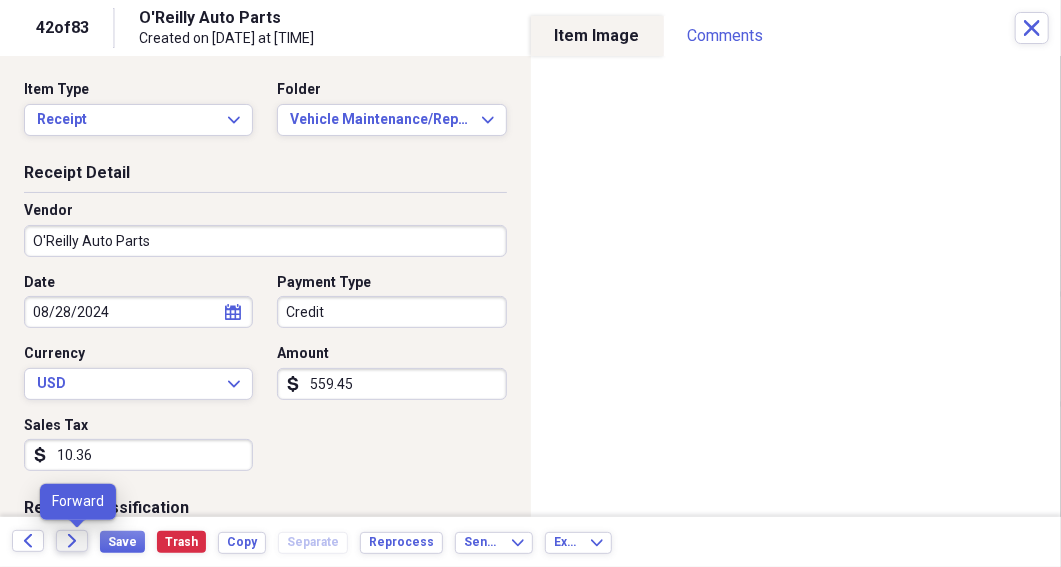 click 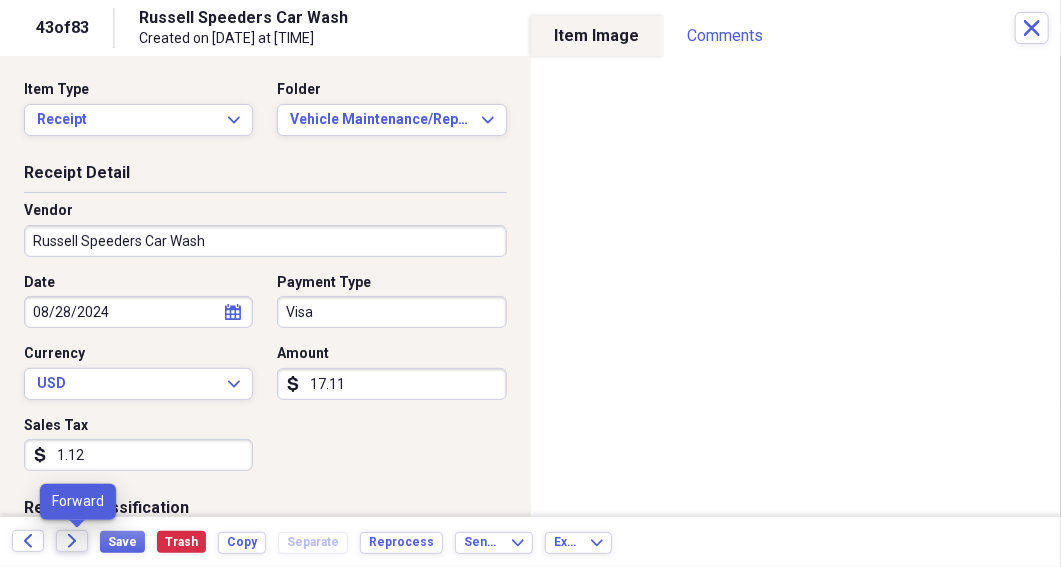 click 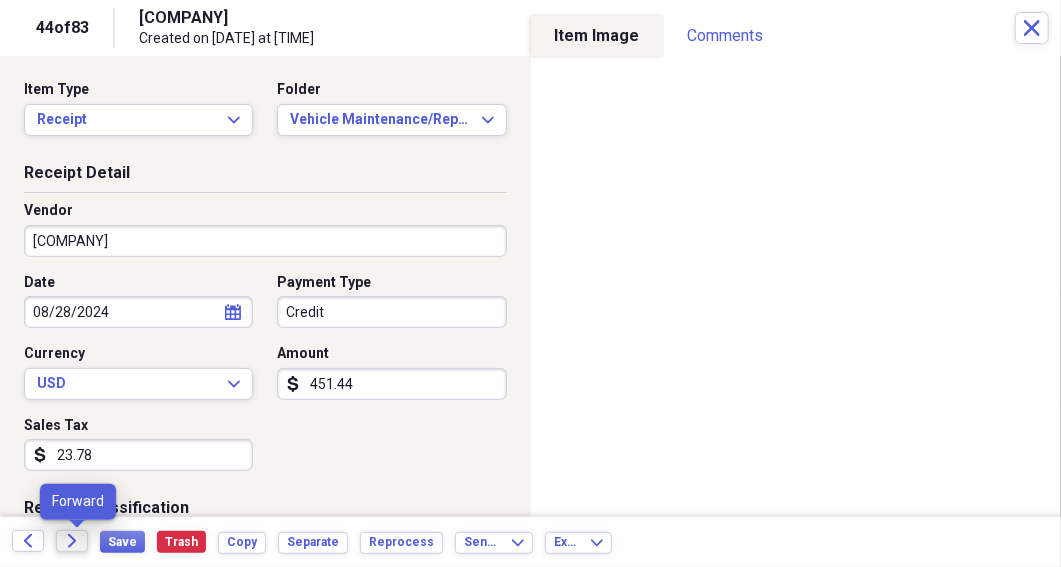 click on "Forward" 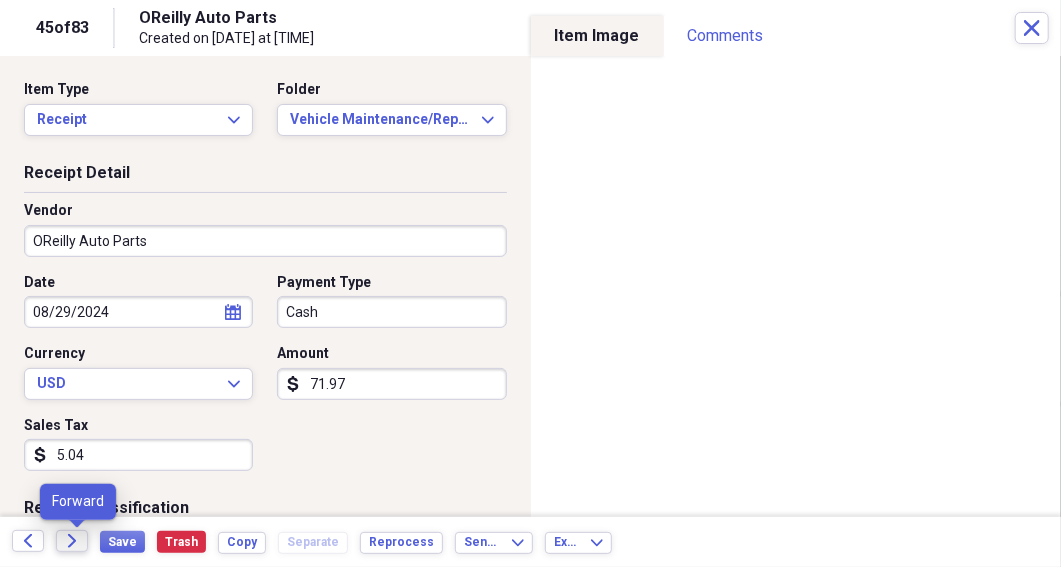 click 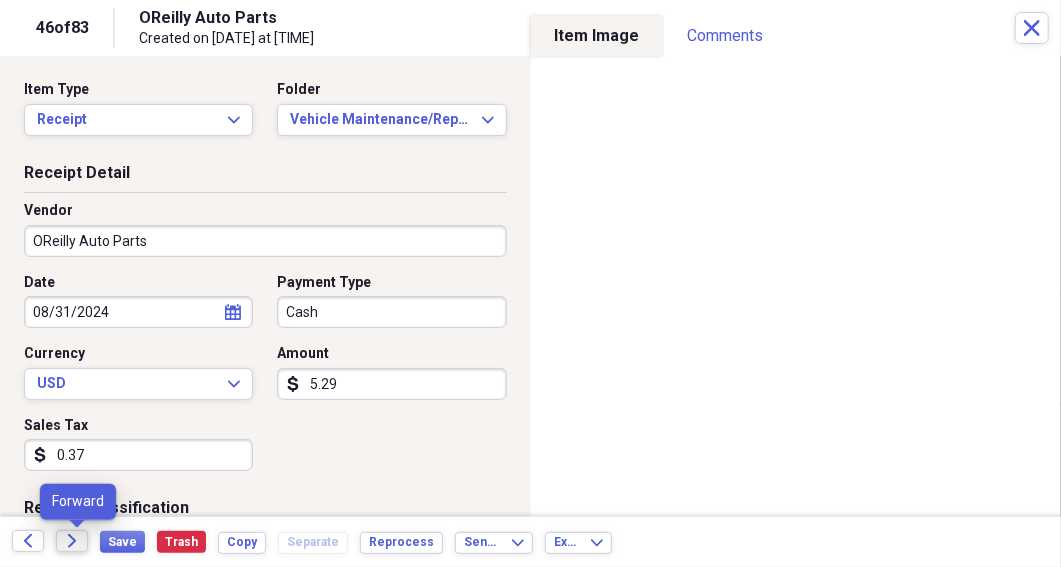 click on "Forward" 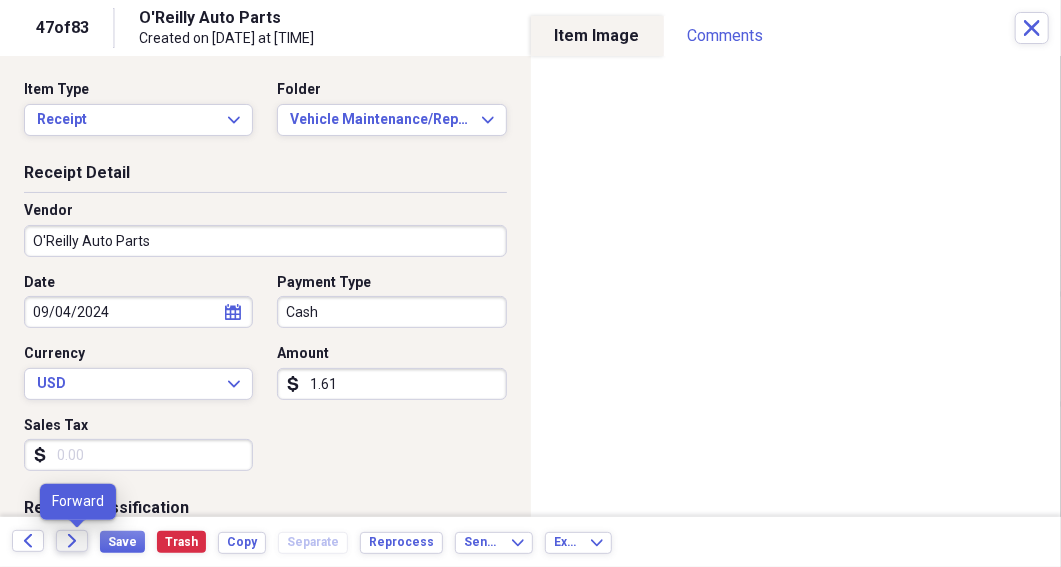 click 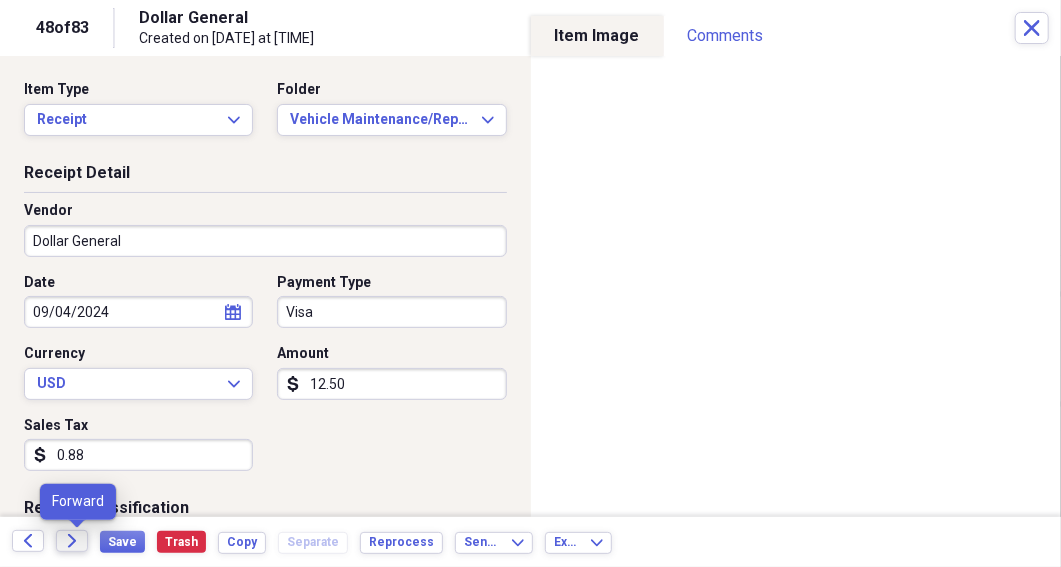 click on "Forward" 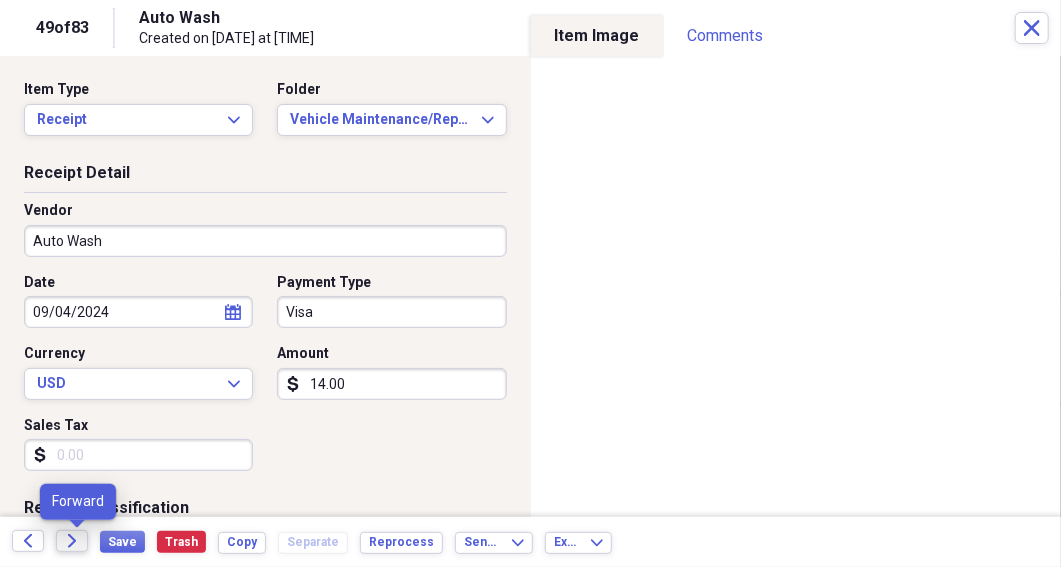 click 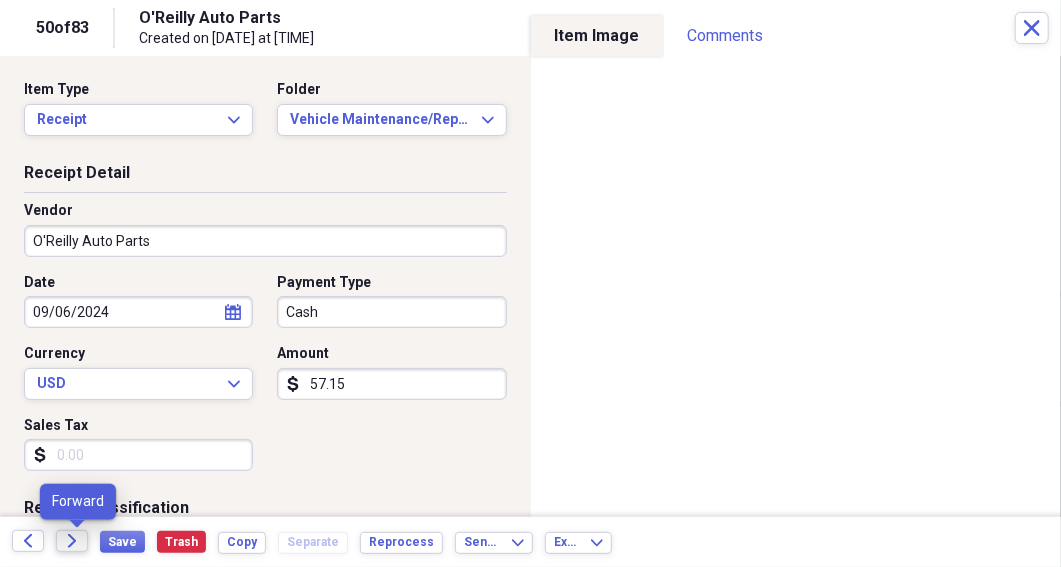 click on "Forward" 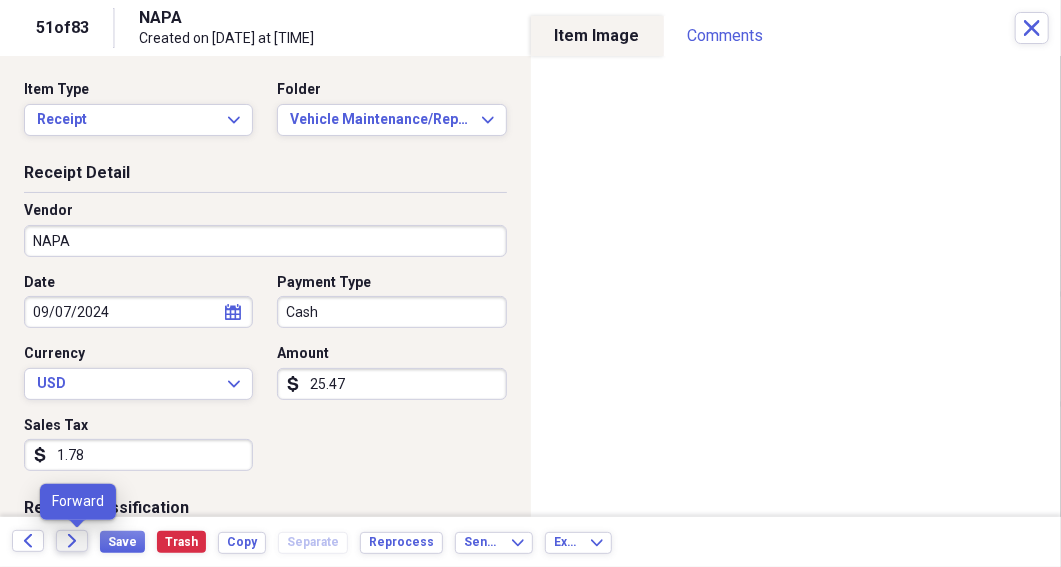 click on "Forward" 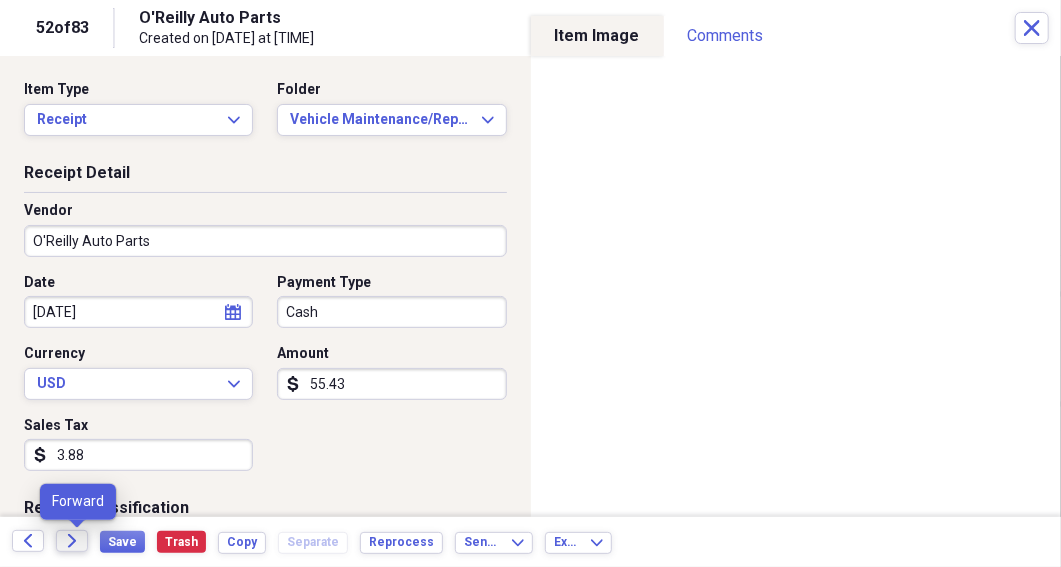 click on "Forward" 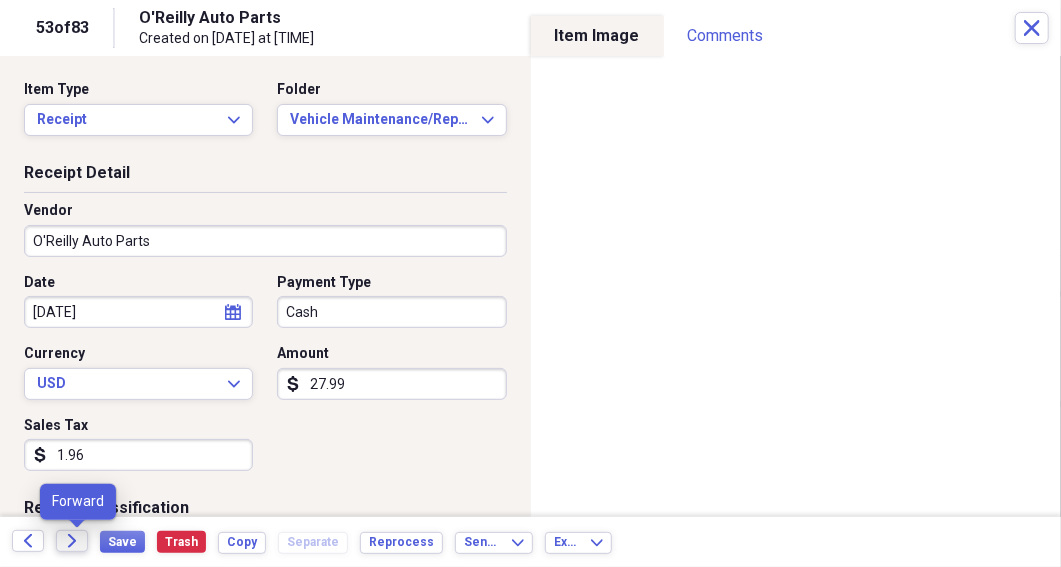 click on "Forward" 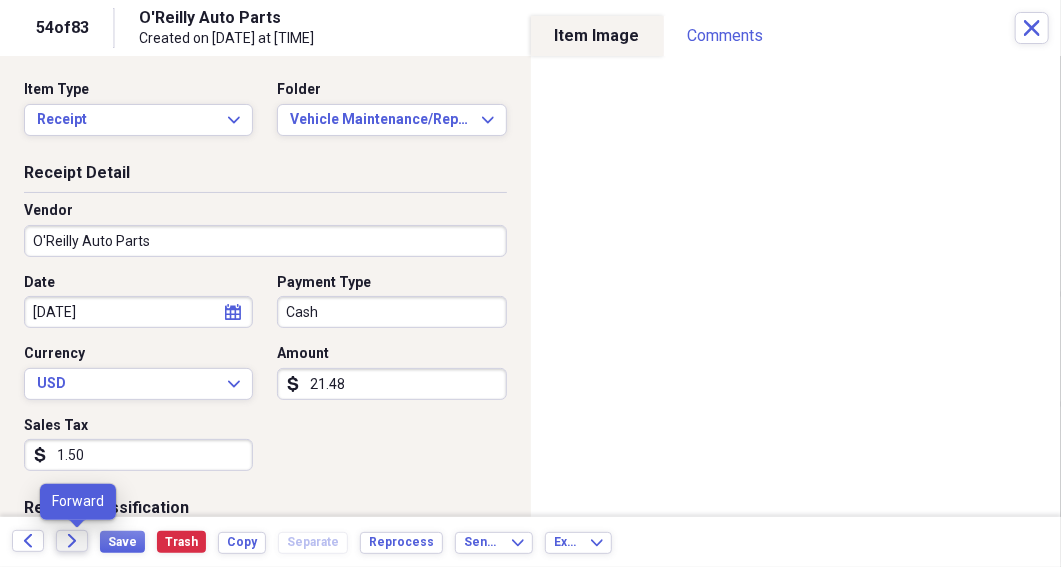 click on "Forward" 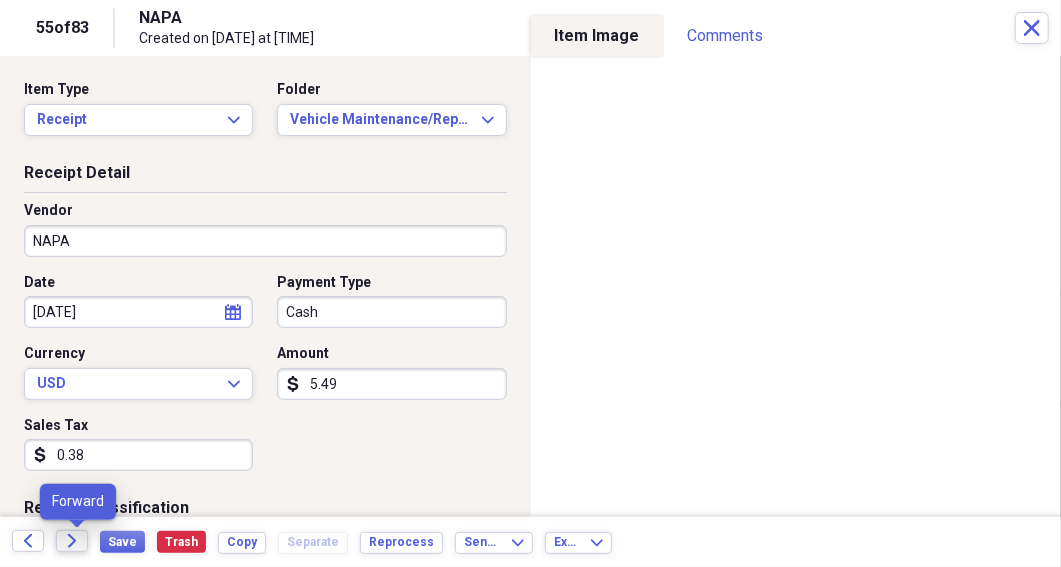 click on "Forward" 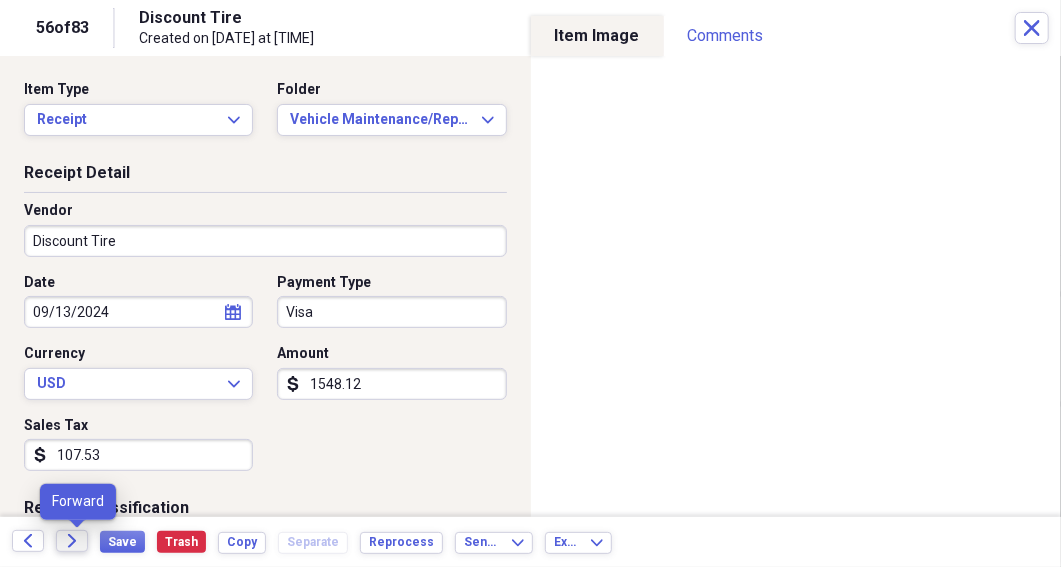 click on "Forward" at bounding box center [72, 541] 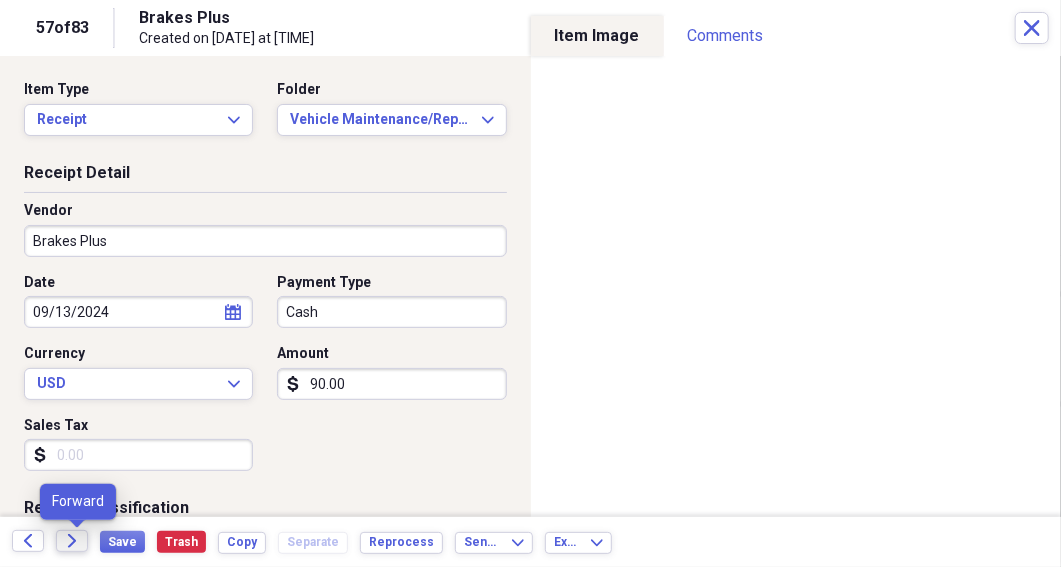 click 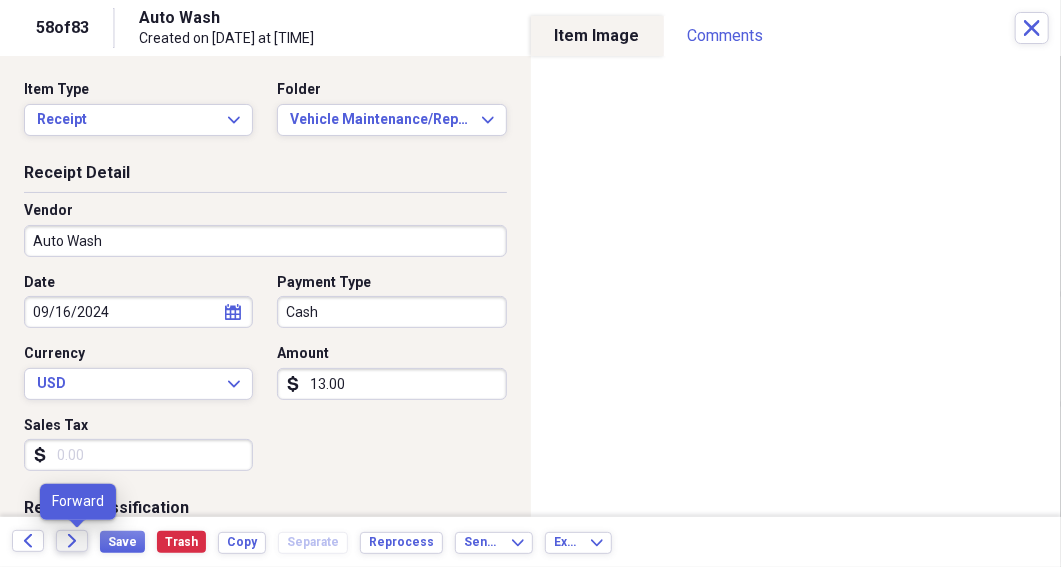 click on "Forward" 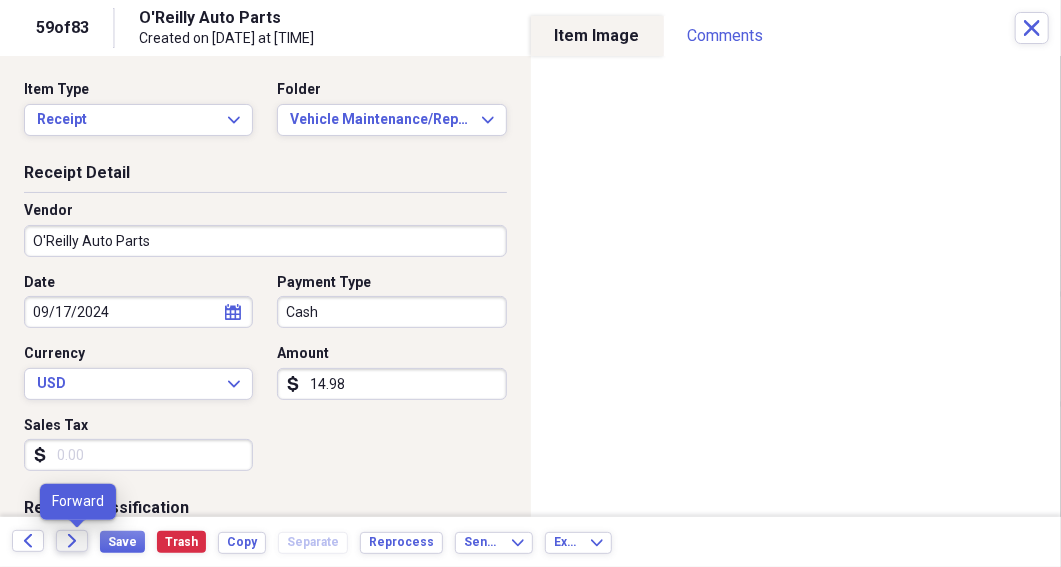 click on "Forward" 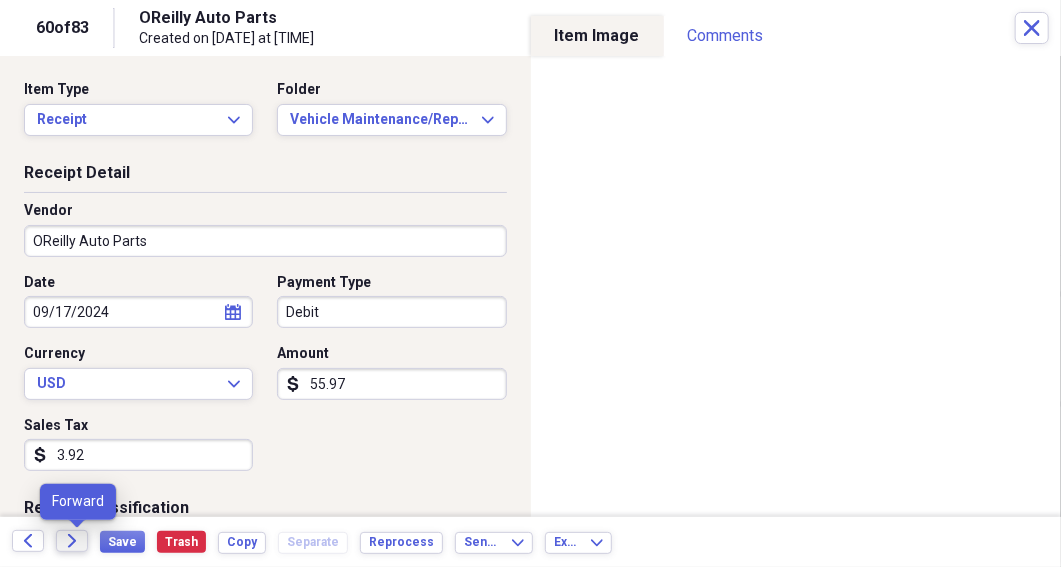 click 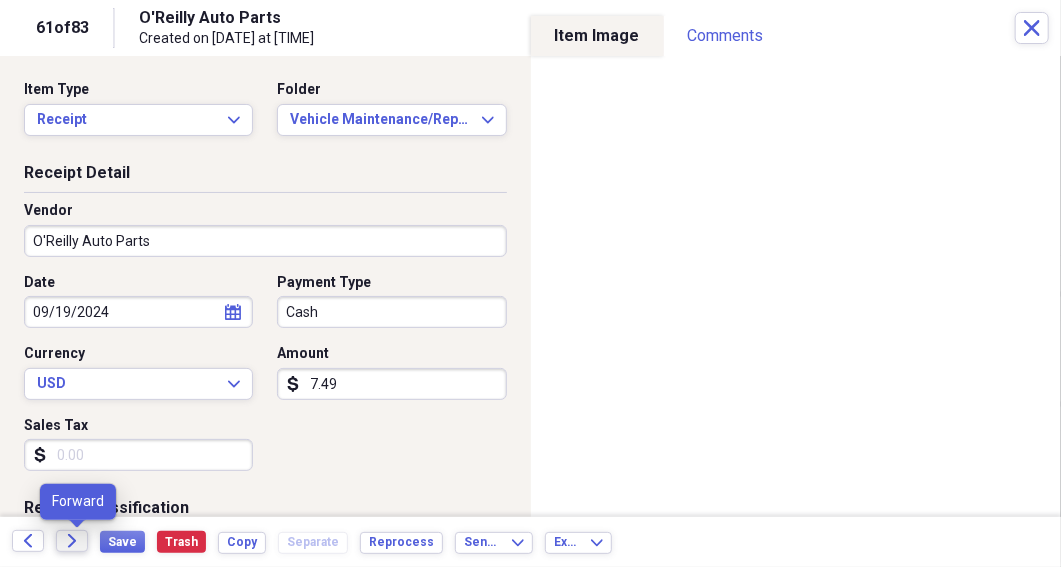 click 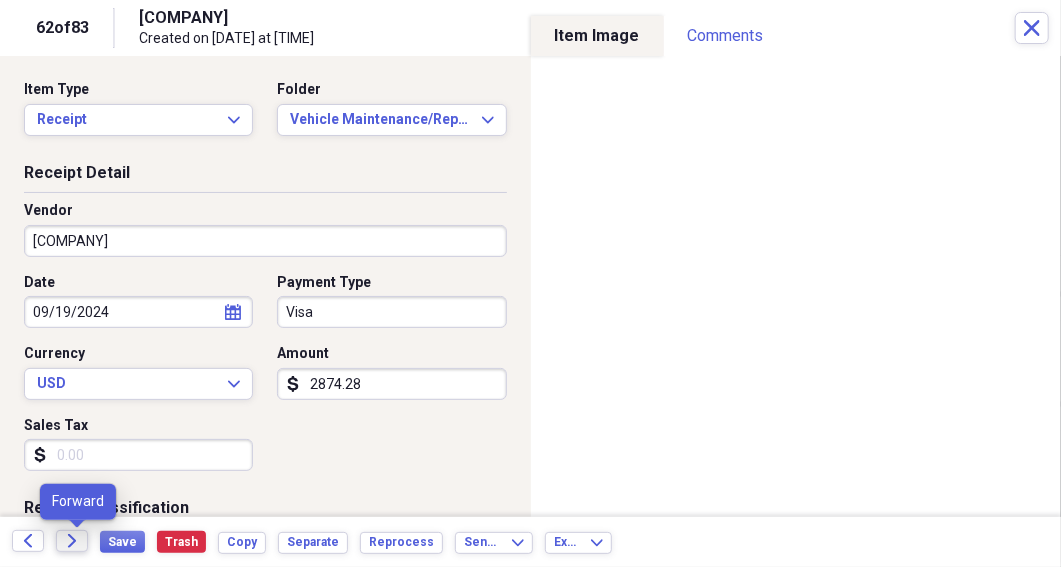 click 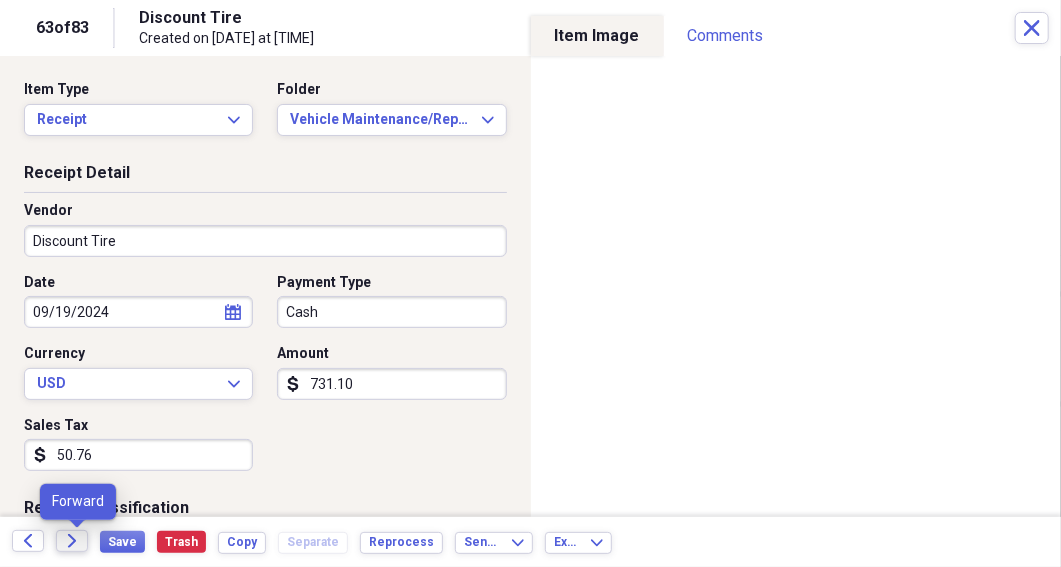 click 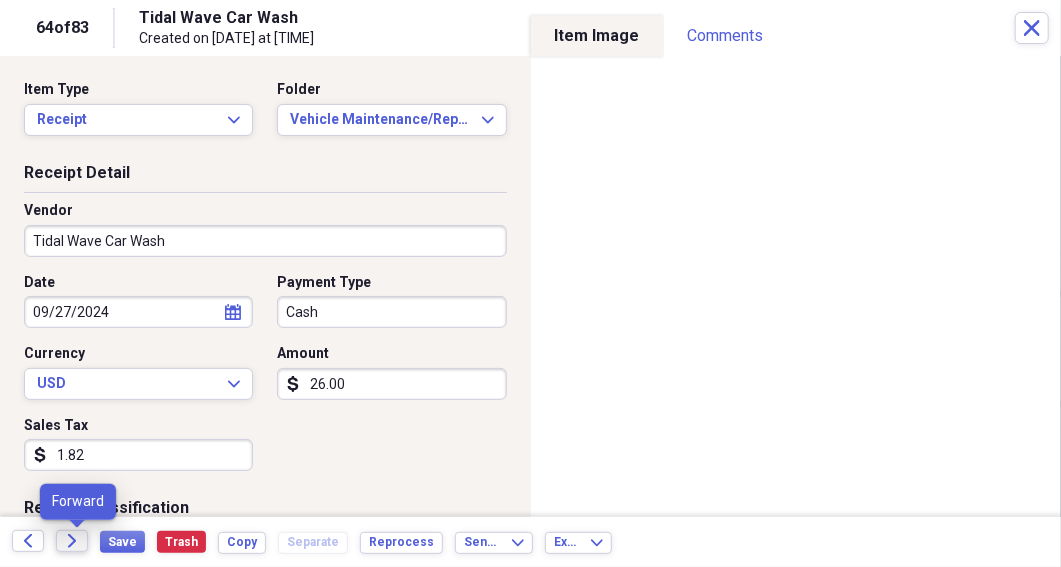 click 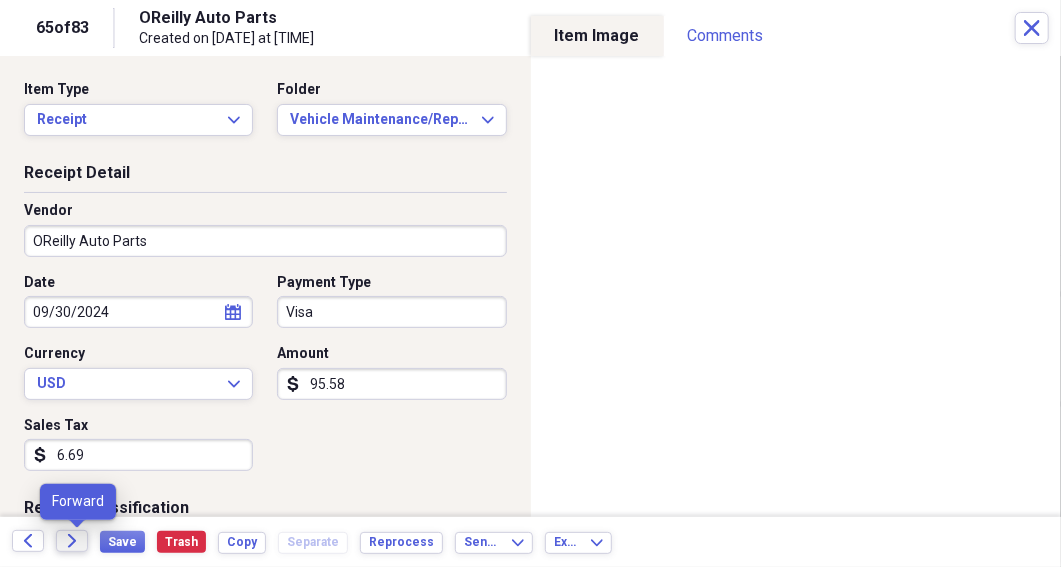 click 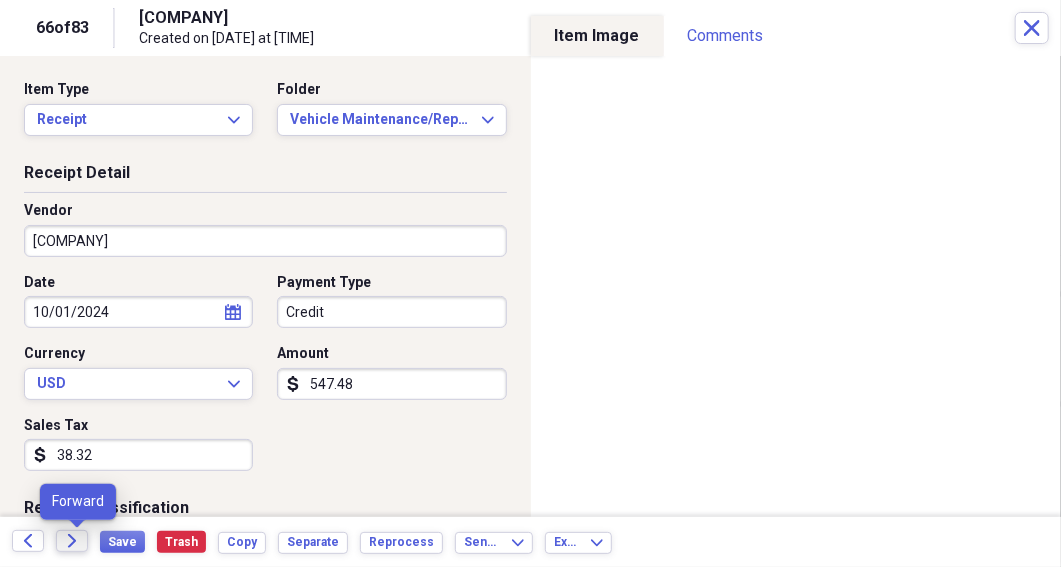 click 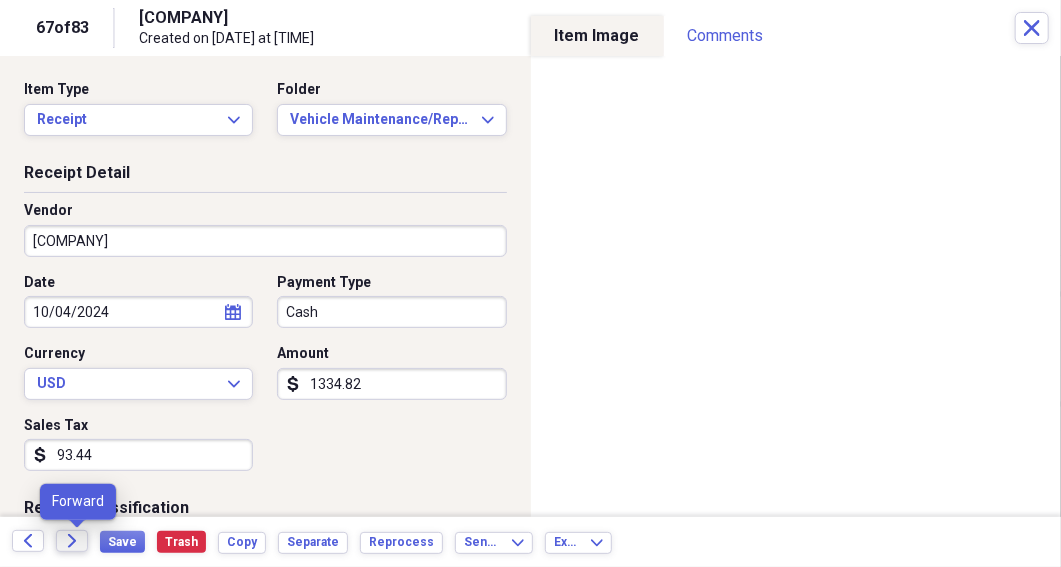 click 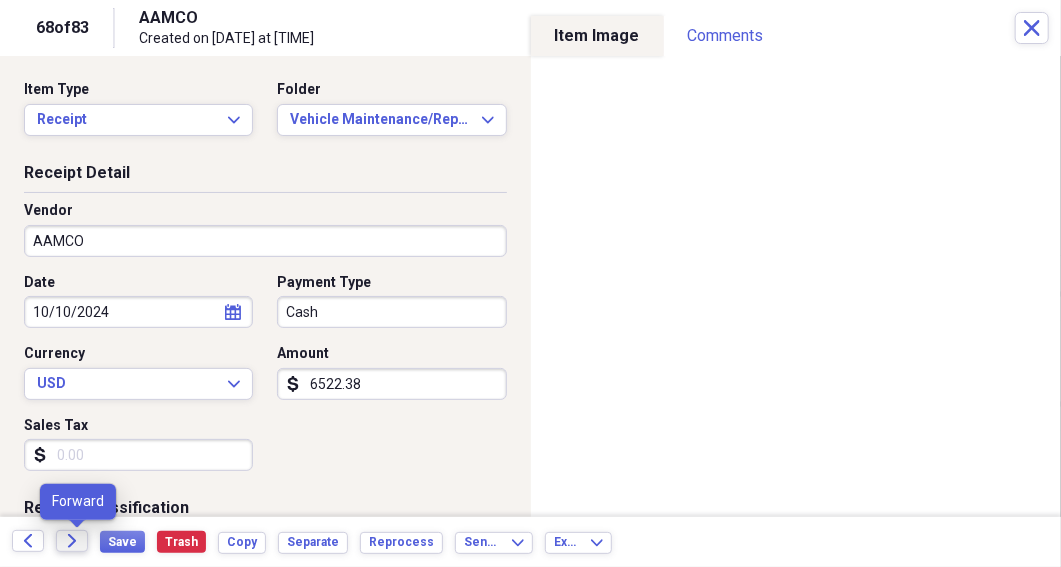 click 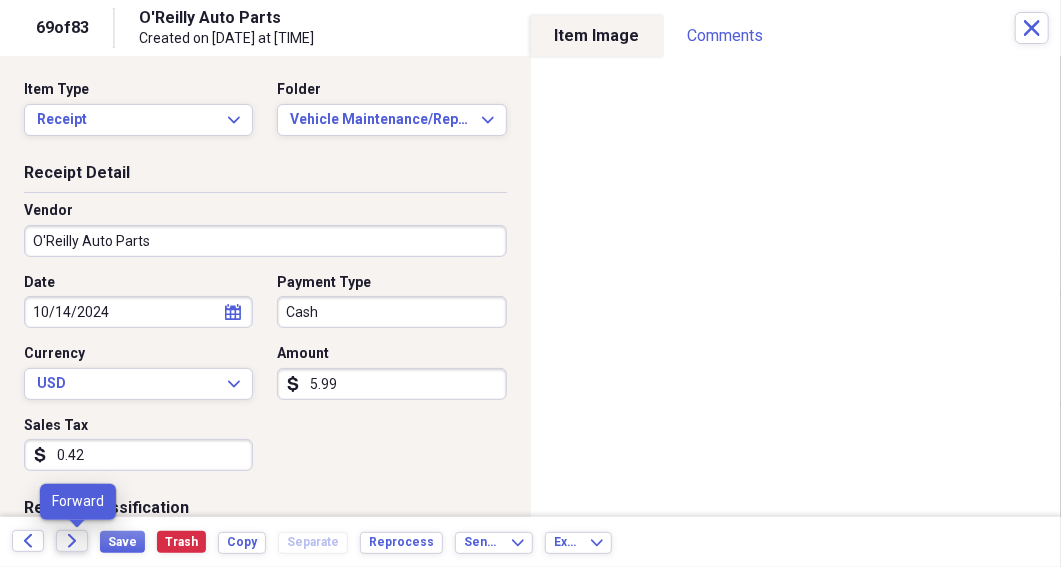 click on "Forward" 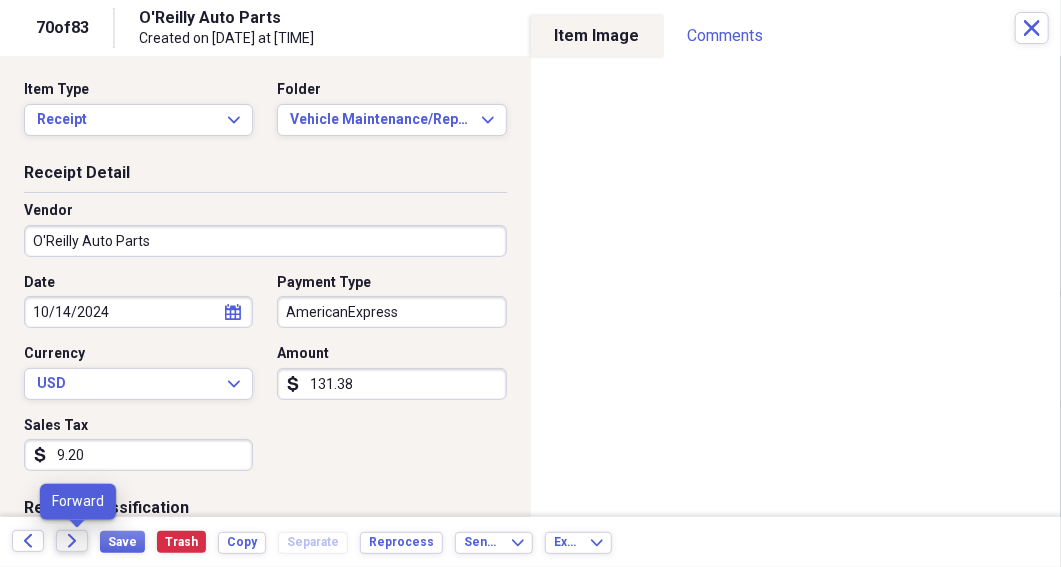 click 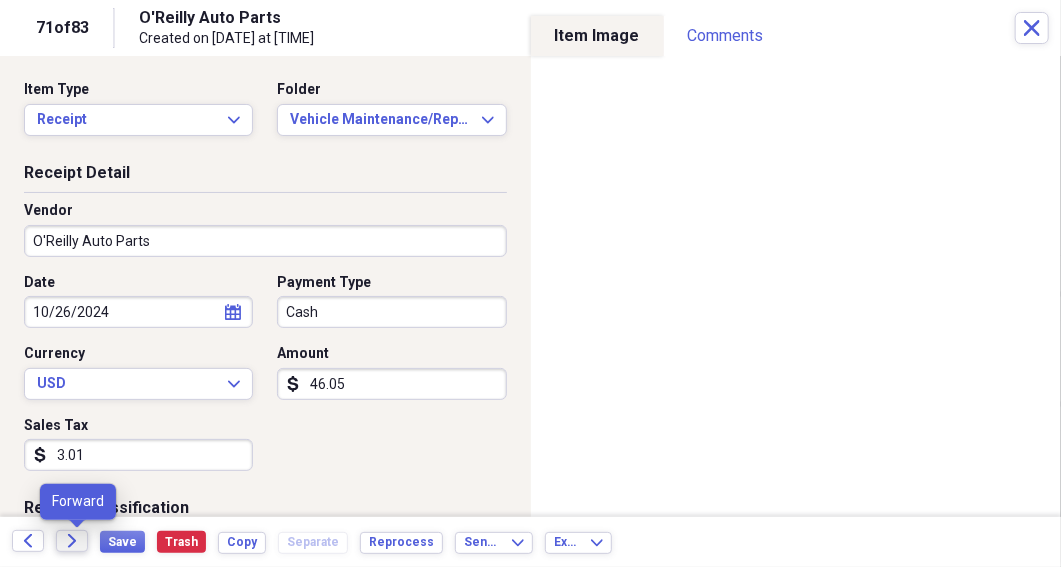 click on "Forward" 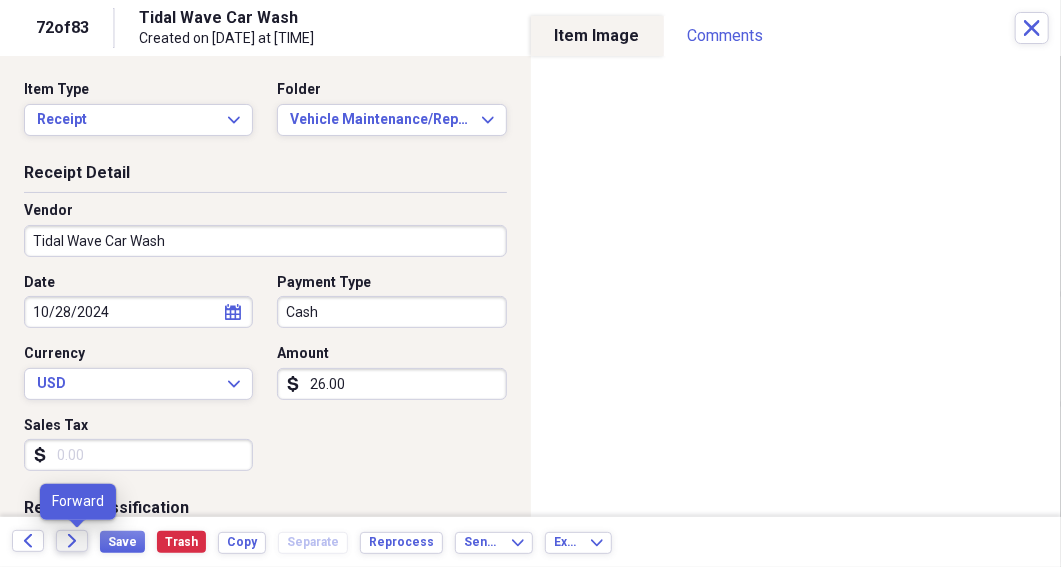 click on "Forward" 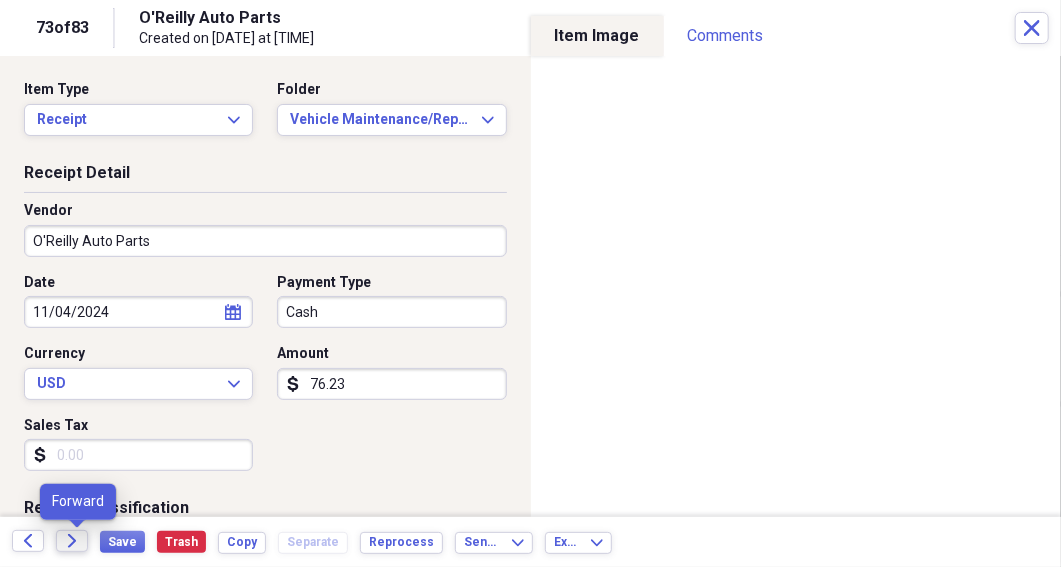 click on "Forward" 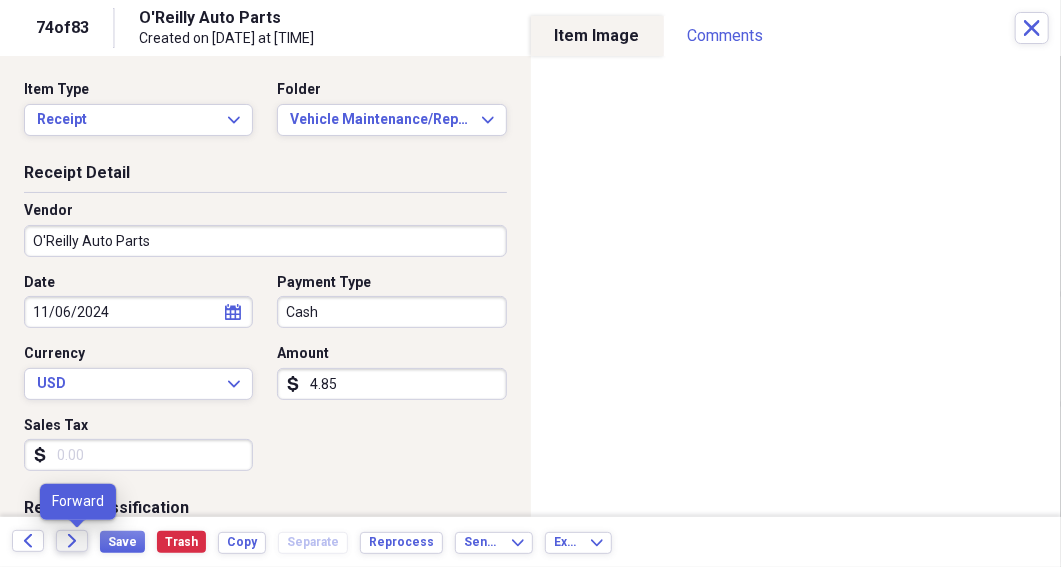 click on "Forward" 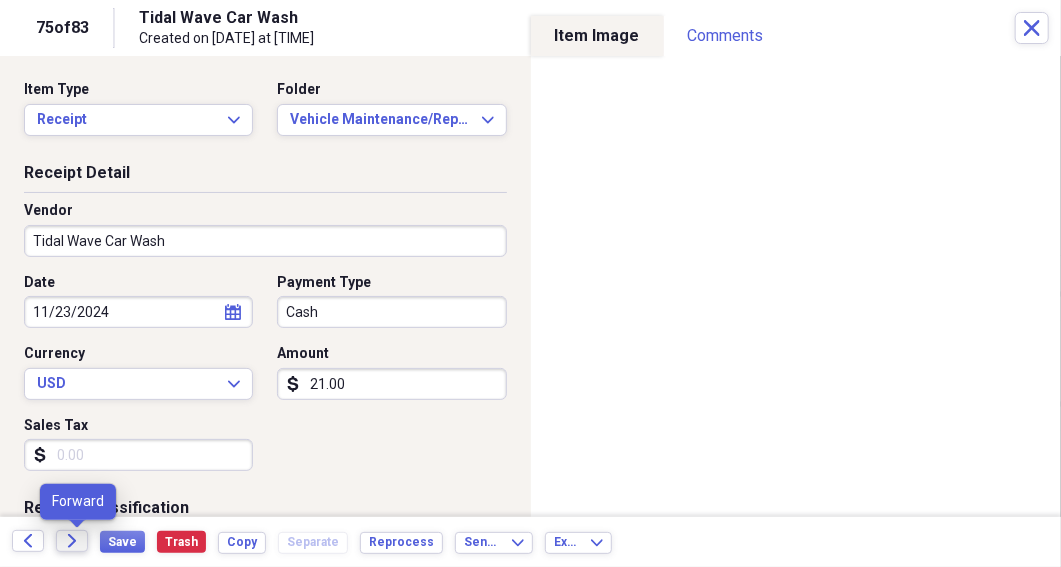 click on "Forward" 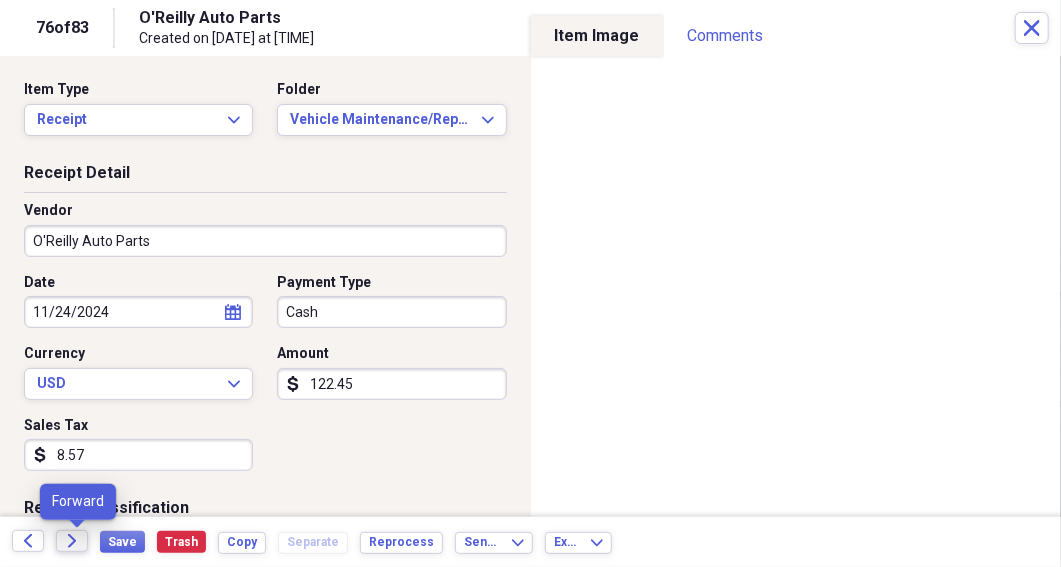 click on "Forward" 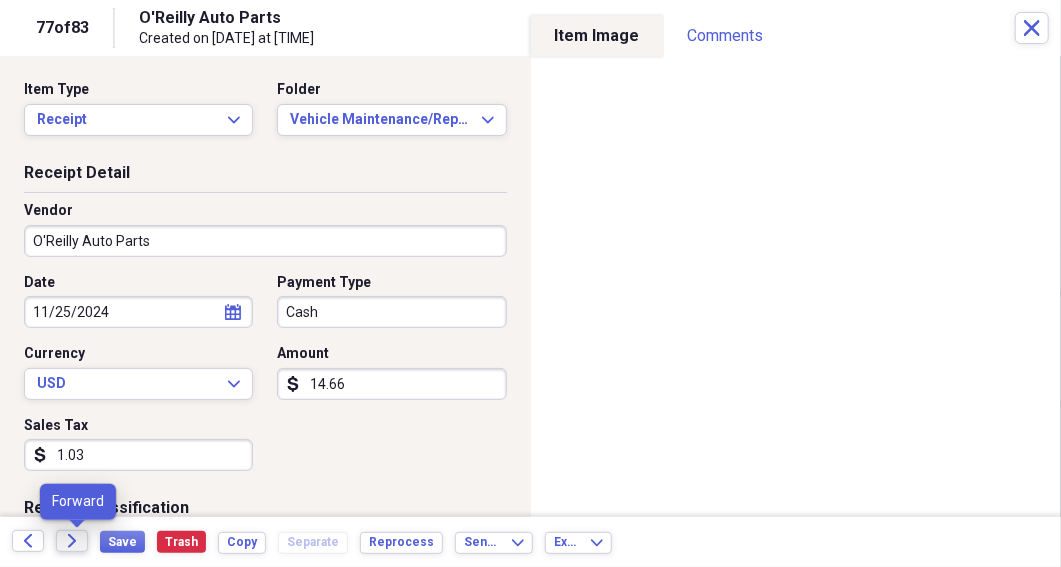 click on "Forward" 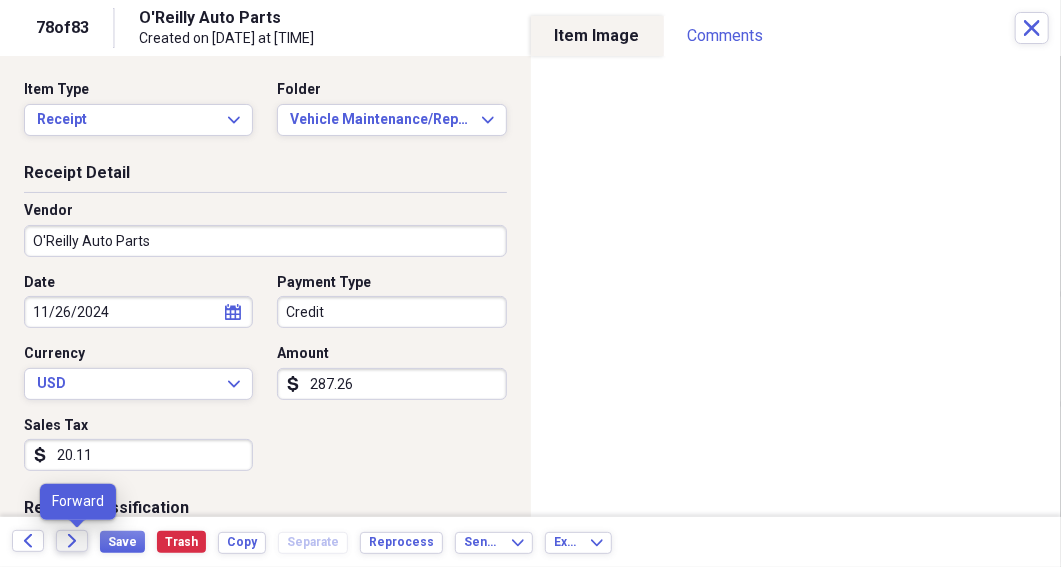 click 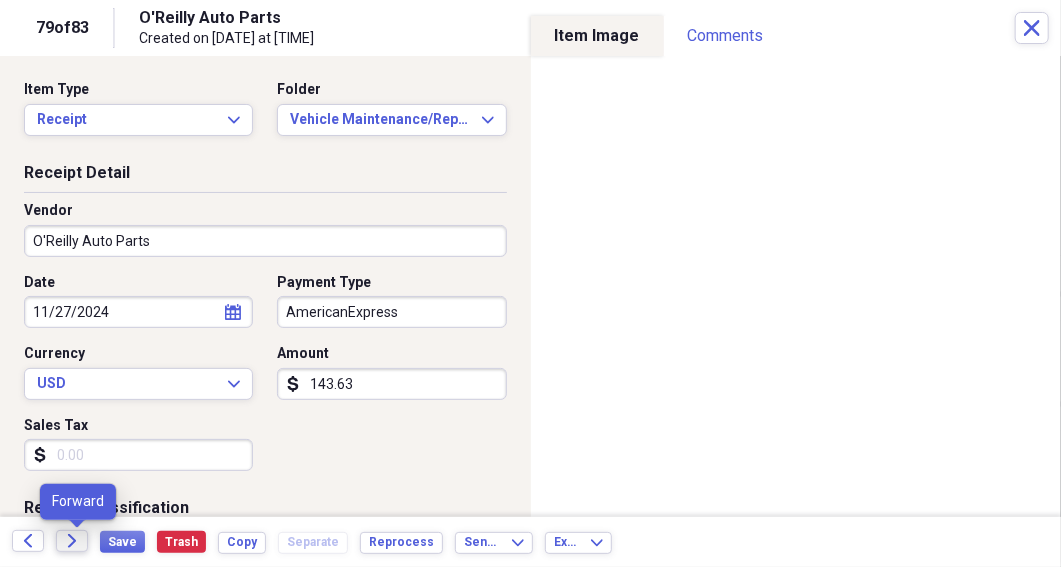 click 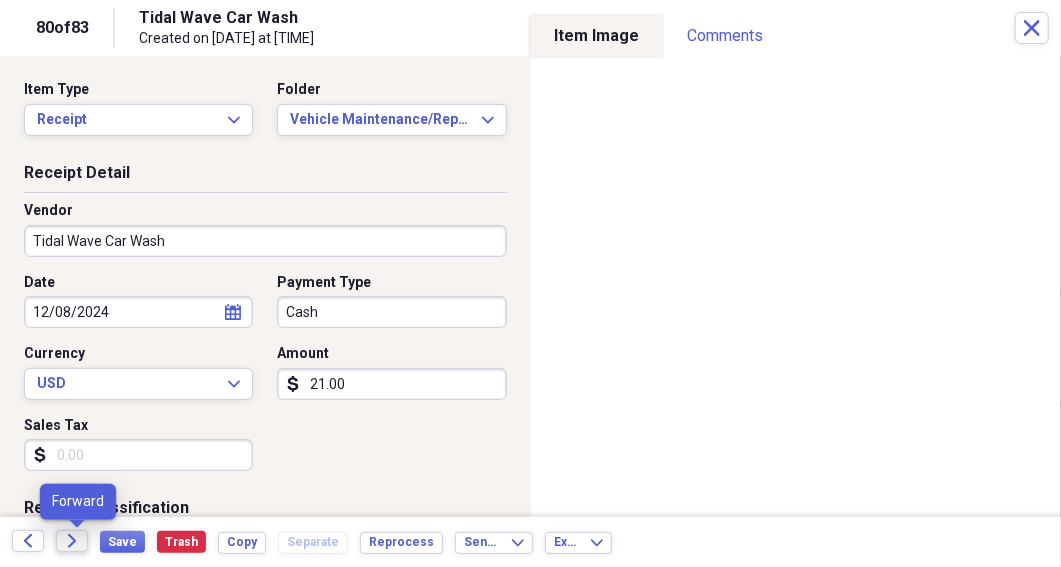 click 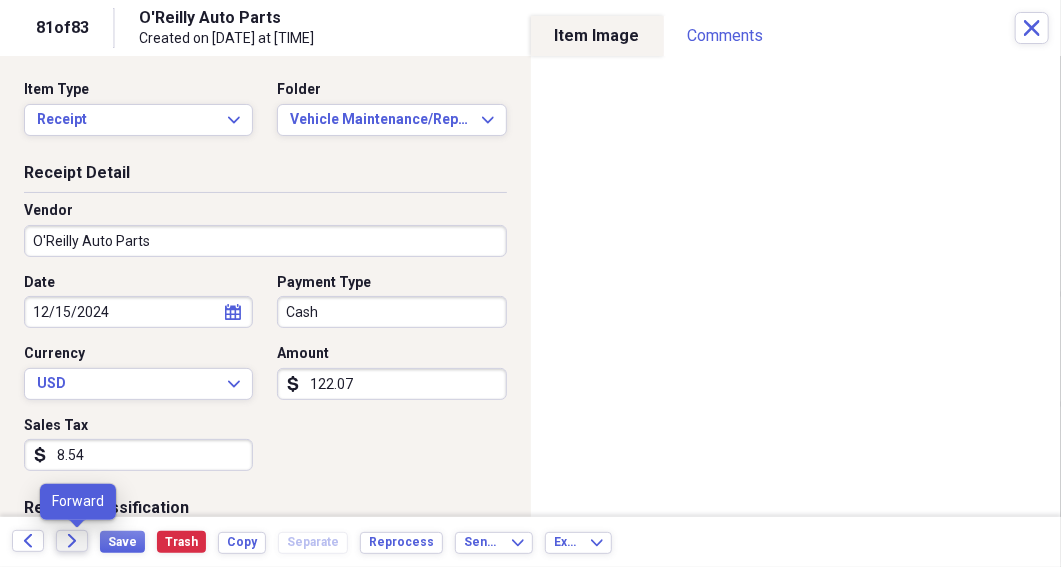 click on "Forward" at bounding box center [72, 541] 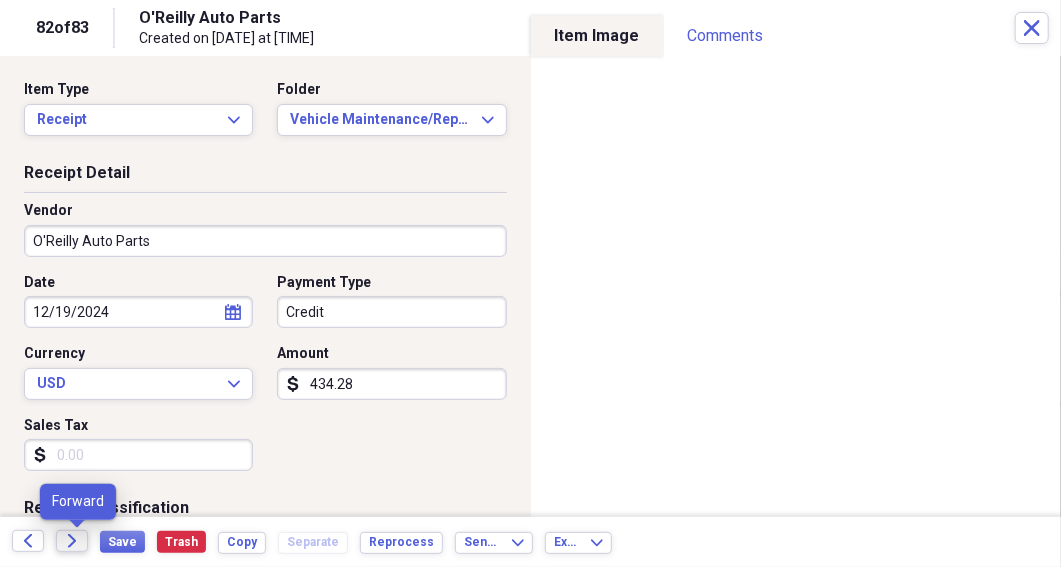 click on "Forward" at bounding box center [72, 541] 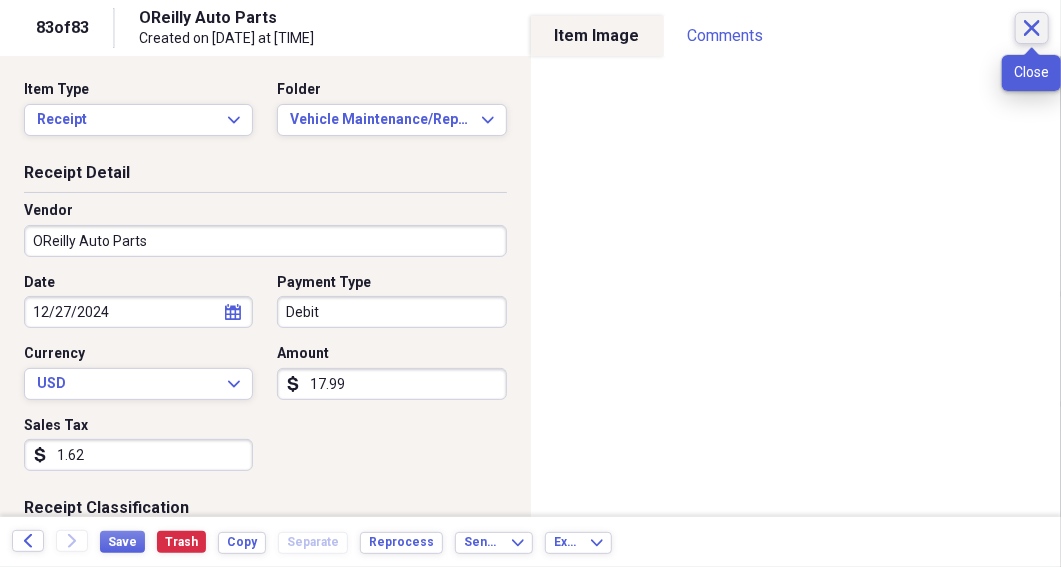 click on "Close" at bounding box center [1032, 28] 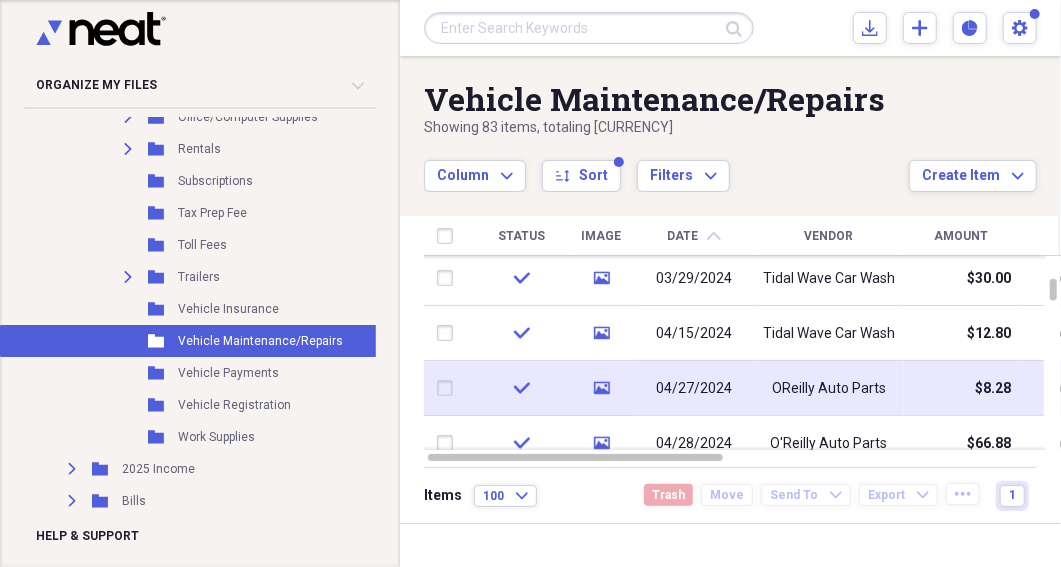 click on "04/27/2024" at bounding box center (694, 389) 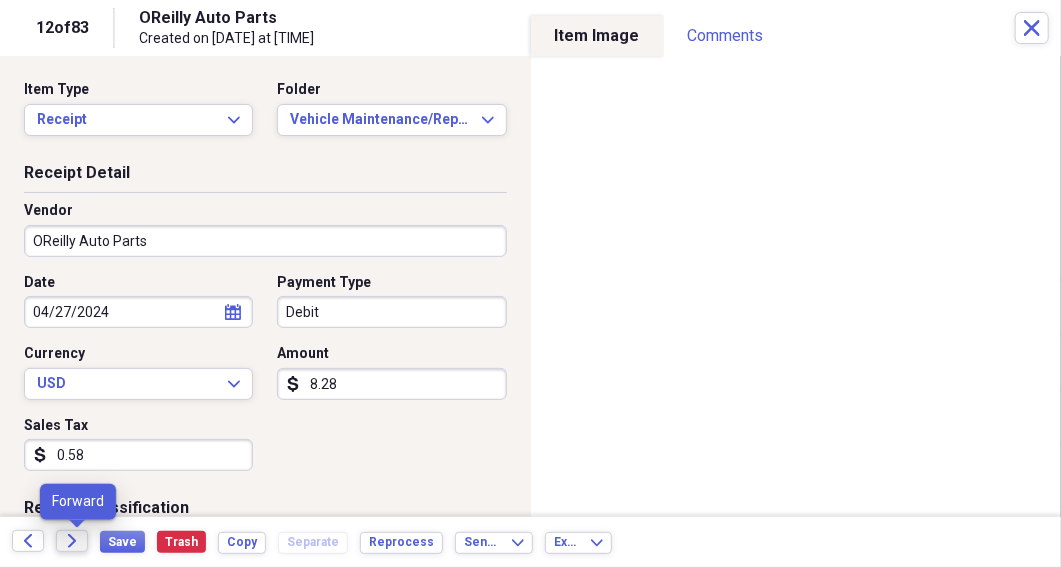 click on "Forward" 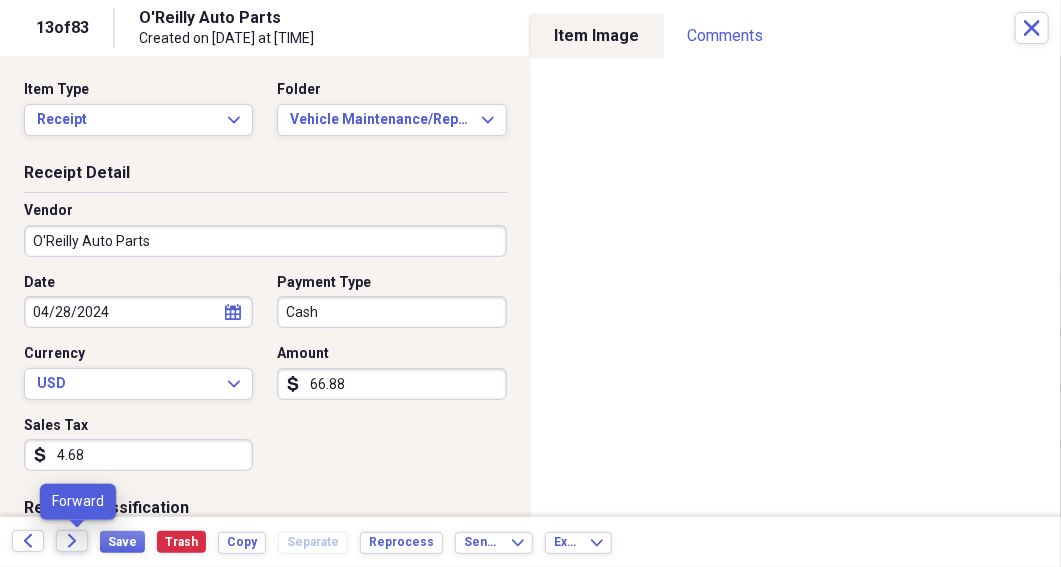 click on "Forward" 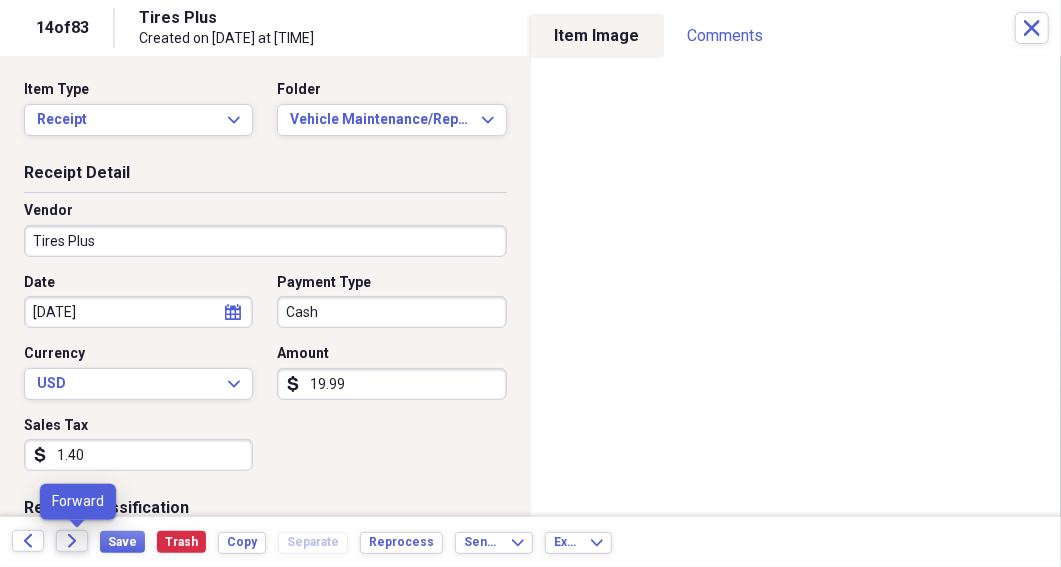 click on "Forward" 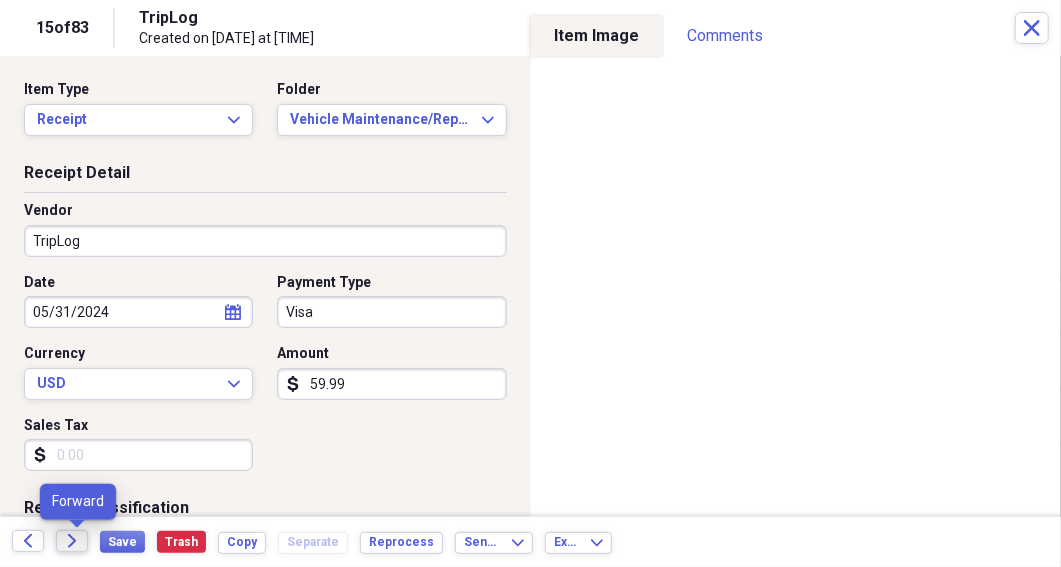 click on "Forward" 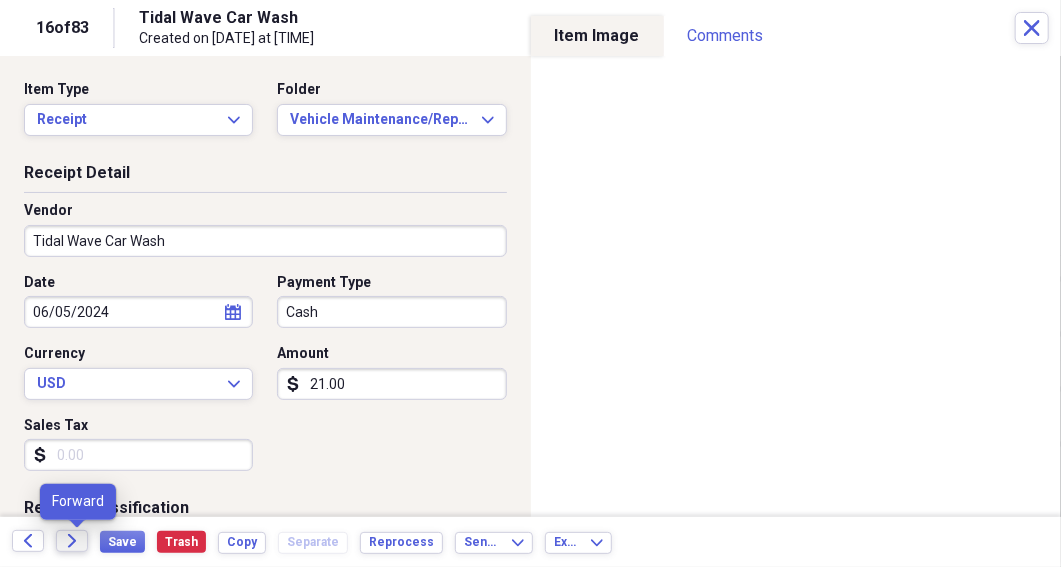 click on "Forward" 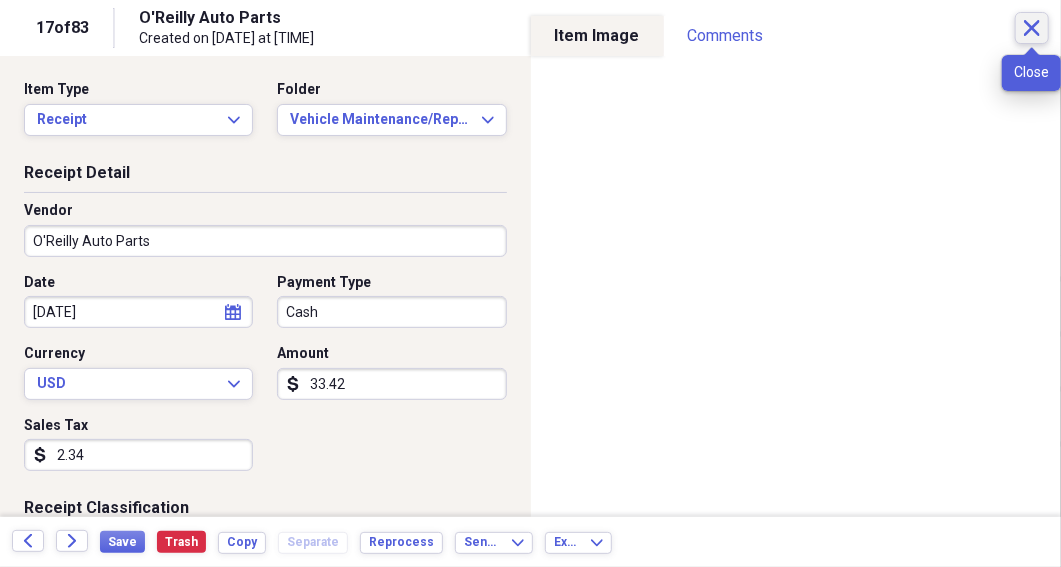 click 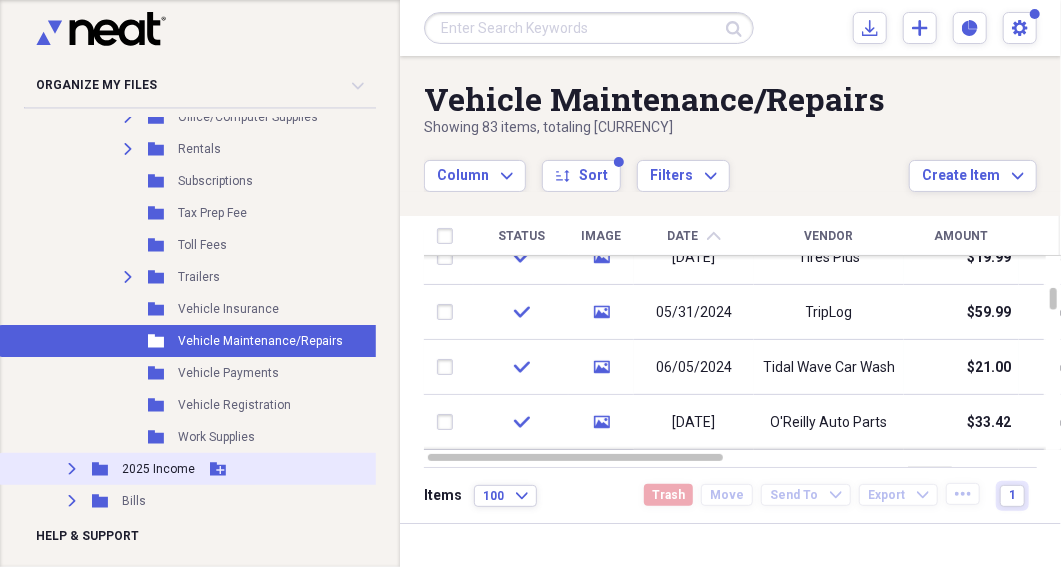 click on "Expand" 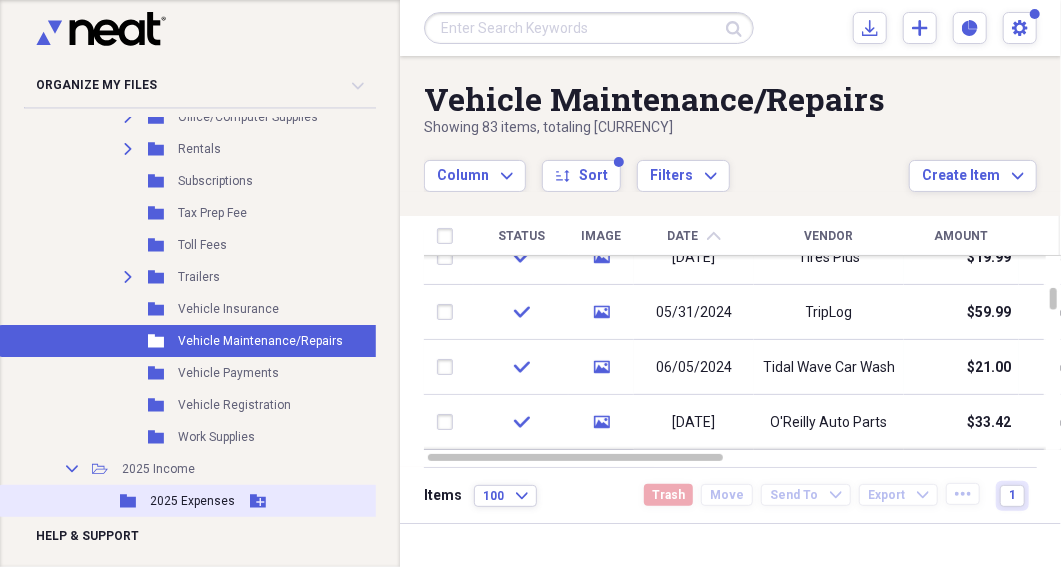 click 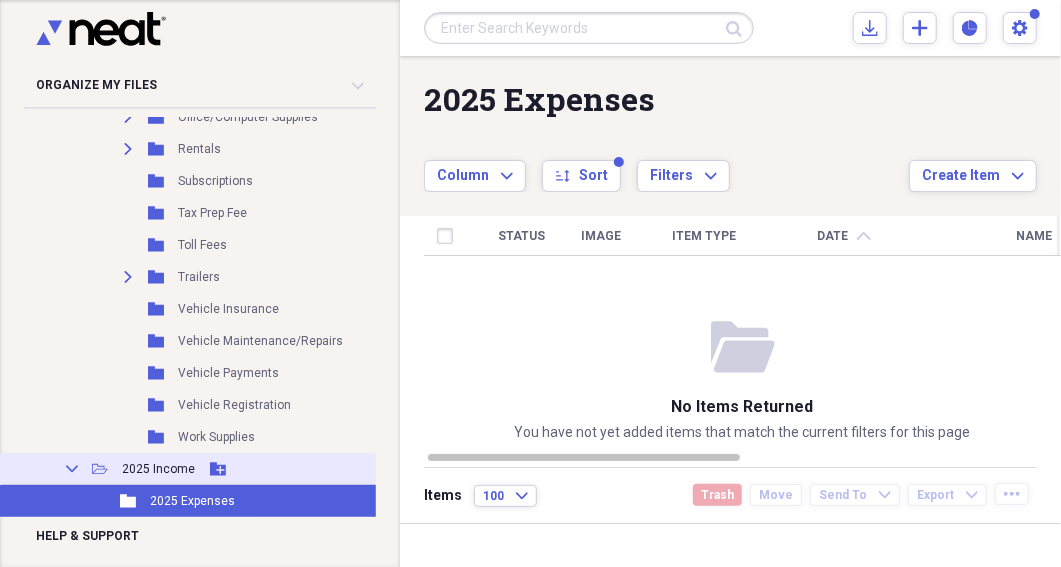click on "Collapse" at bounding box center (72, 469) 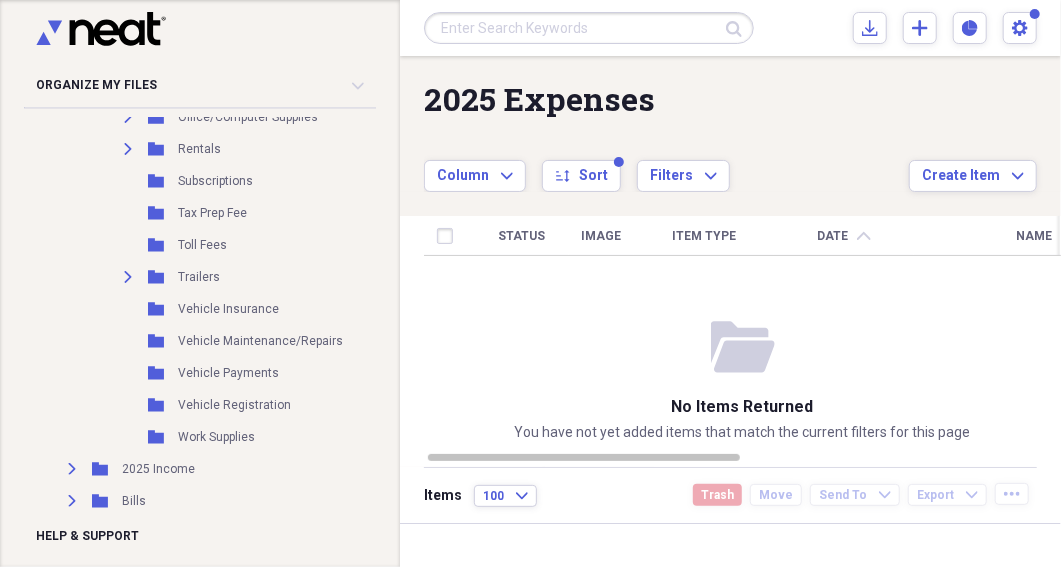 click 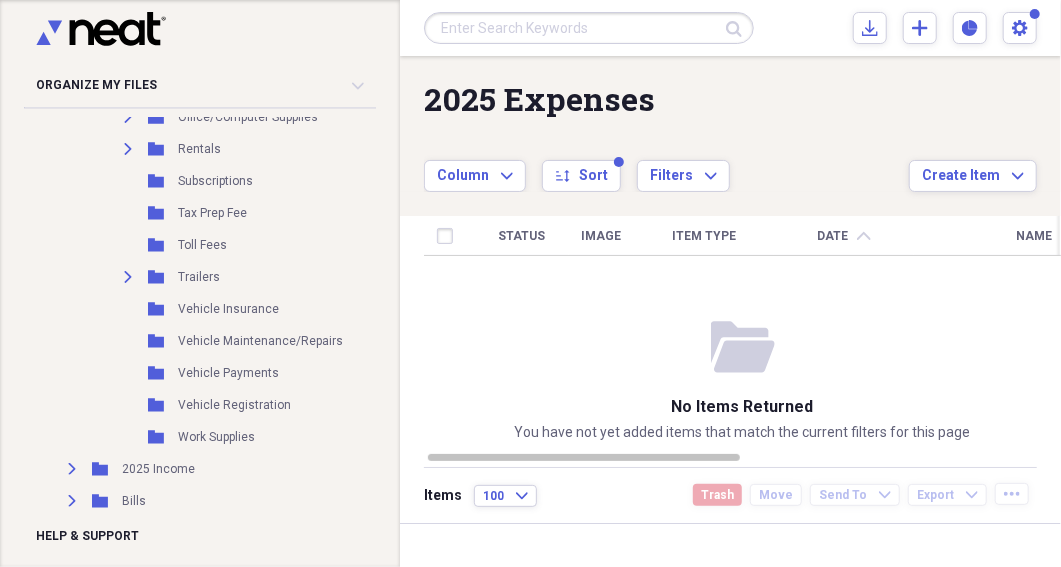 click on "Collapse" 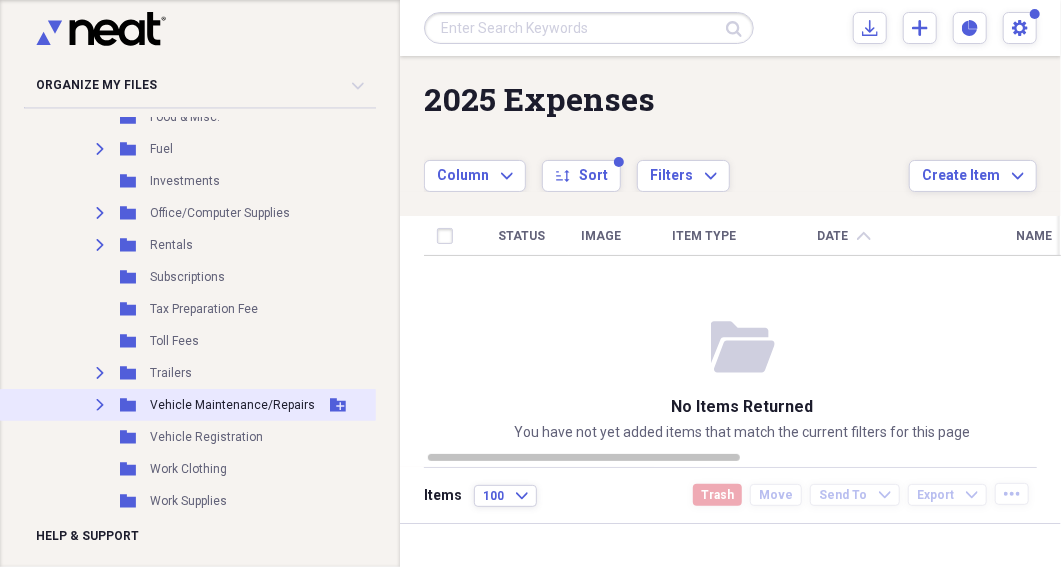 click on "Vehicle Maintenance/Repairs" at bounding box center (232, 405) 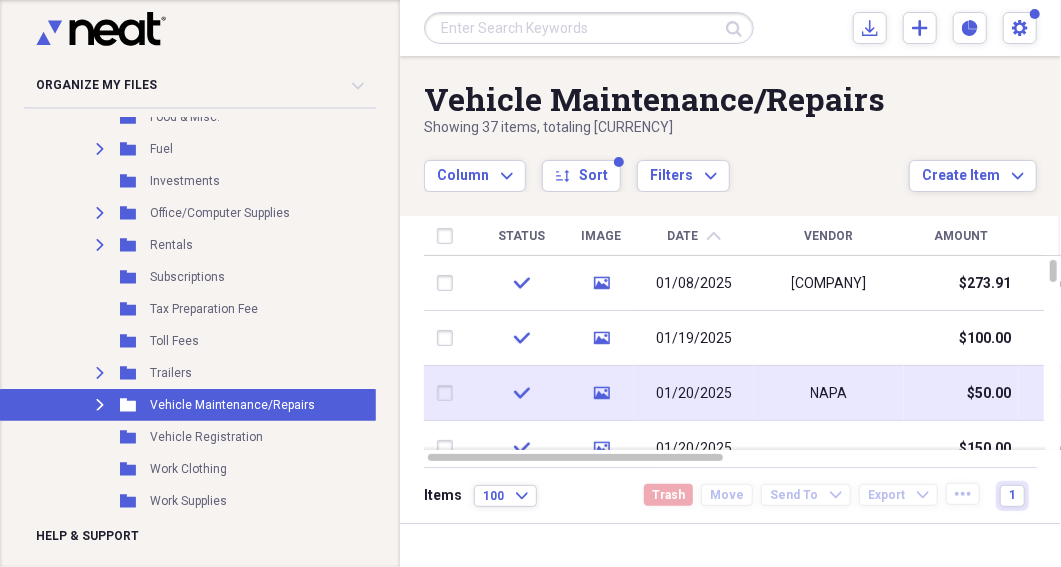 click on "NAPA" at bounding box center (829, 394) 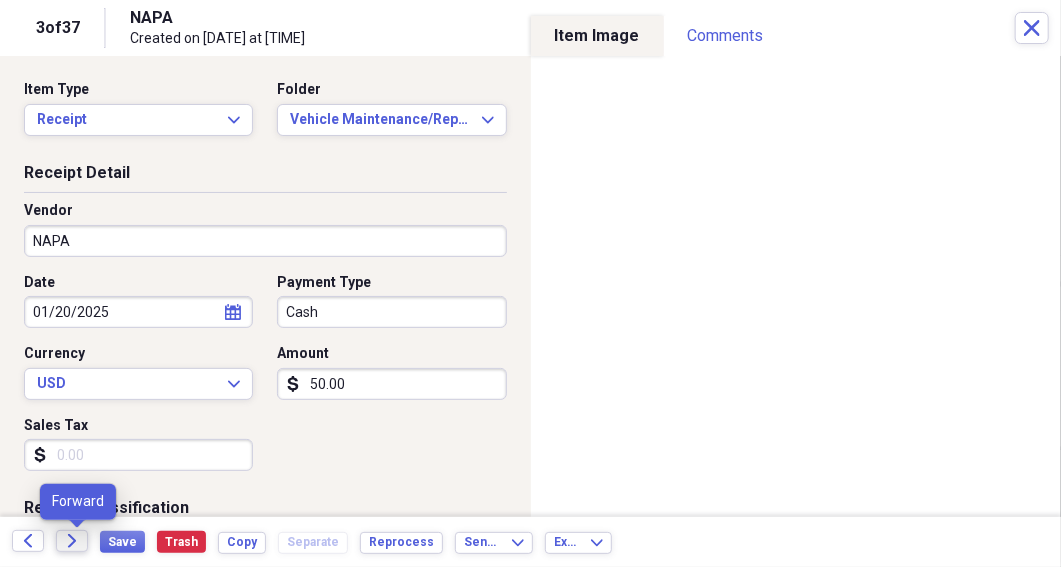 click on "Forward" 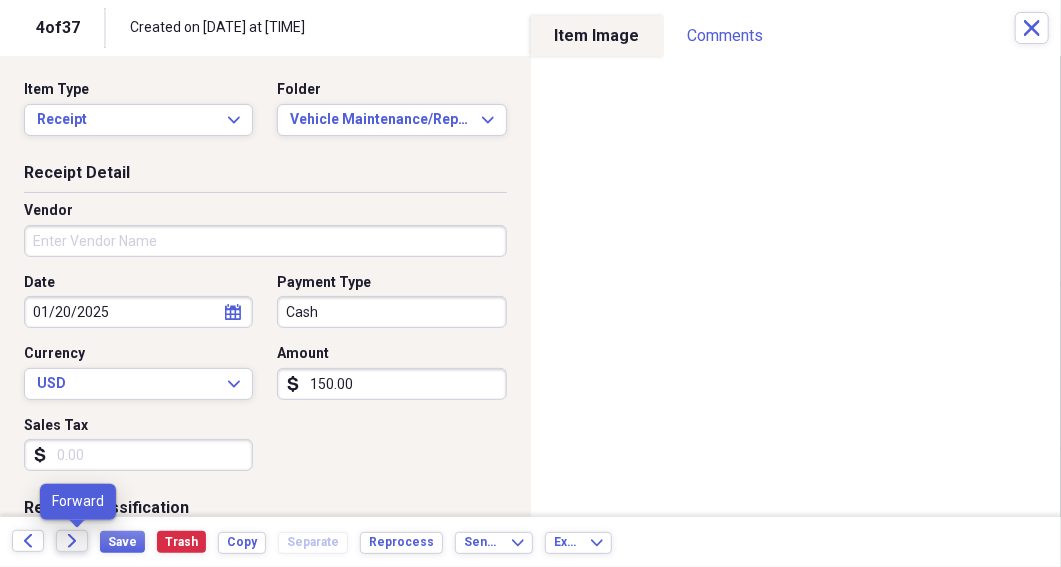 click 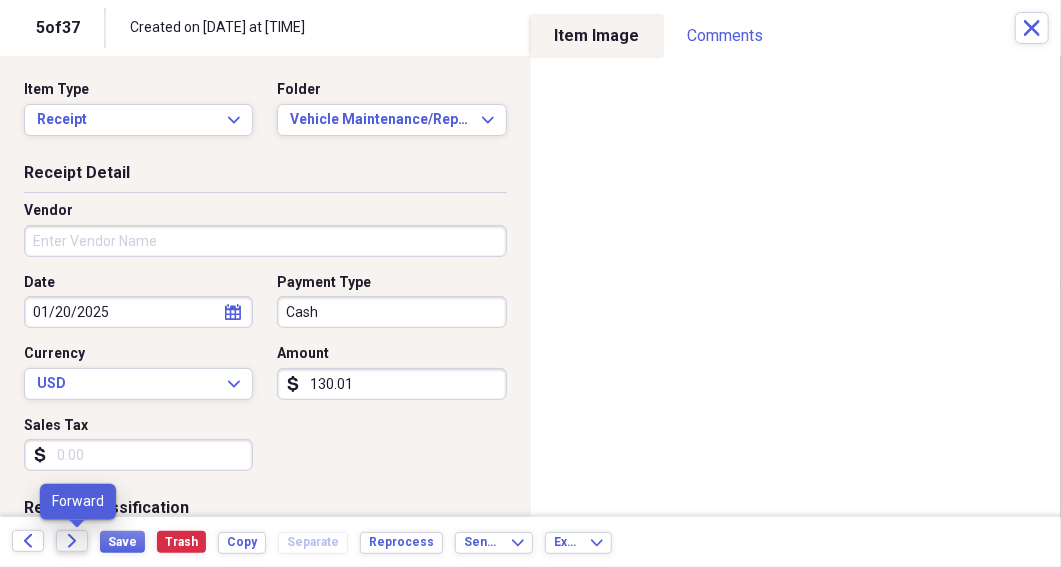click 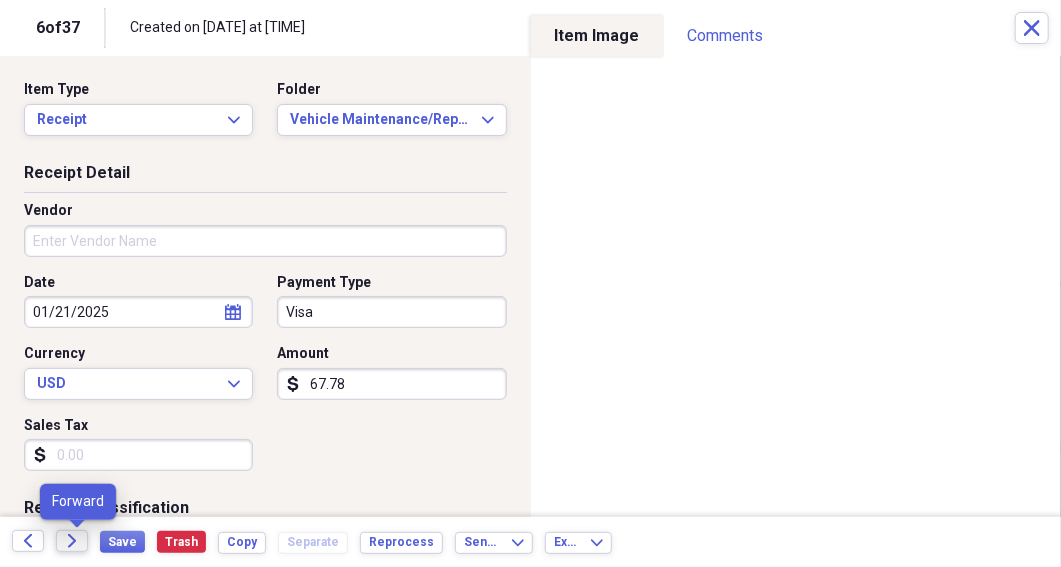 click on "Forward" 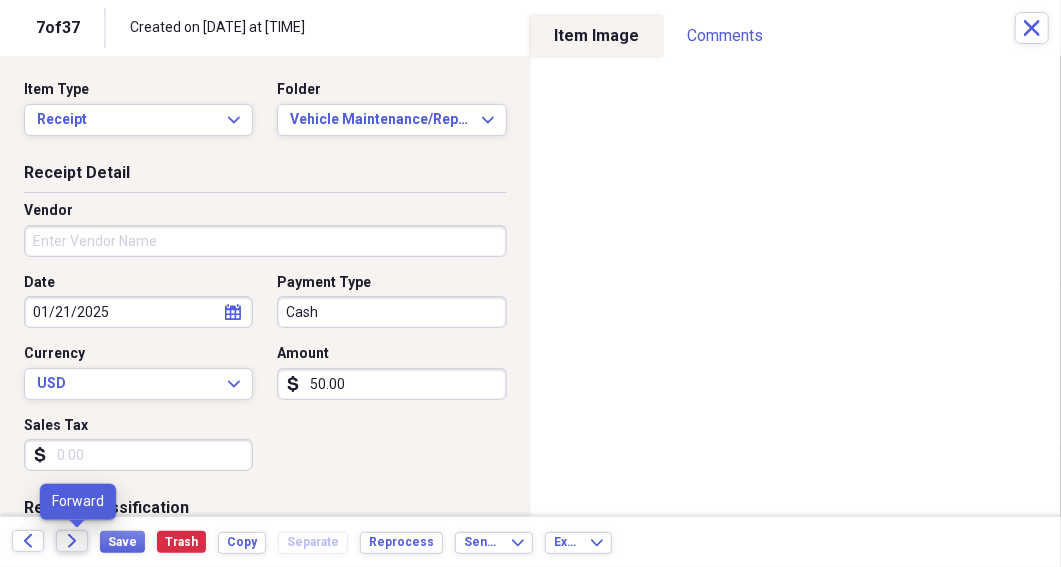 click on "Forward" 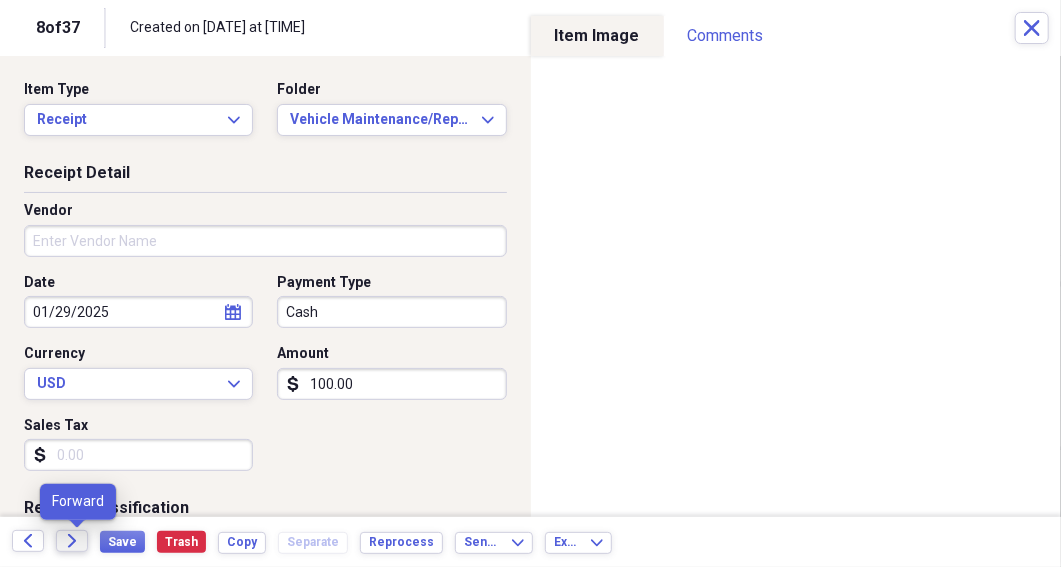click on "Forward" 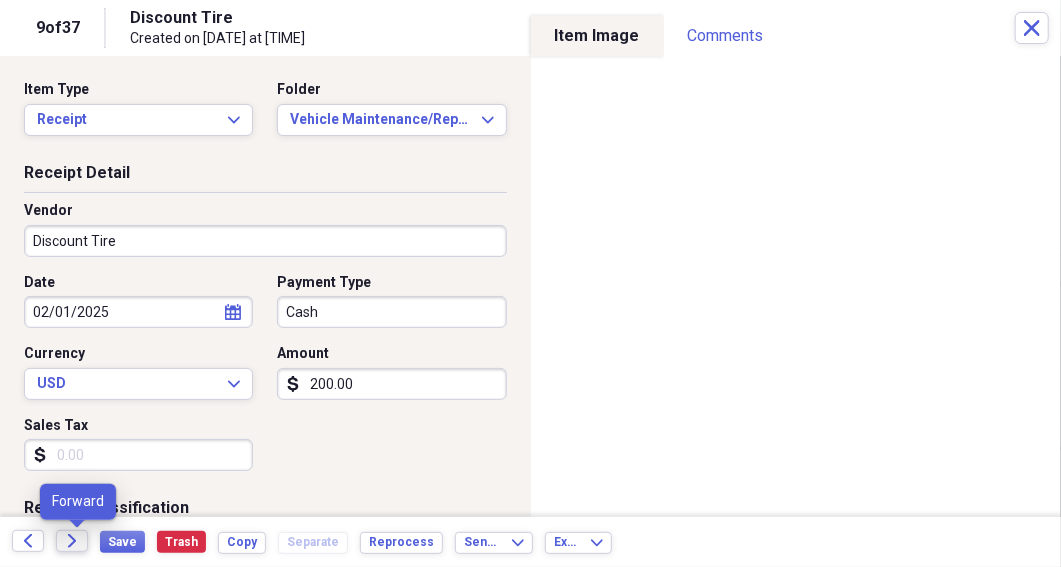 click on "Forward" 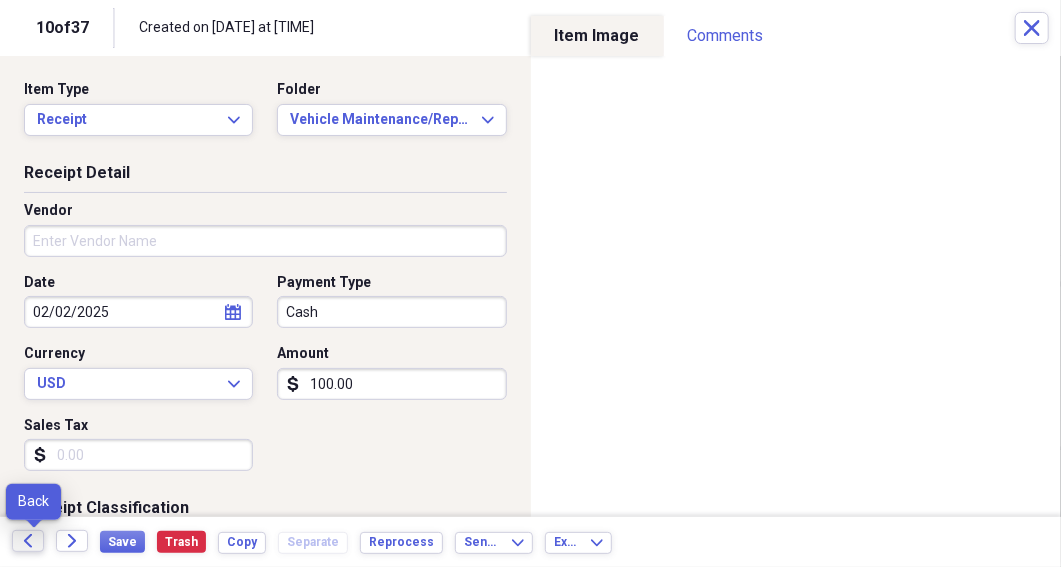 click on "Back" 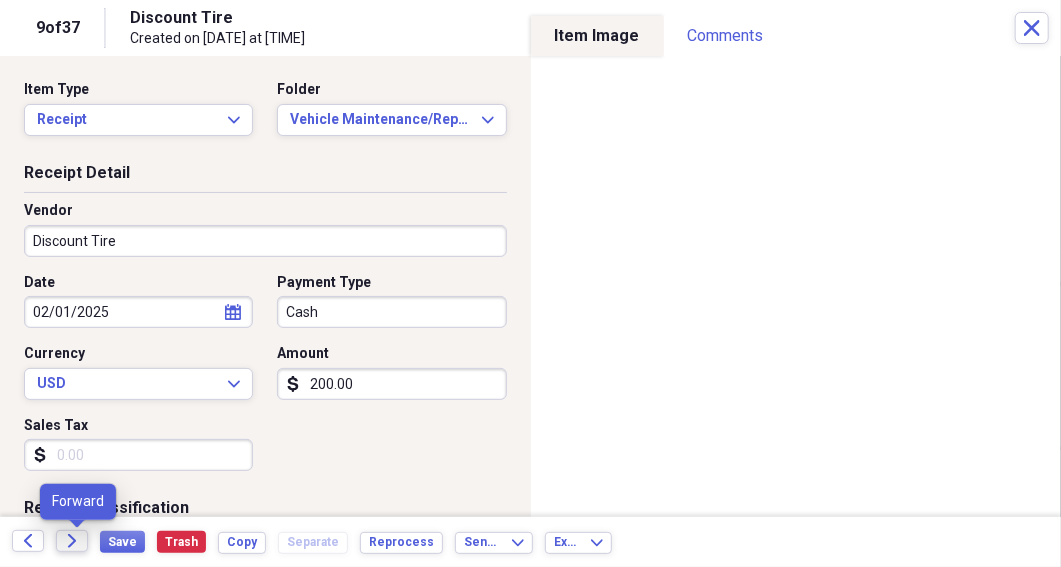 click on "Forward" at bounding box center [72, 541] 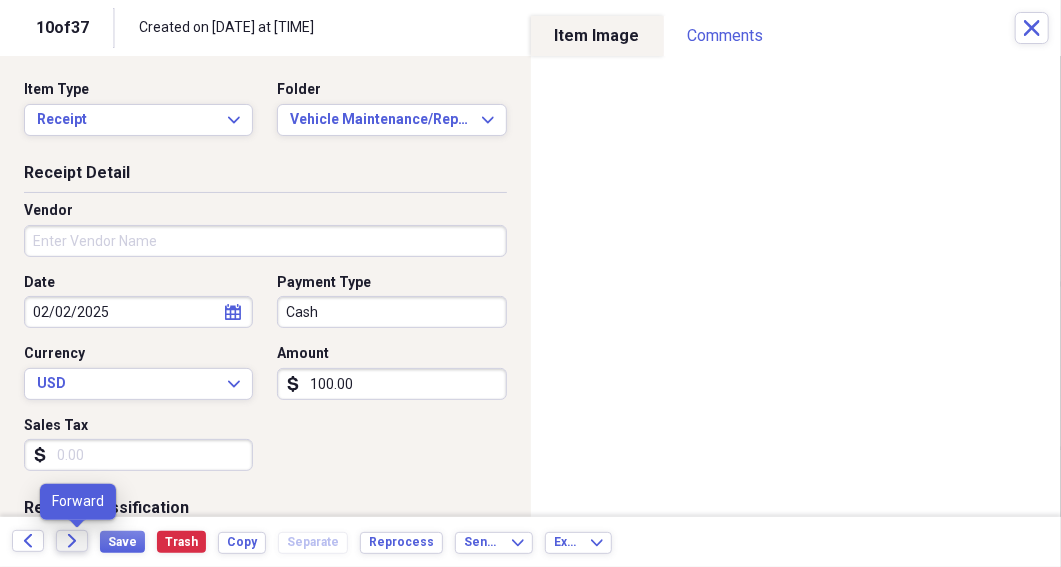 click on "Forward" at bounding box center (72, 541) 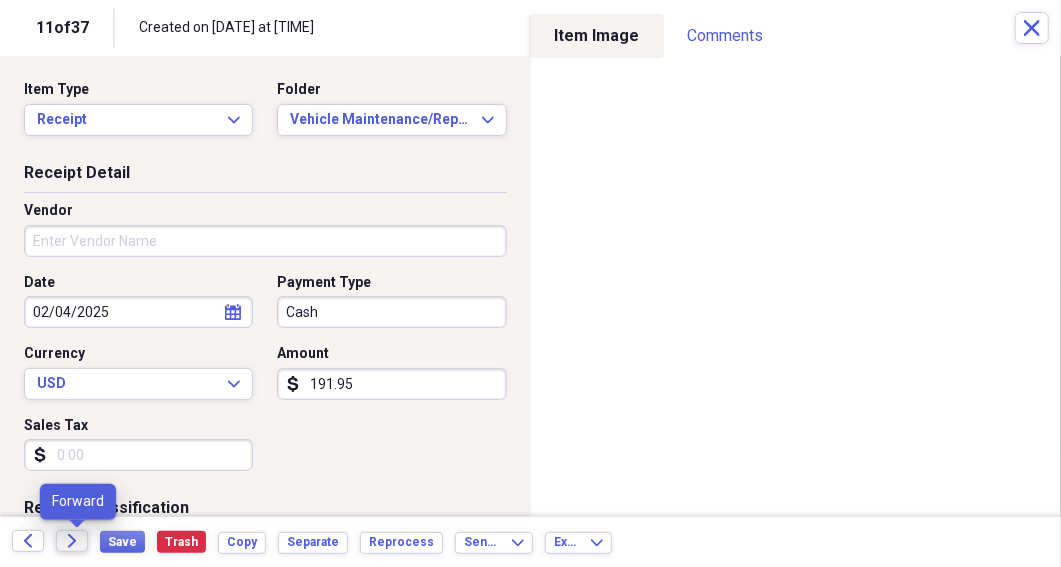 click on "Forward" at bounding box center [72, 541] 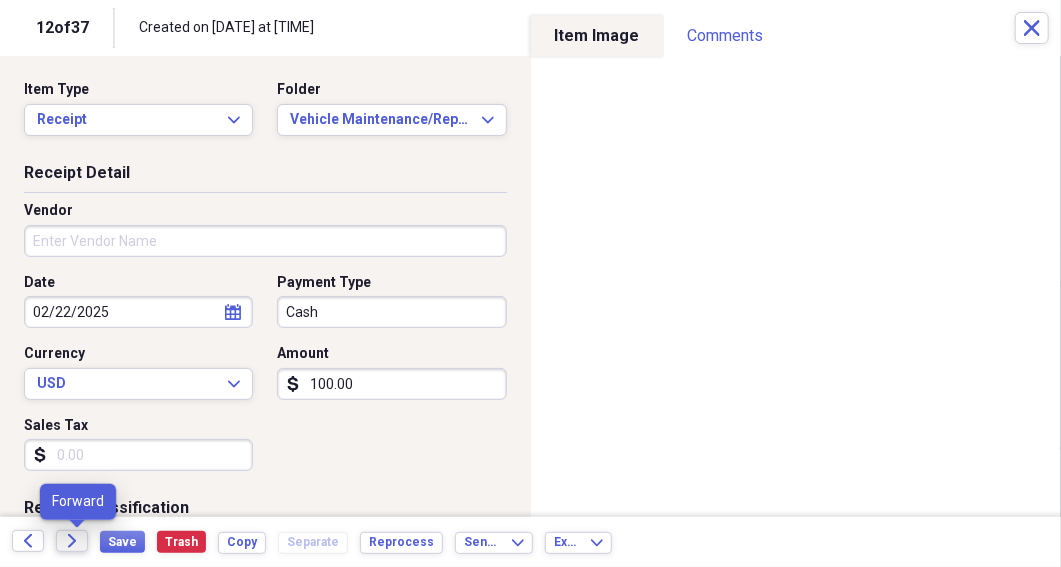click on "Forward" at bounding box center (72, 541) 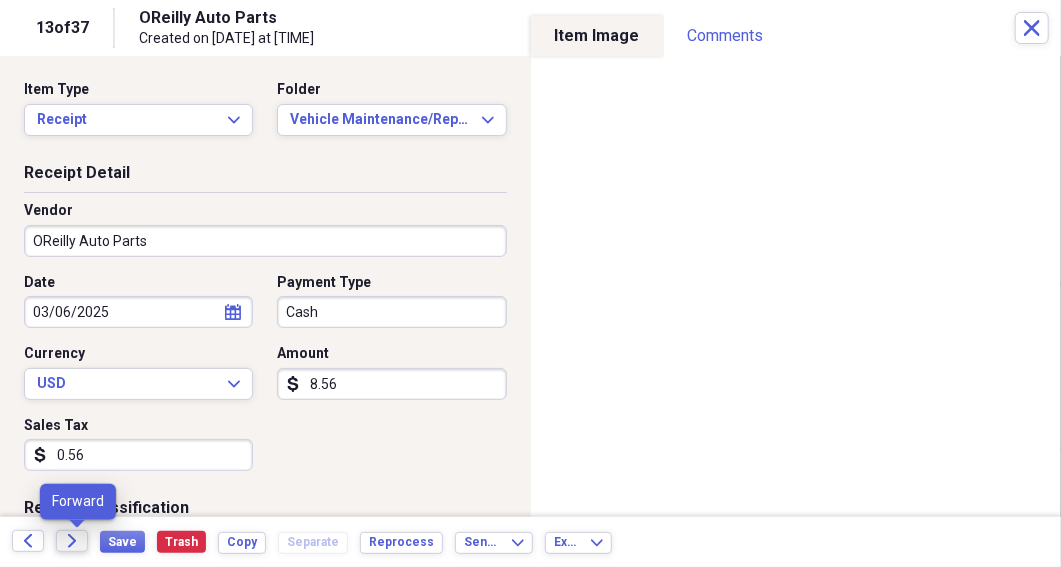 click on "Forward" 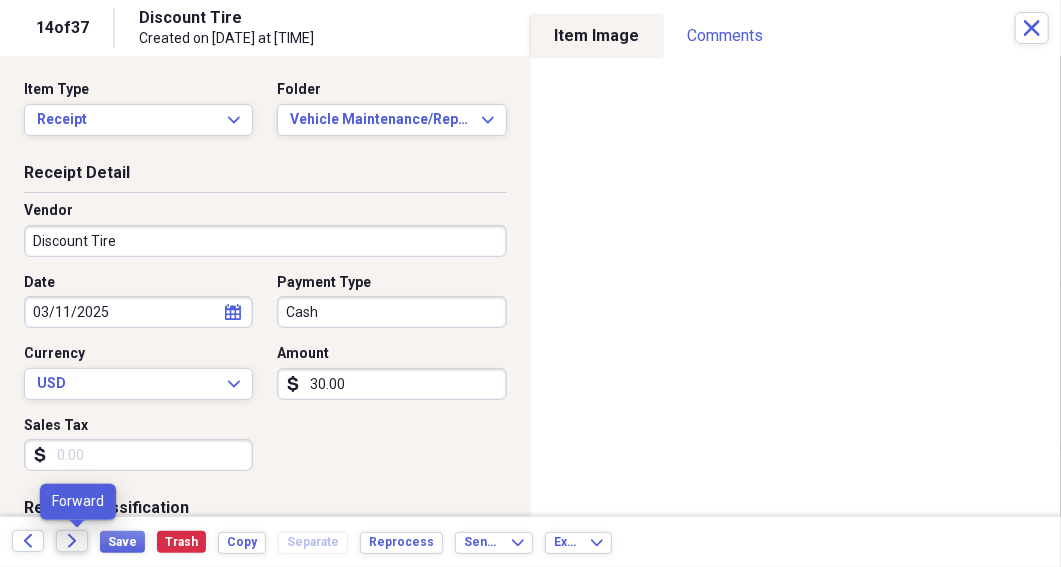 click on "Forward" 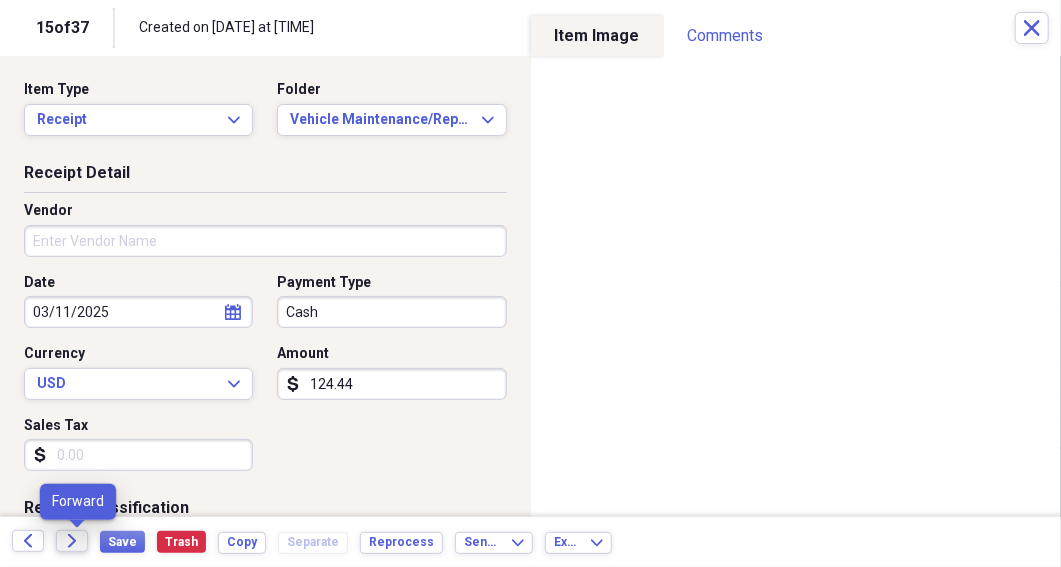 click on "Forward" 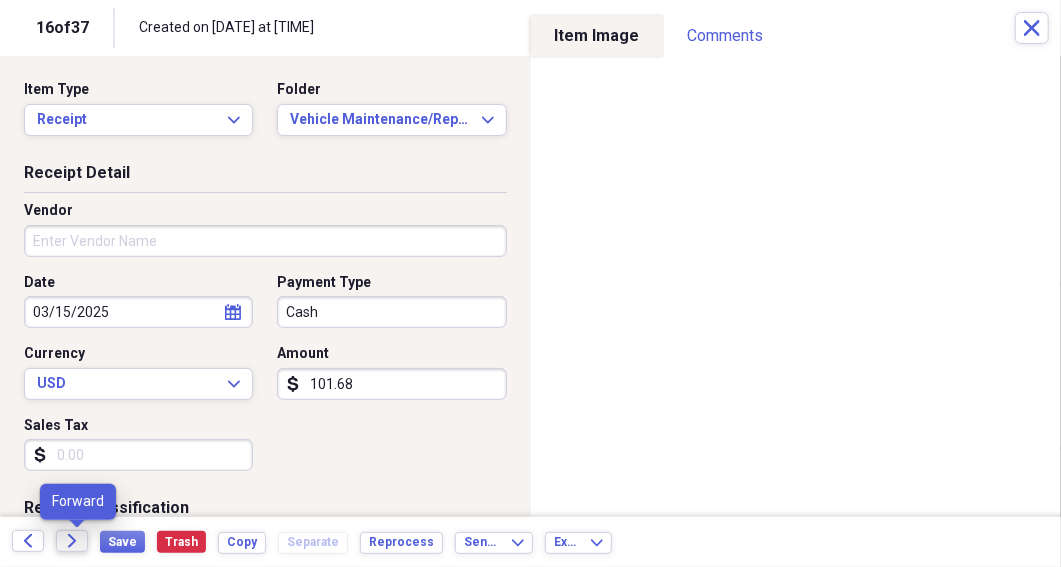 click on "Forward" 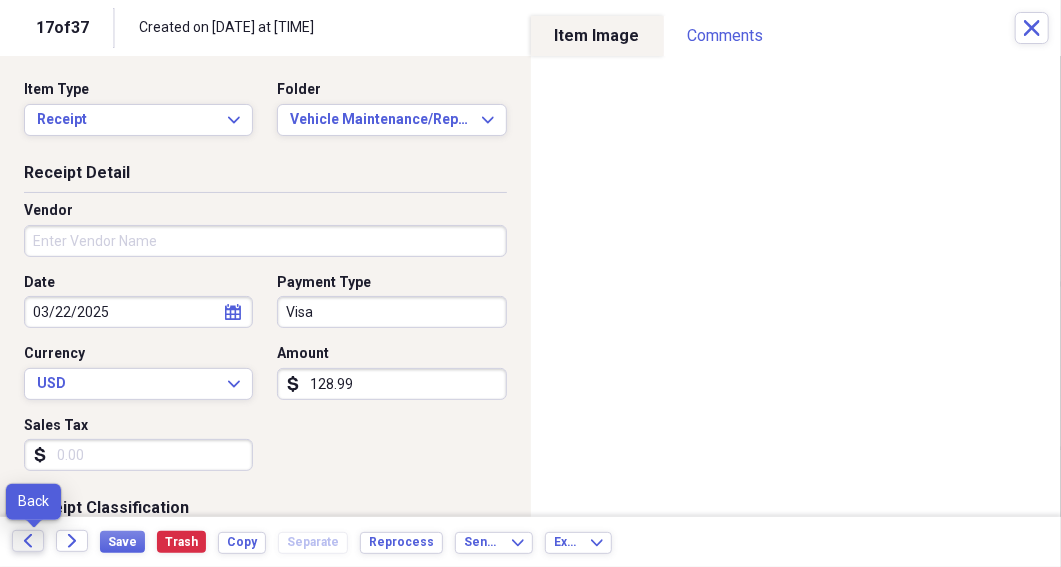 click on "Back" at bounding box center [28, 541] 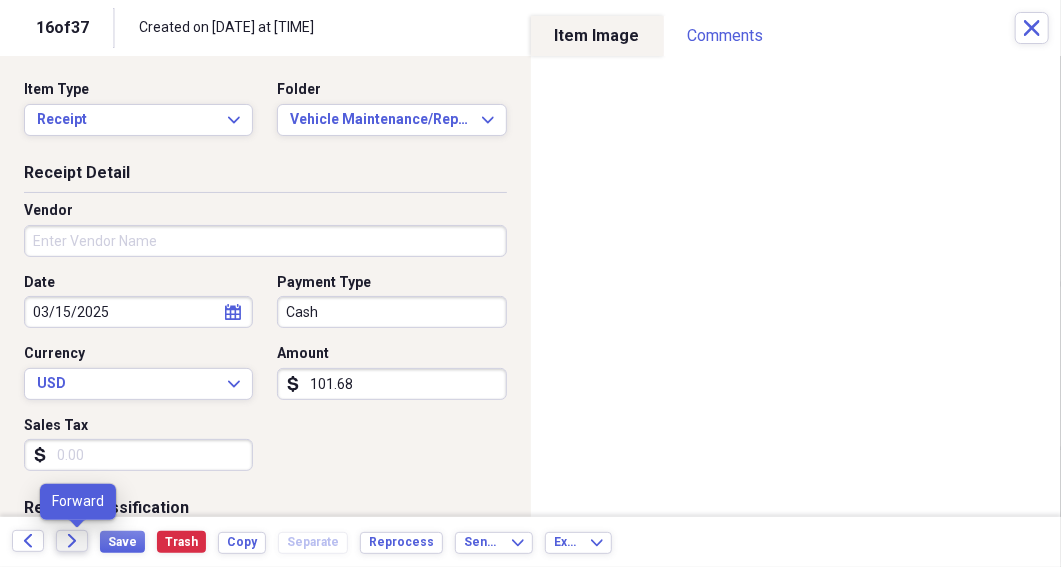 click on "Forward" 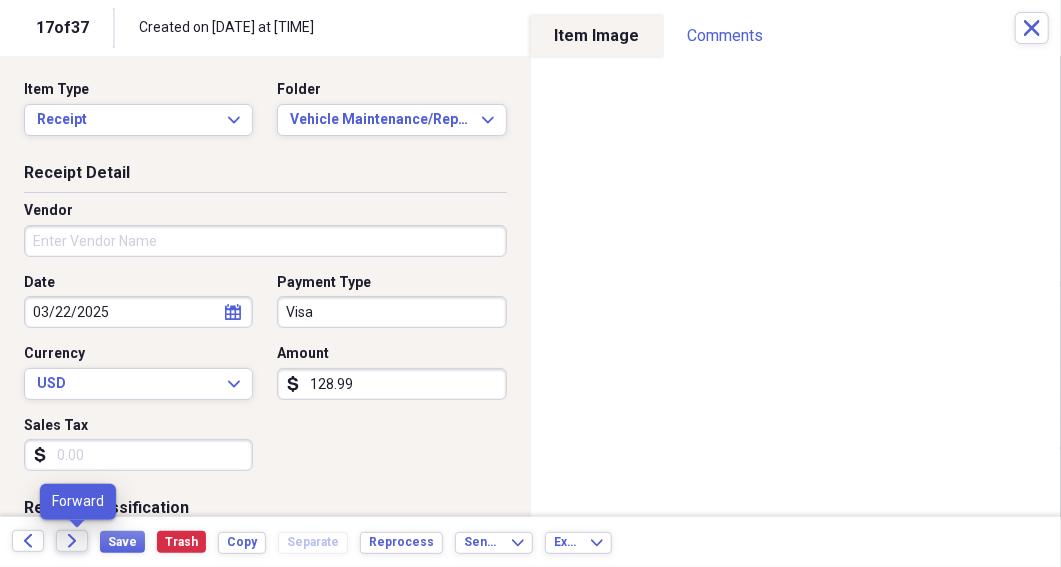 click on "Forward" at bounding box center [72, 541] 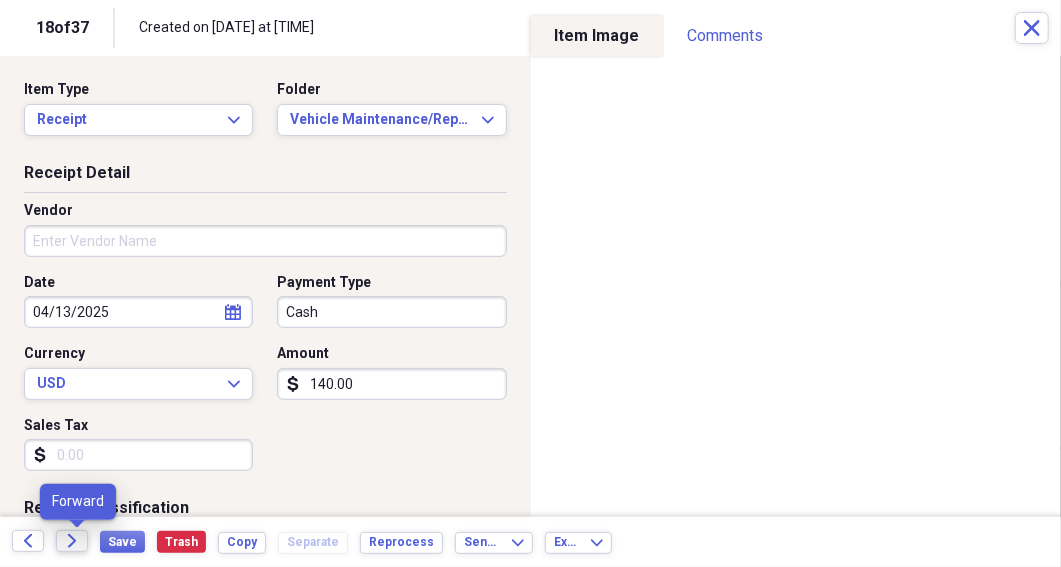 click on "Forward" at bounding box center (72, 541) 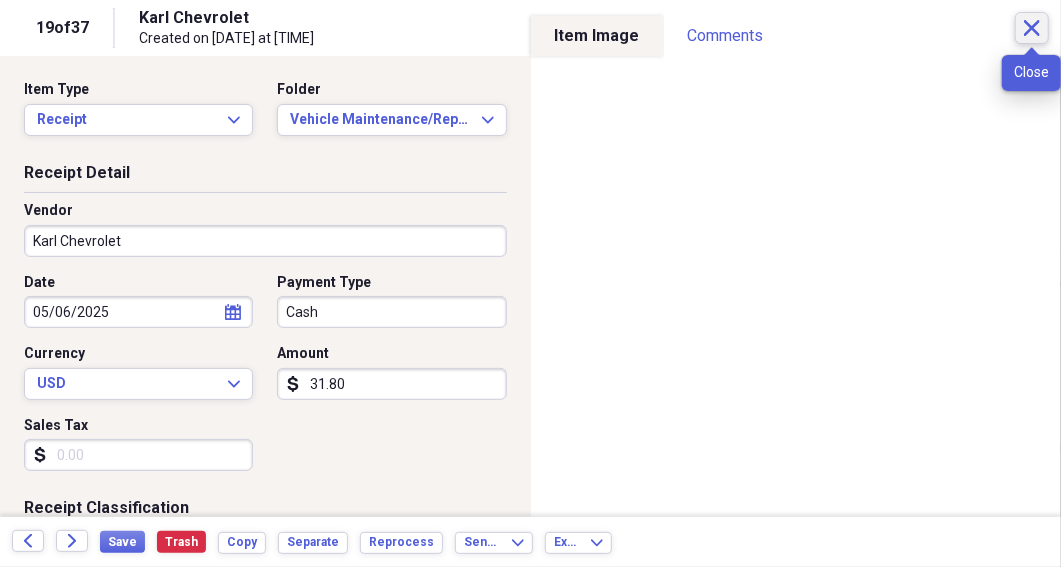 click on "Close" at bounding box center (1032, 28) 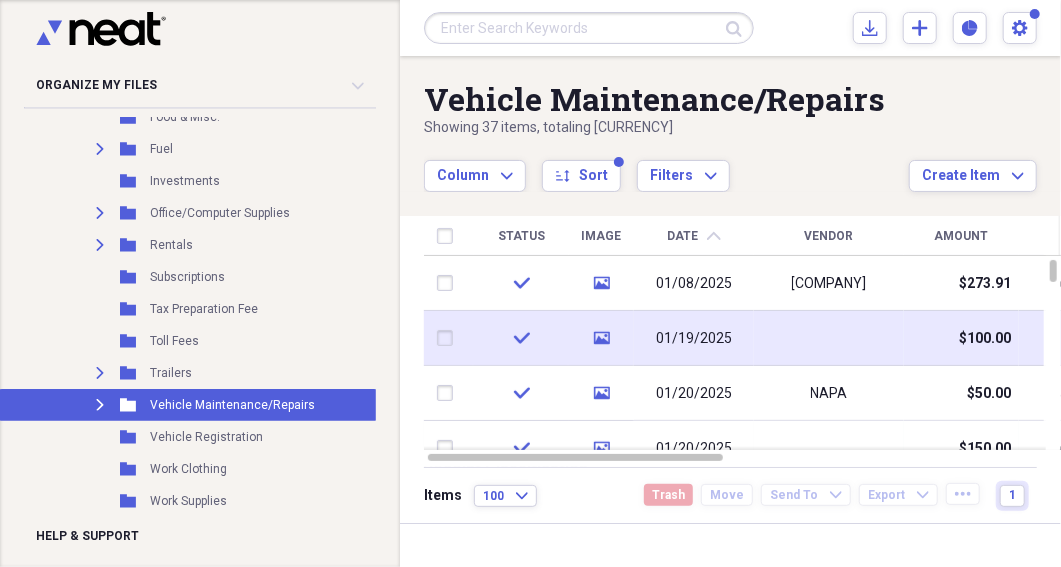 click on "01/19/2025" at bounding box center (694, 339) 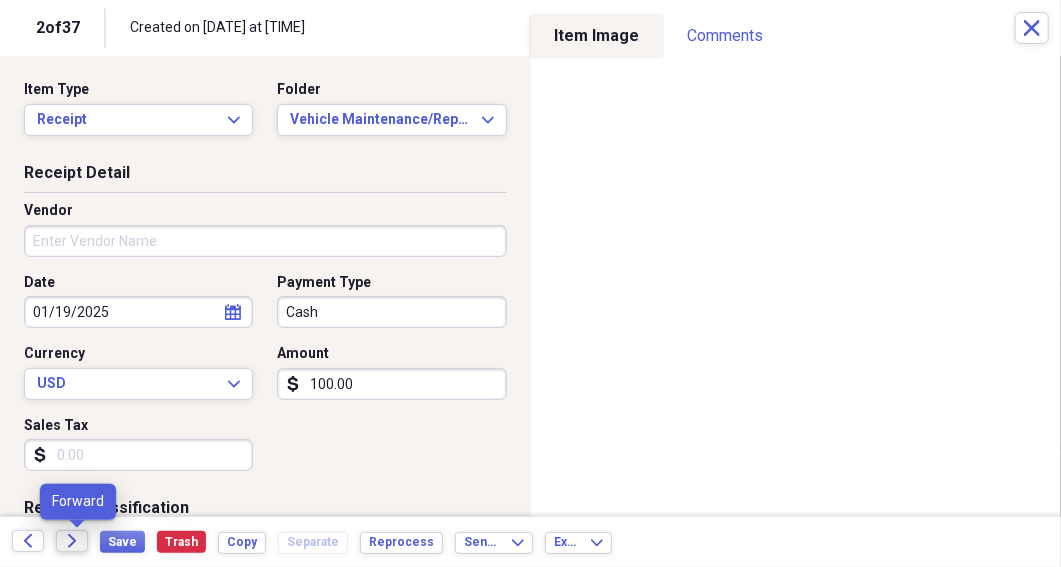 click on "Forward" 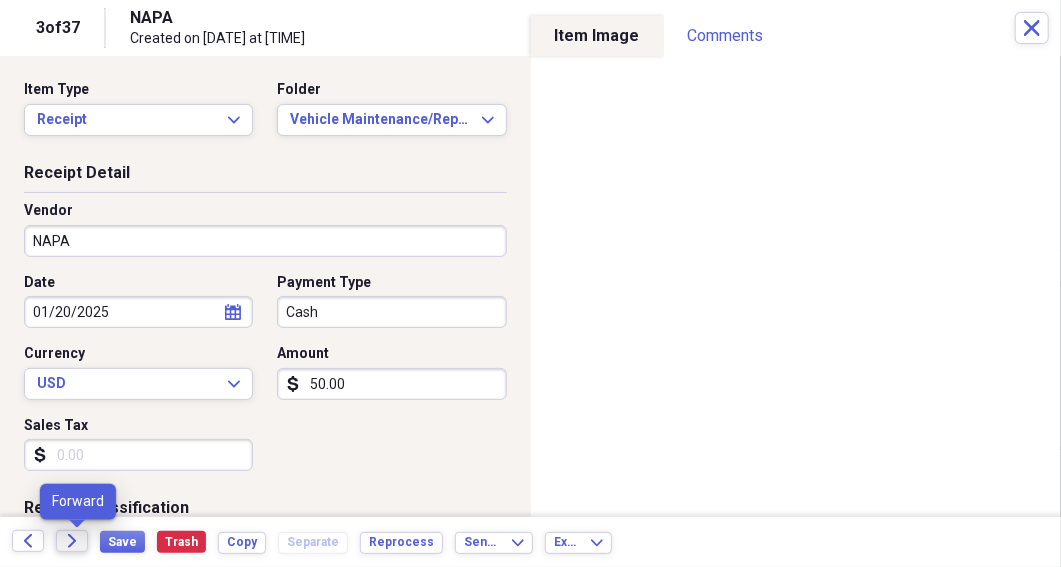 click on "Forward" 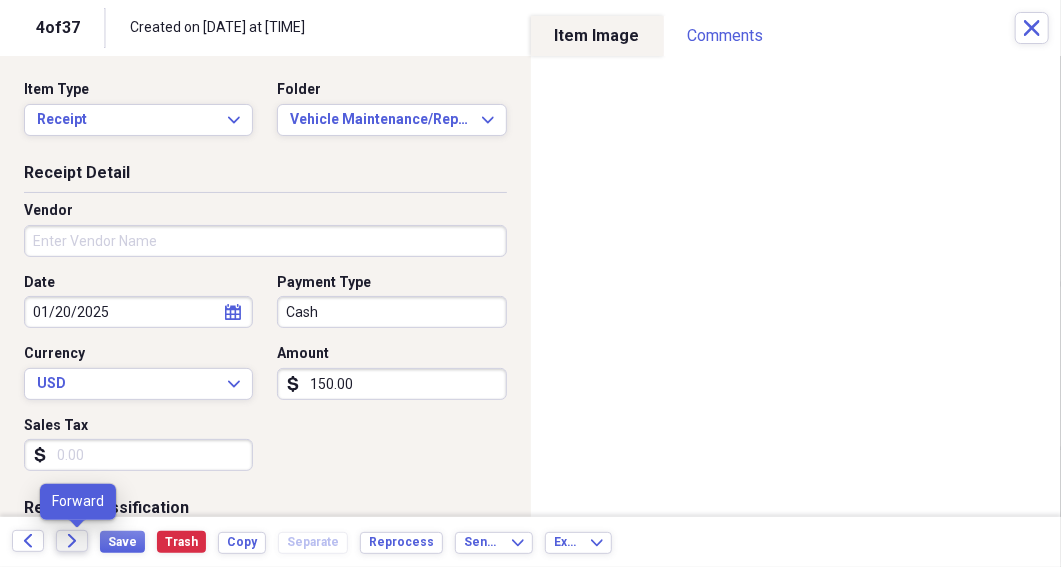 click on "Forward" 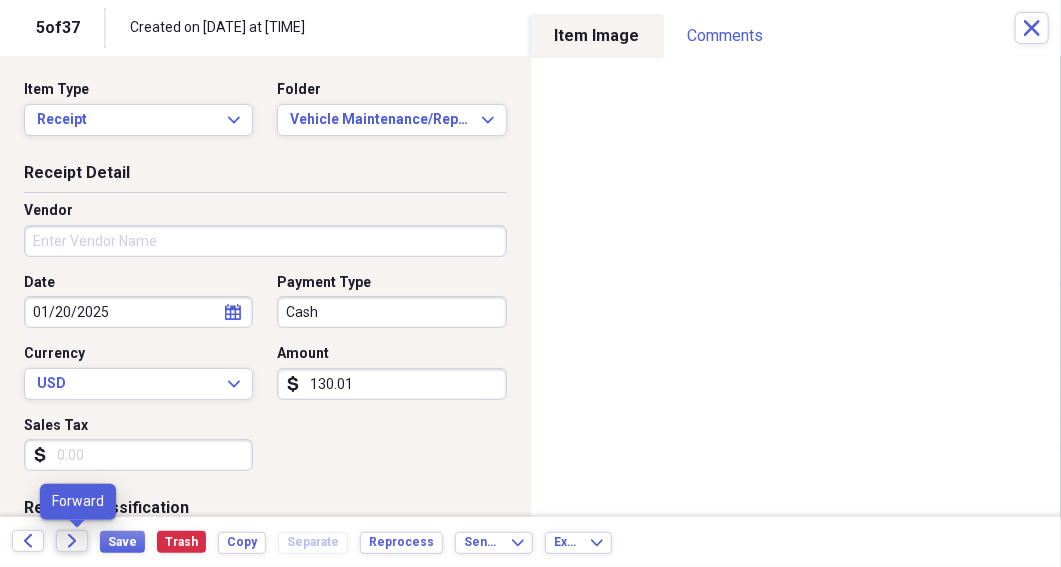 click on "Forward" 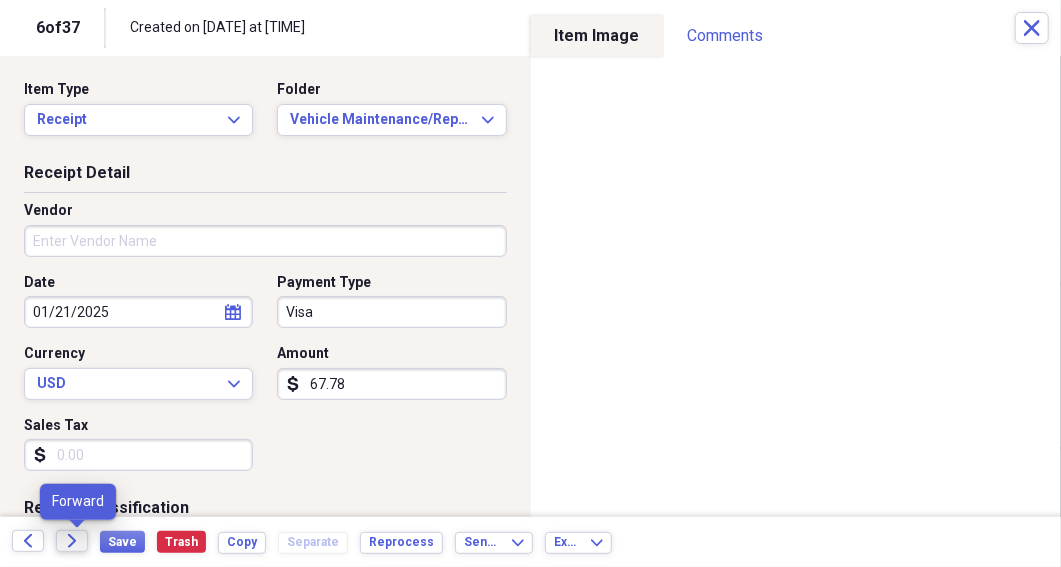 click on "Forward" 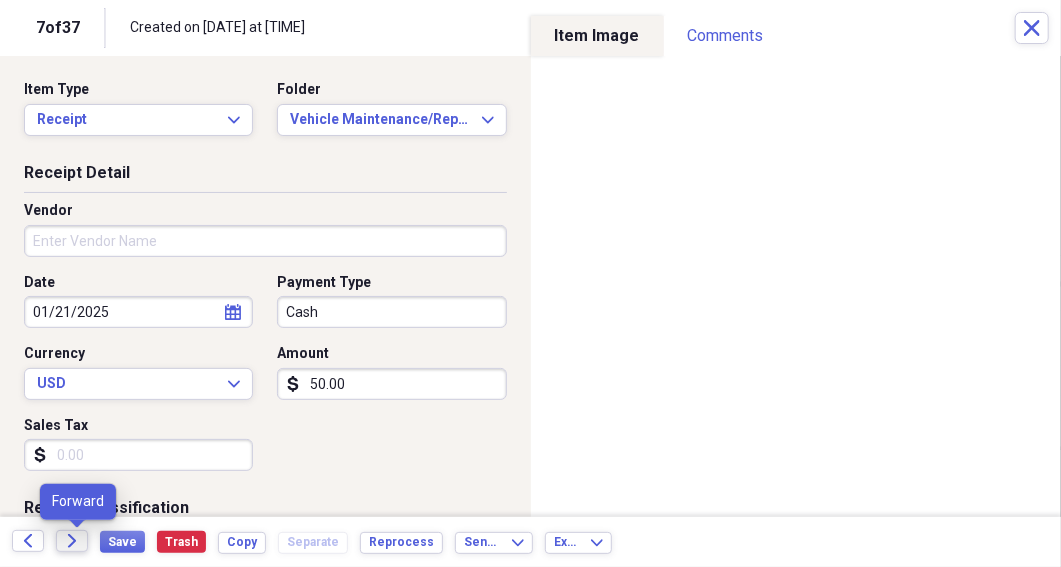 click on "Forward" 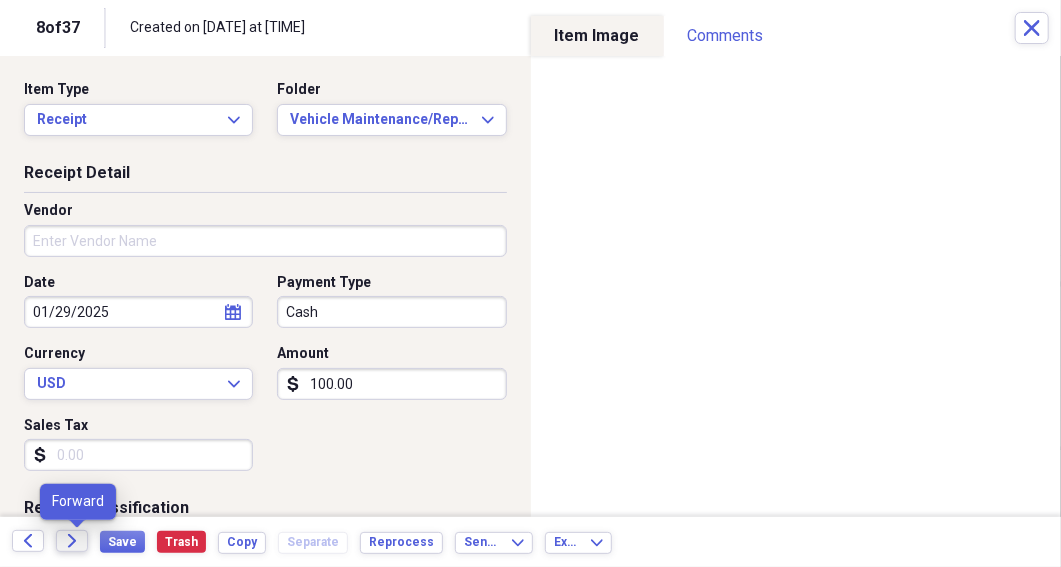 click on "Forward" 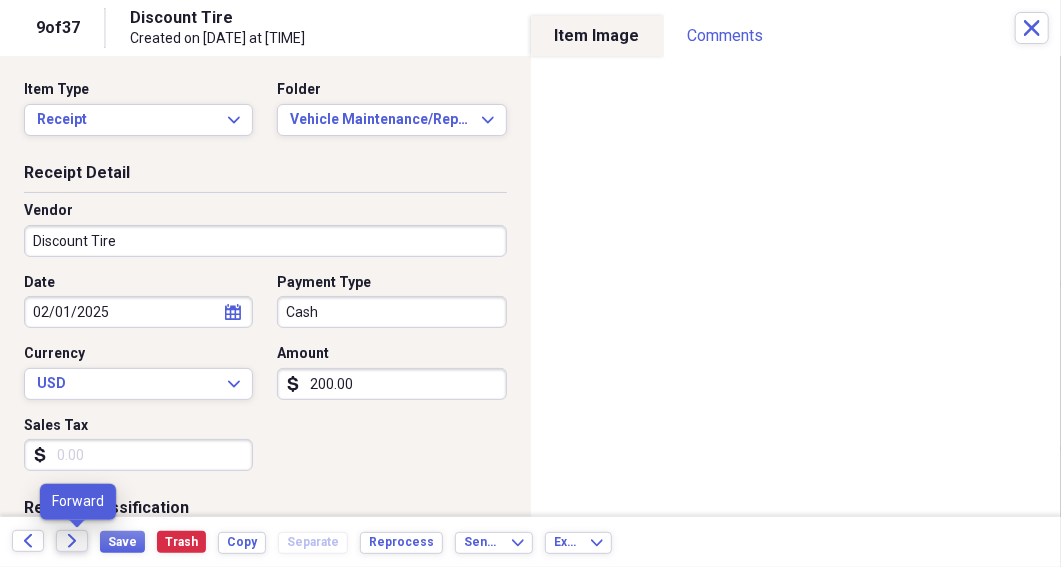 click 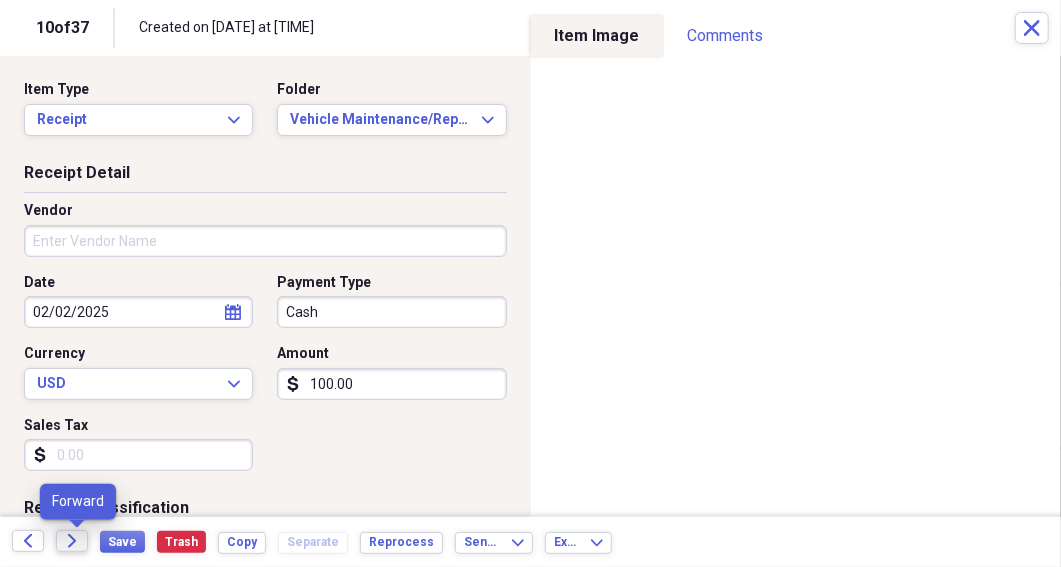 click on "Forward" 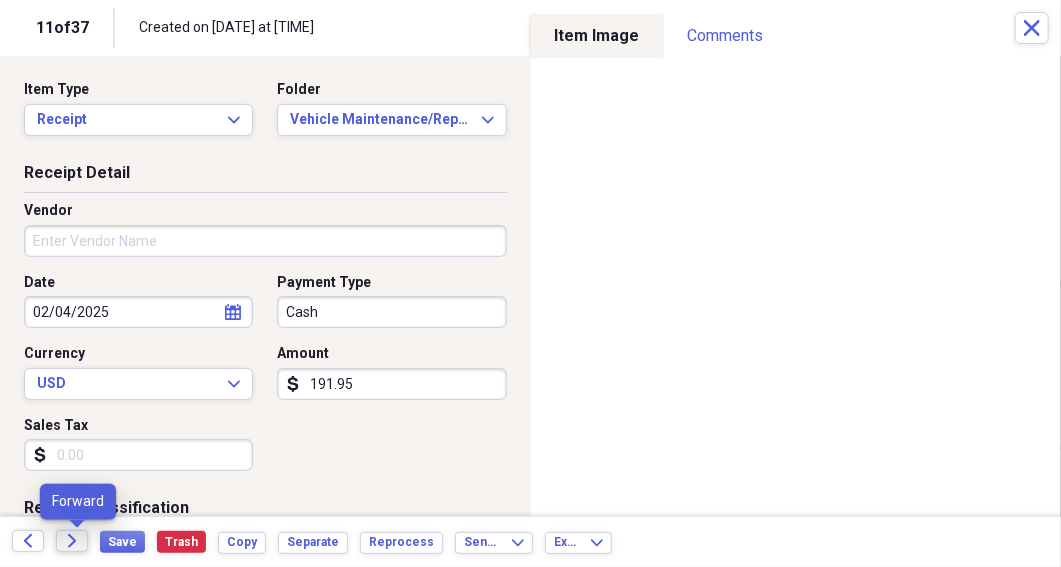 click 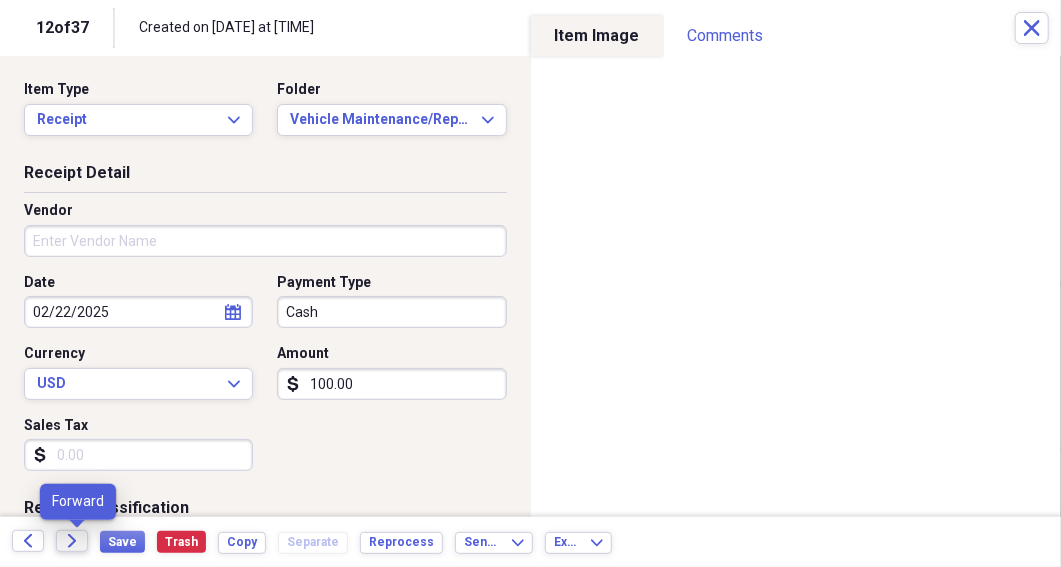 click on "Forward" 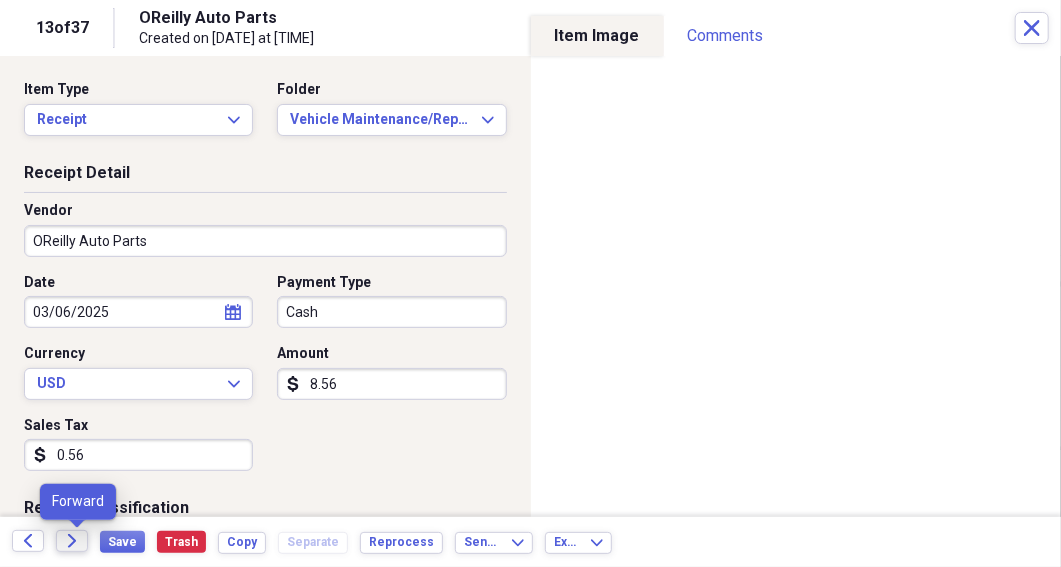 click on "Forward" 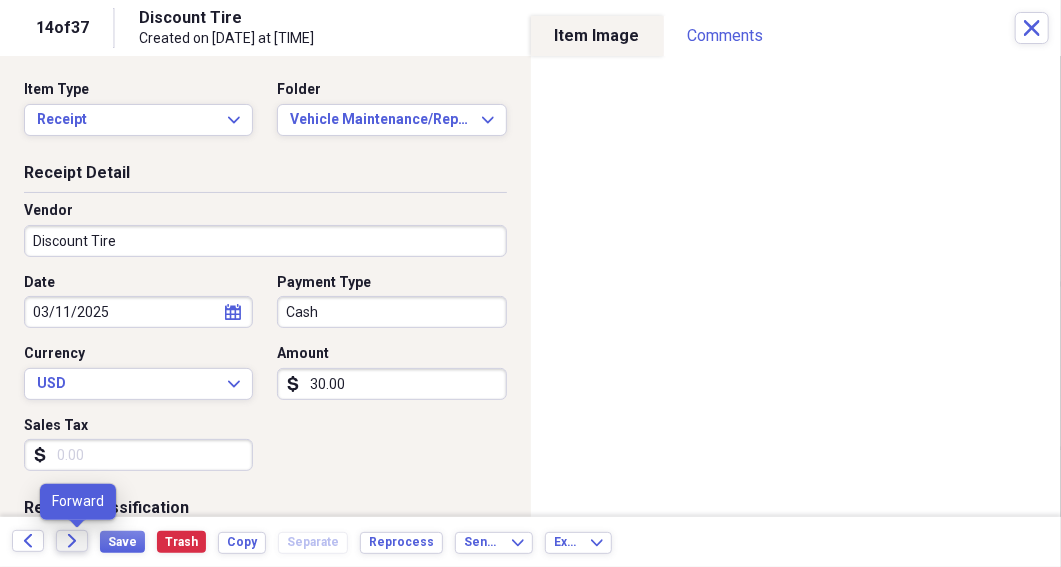 click on "Forward" 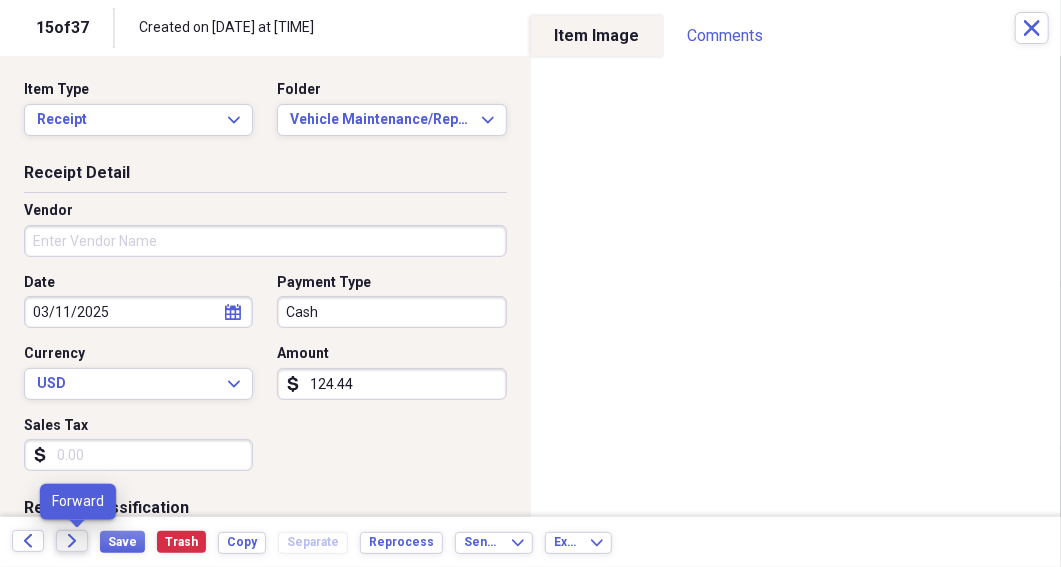 click on "Forward" 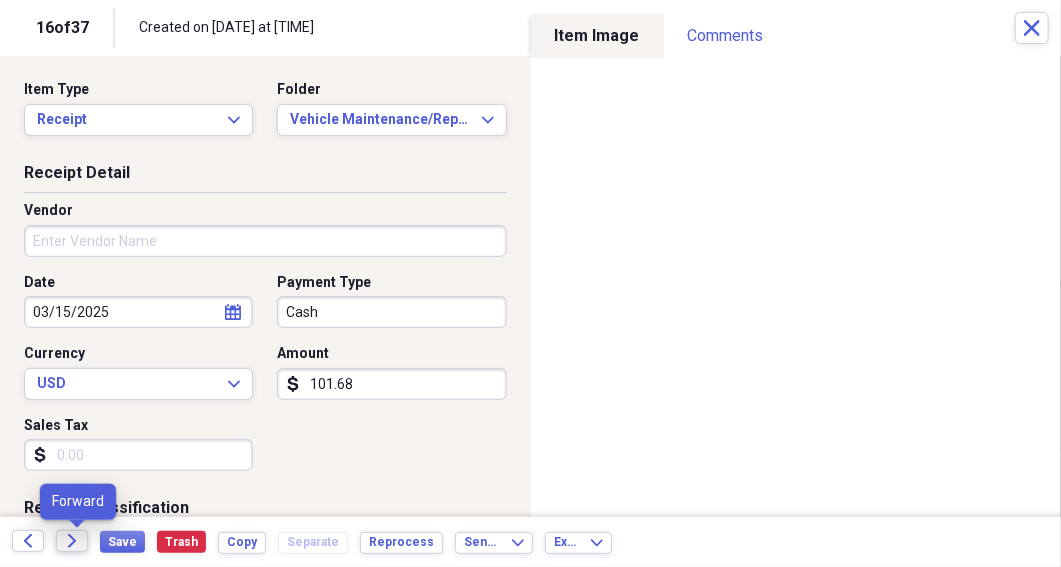click on "Forward" 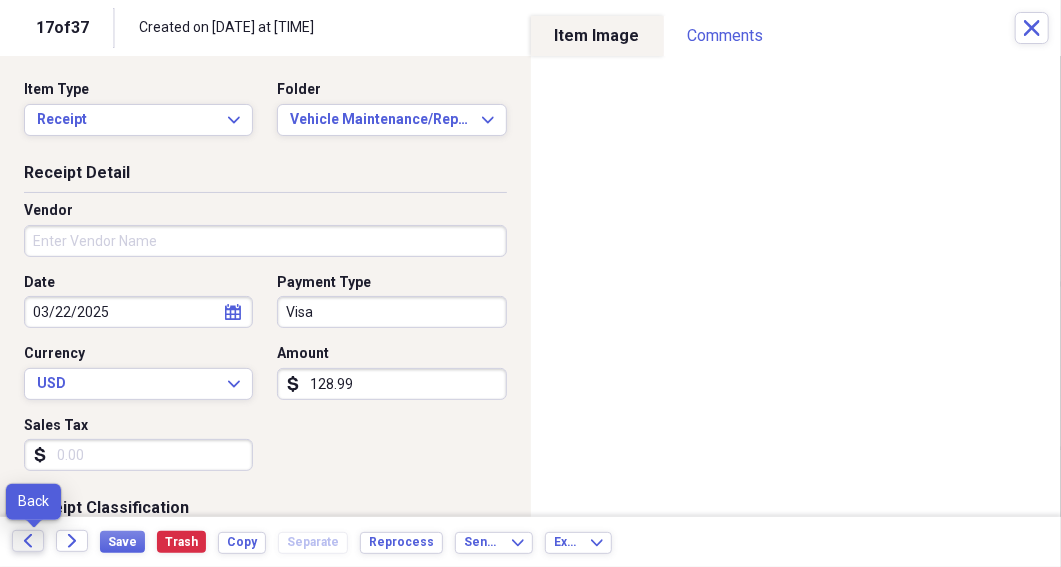 click 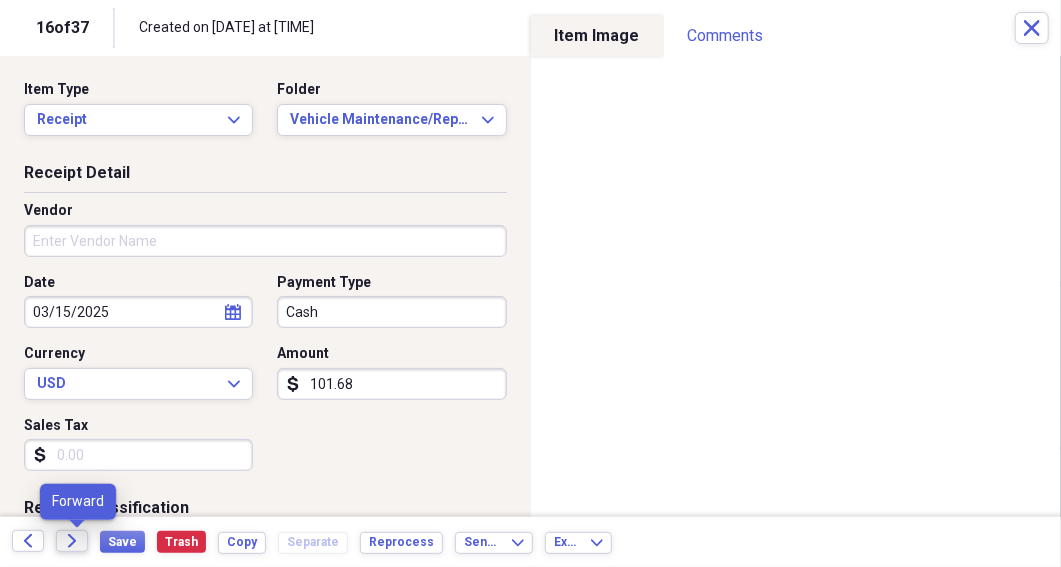 click on "Forward" 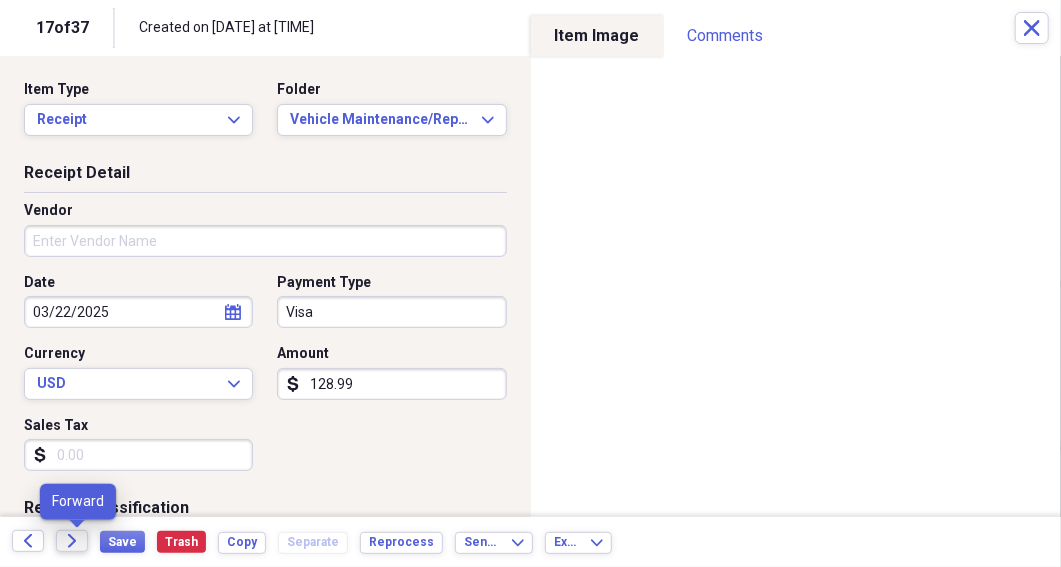 click 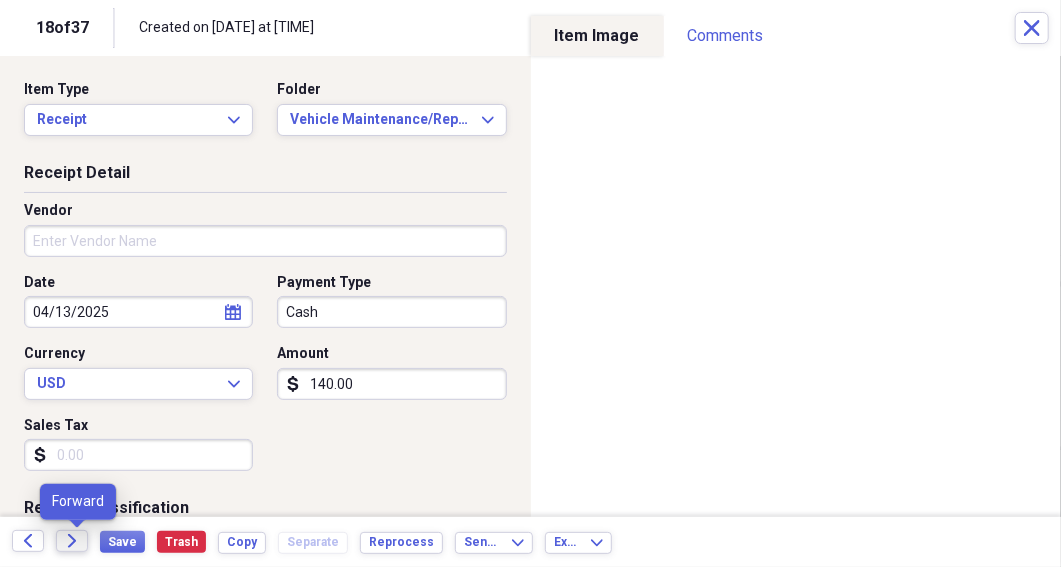 click on "Forward" 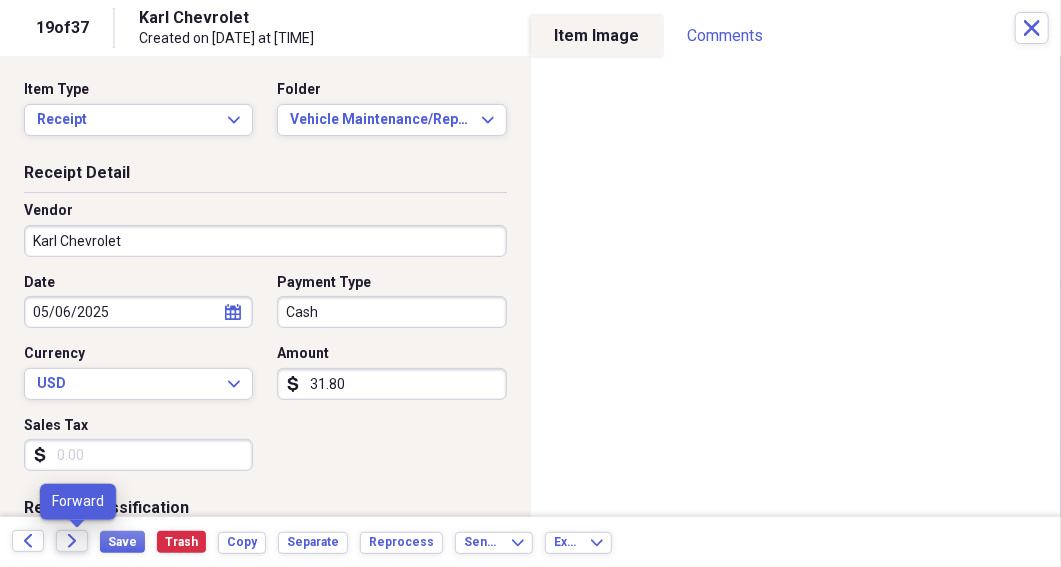 click on "Forward" 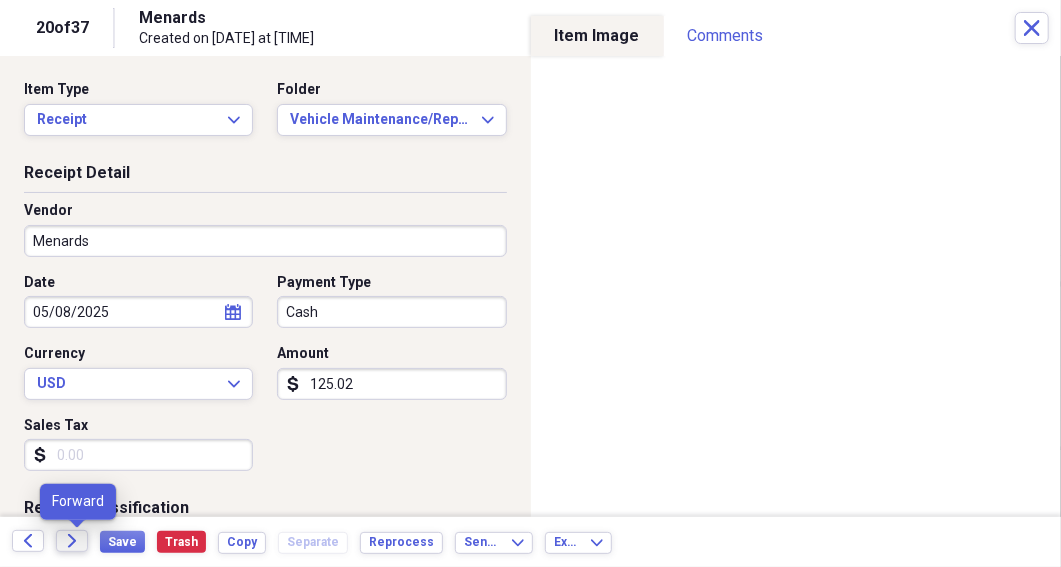 click on "Forward" 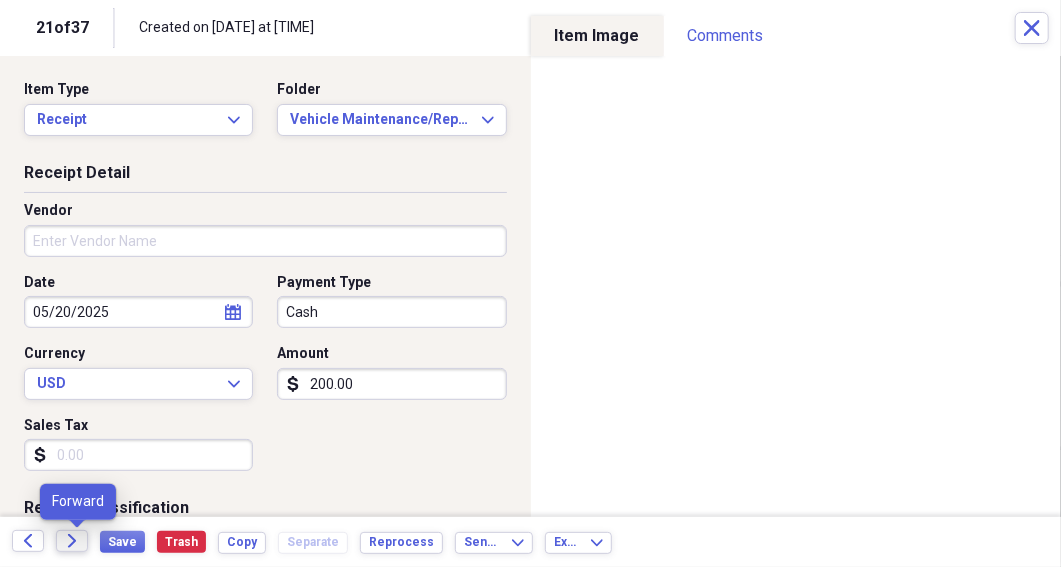 click on "Forward" at bounding box center [72, 541] 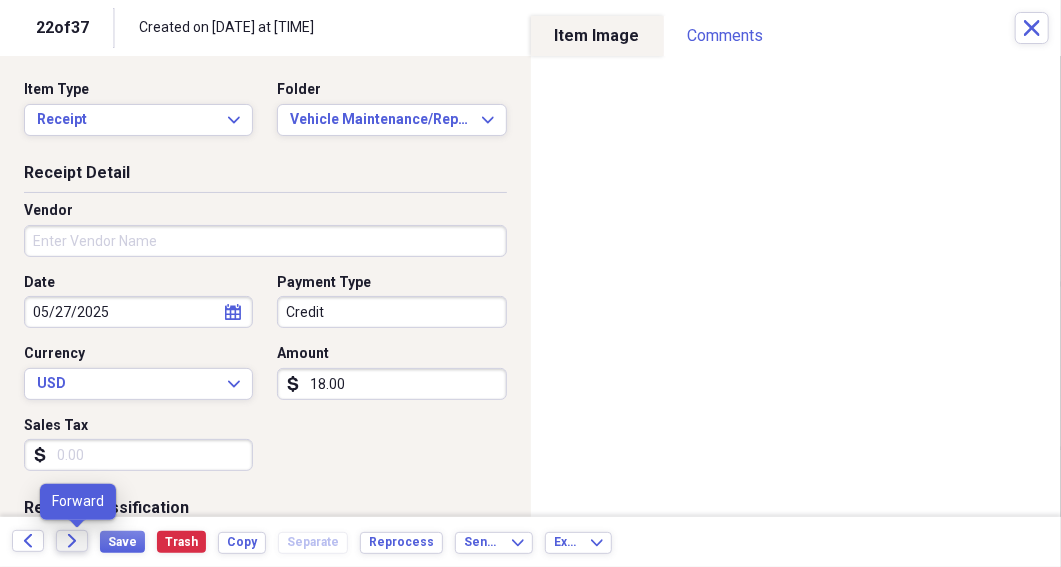 click 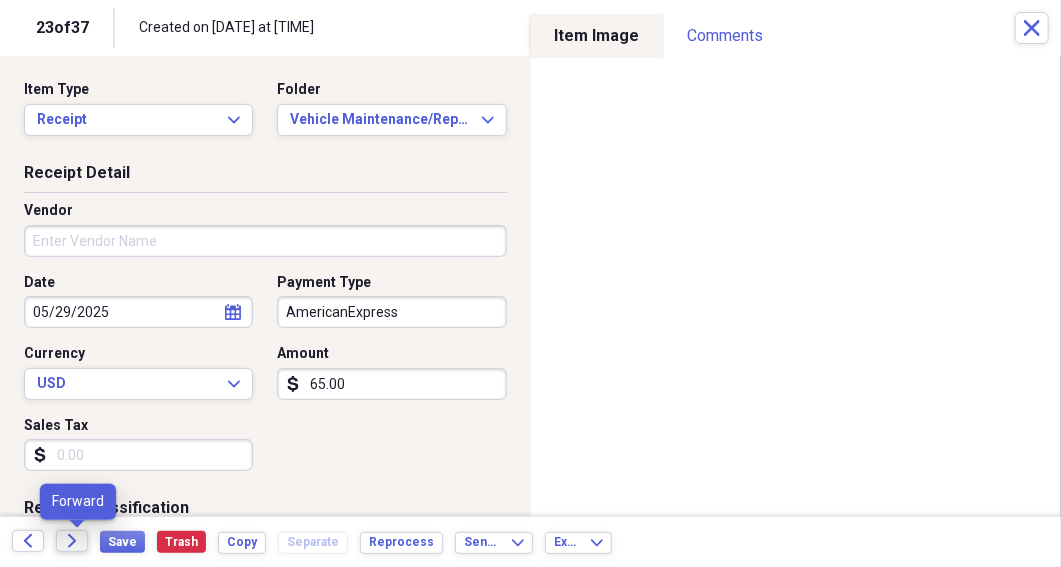 click 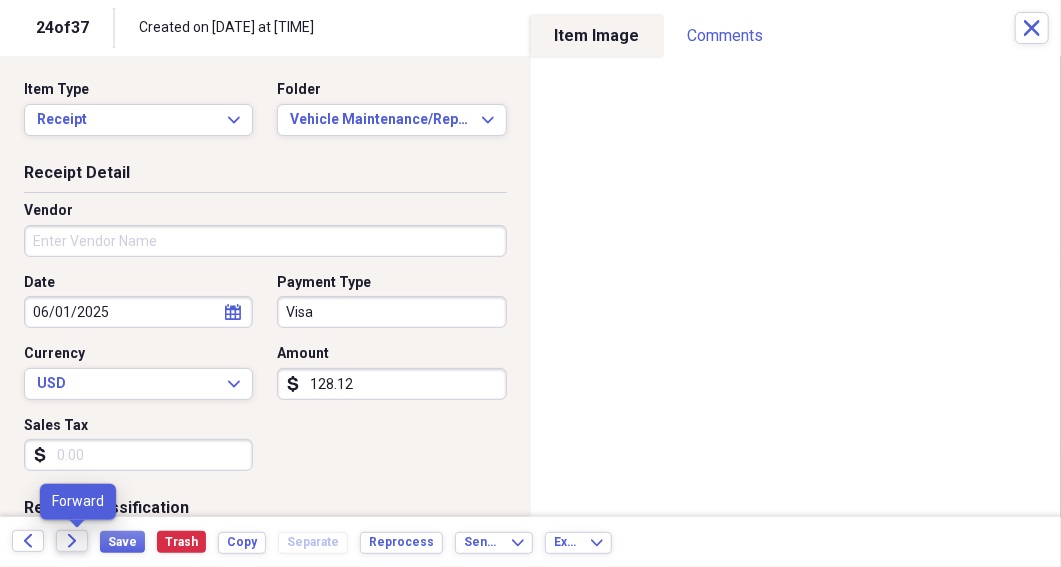 click on "Forward" 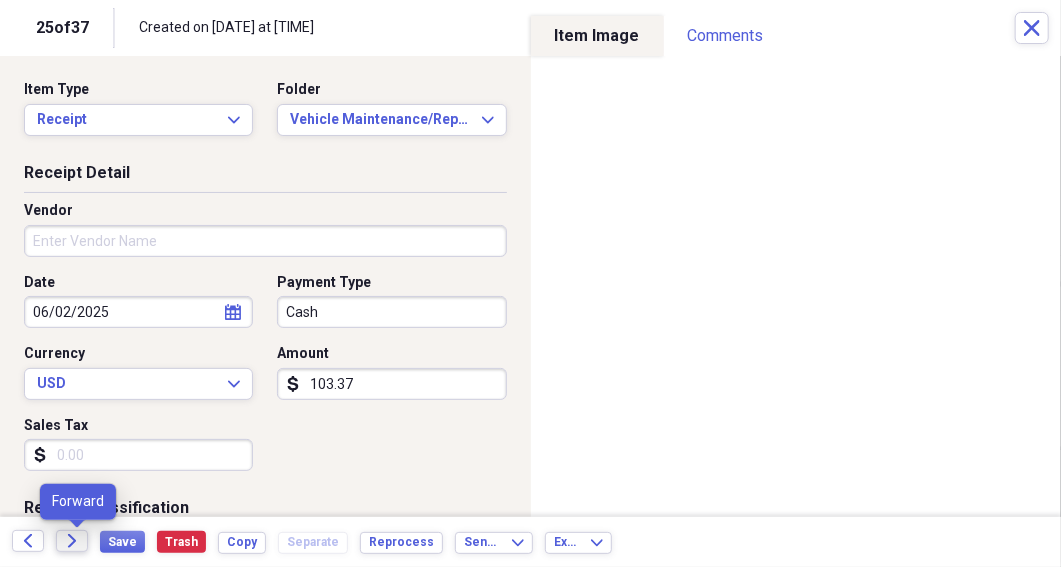 click on "Forward" 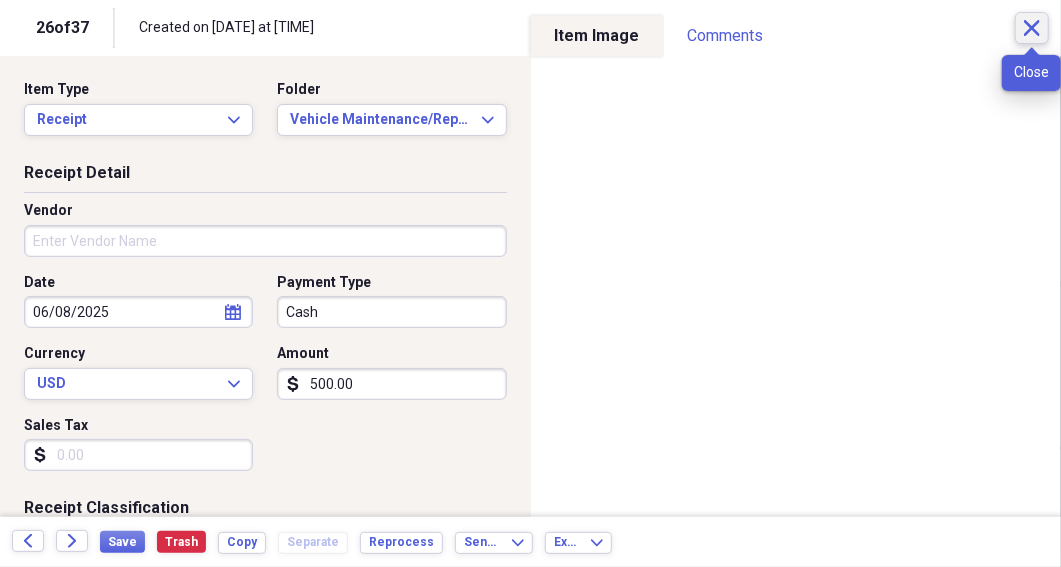click on "Close" 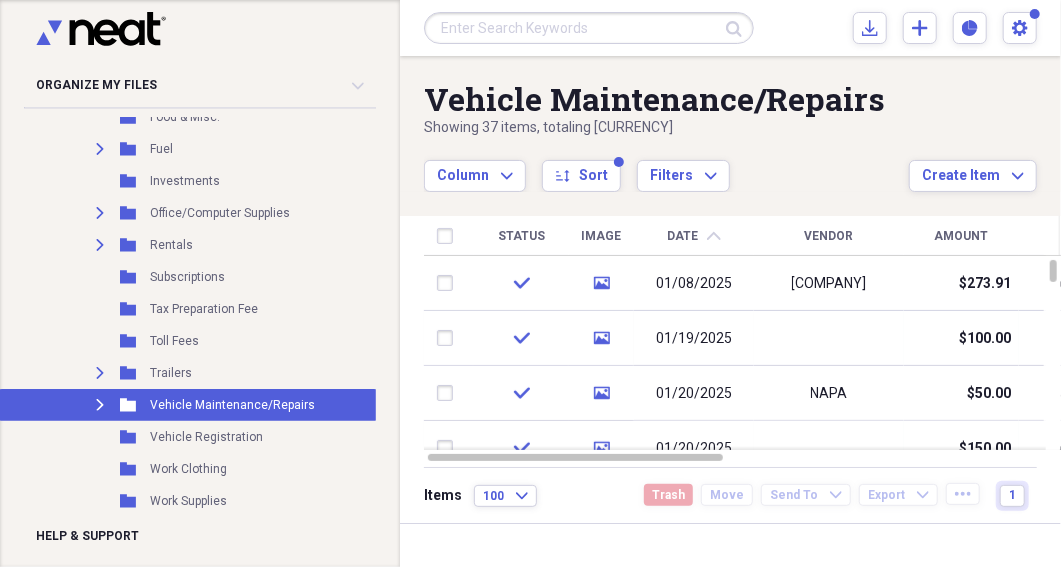 click on "Expand" 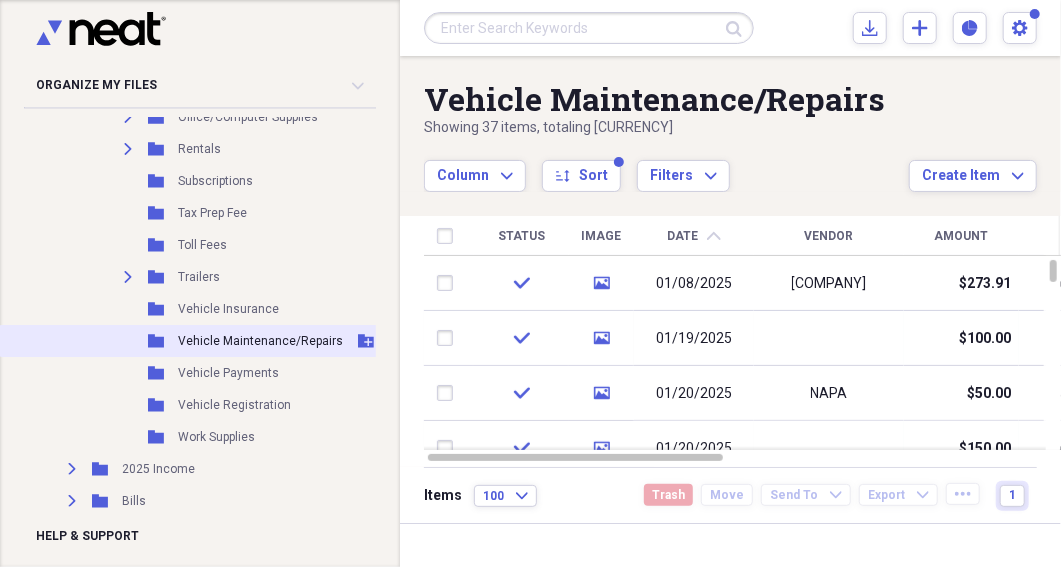 click on "Vehicle Maintenance/Repairs" at bounding box center (260, 341) 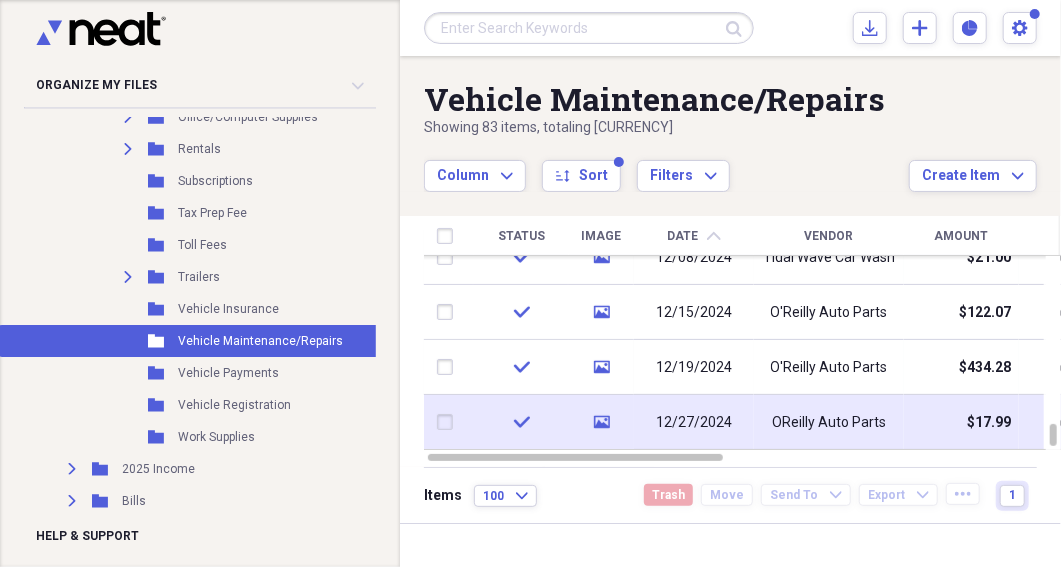 click on "OReilly Auto Parts" at bounding box center [829, 423] 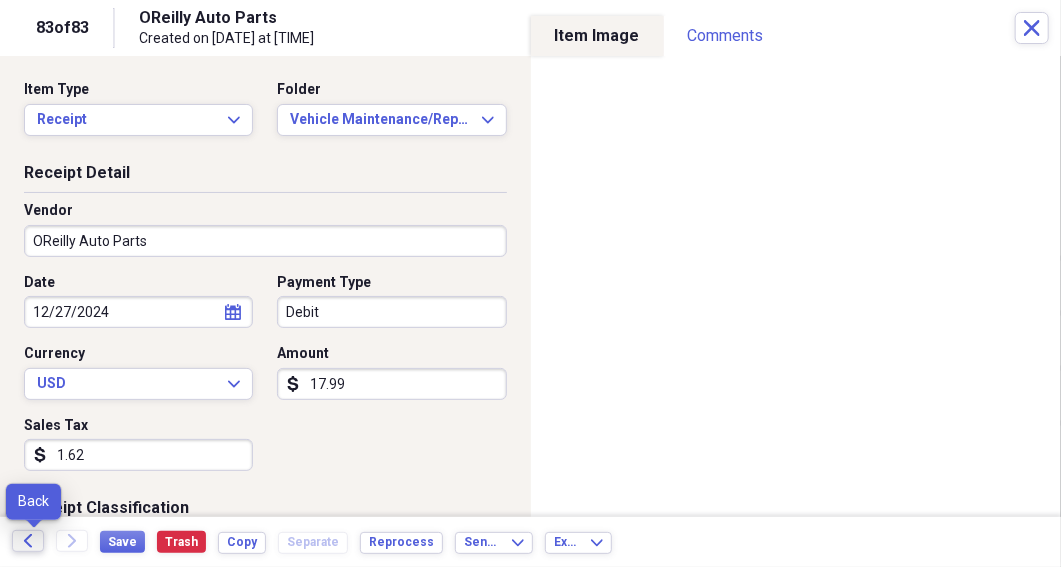 click on "Back" at bounding box center [28, 541] 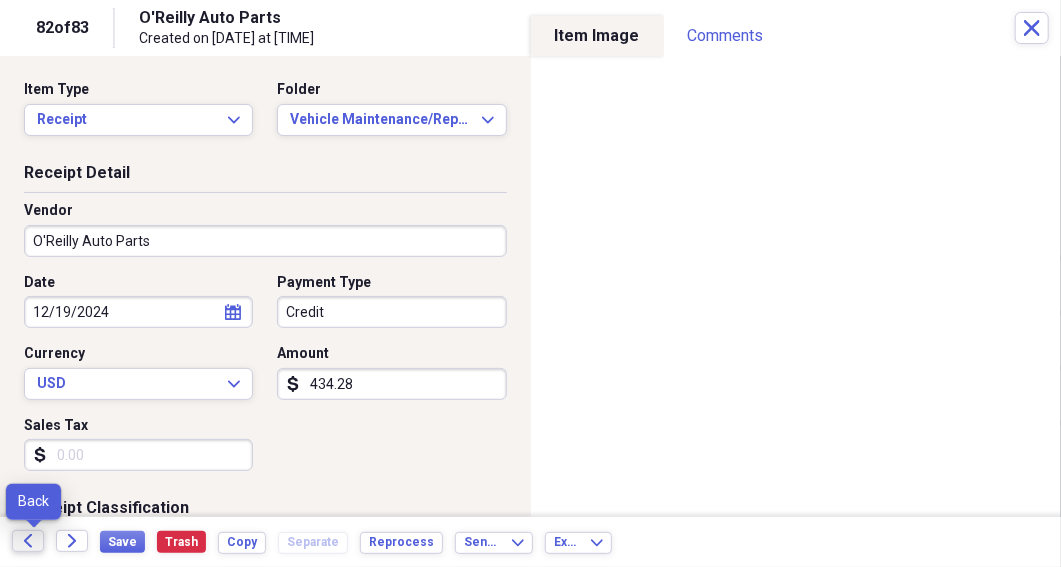 click on "Back" at bounding box center (28, 541) 